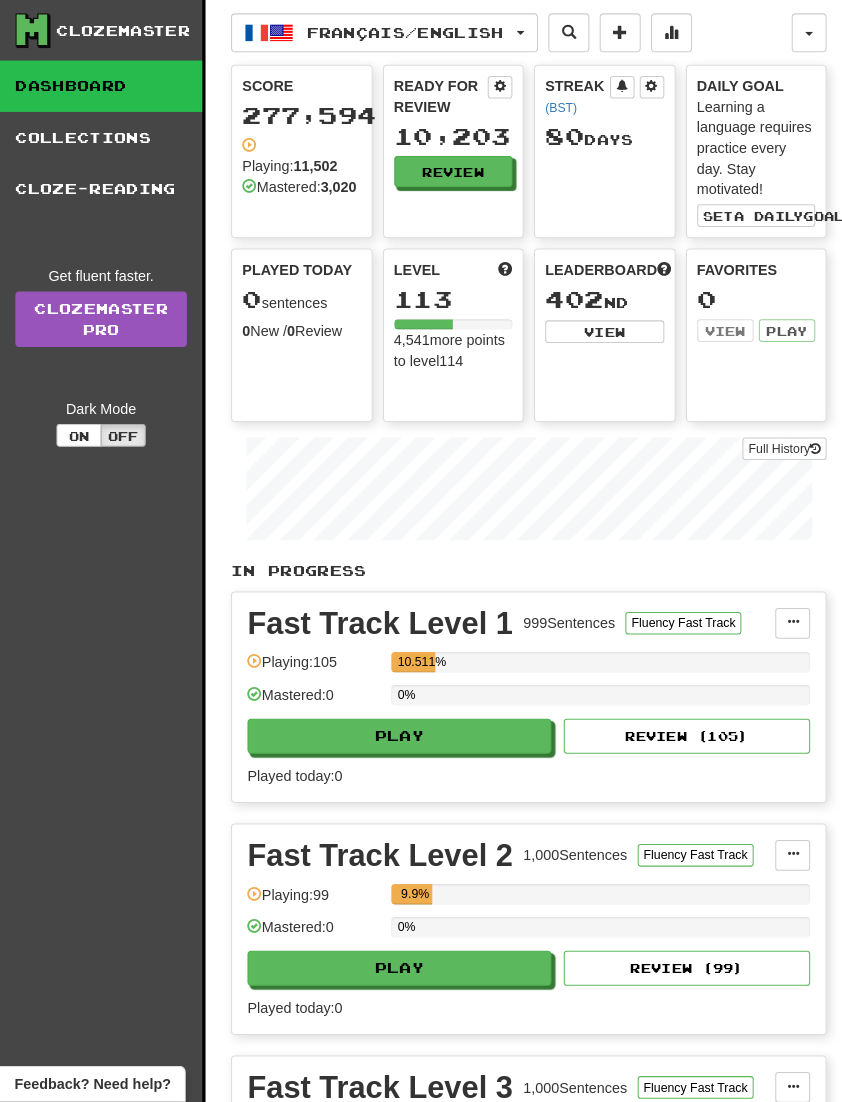 scroll, scrollTop: 3, scrollLeft: 0, axis: vertical 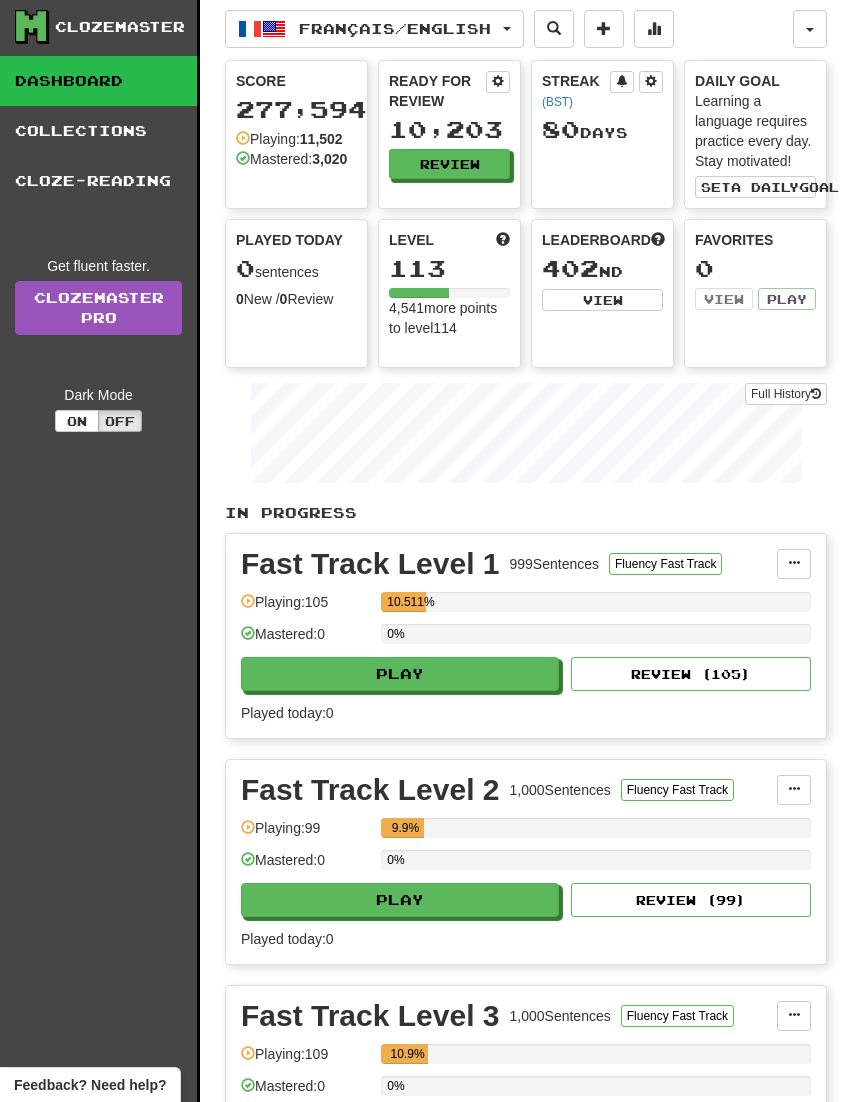 click on "Français  /  English" at bounding box center [374, 29] 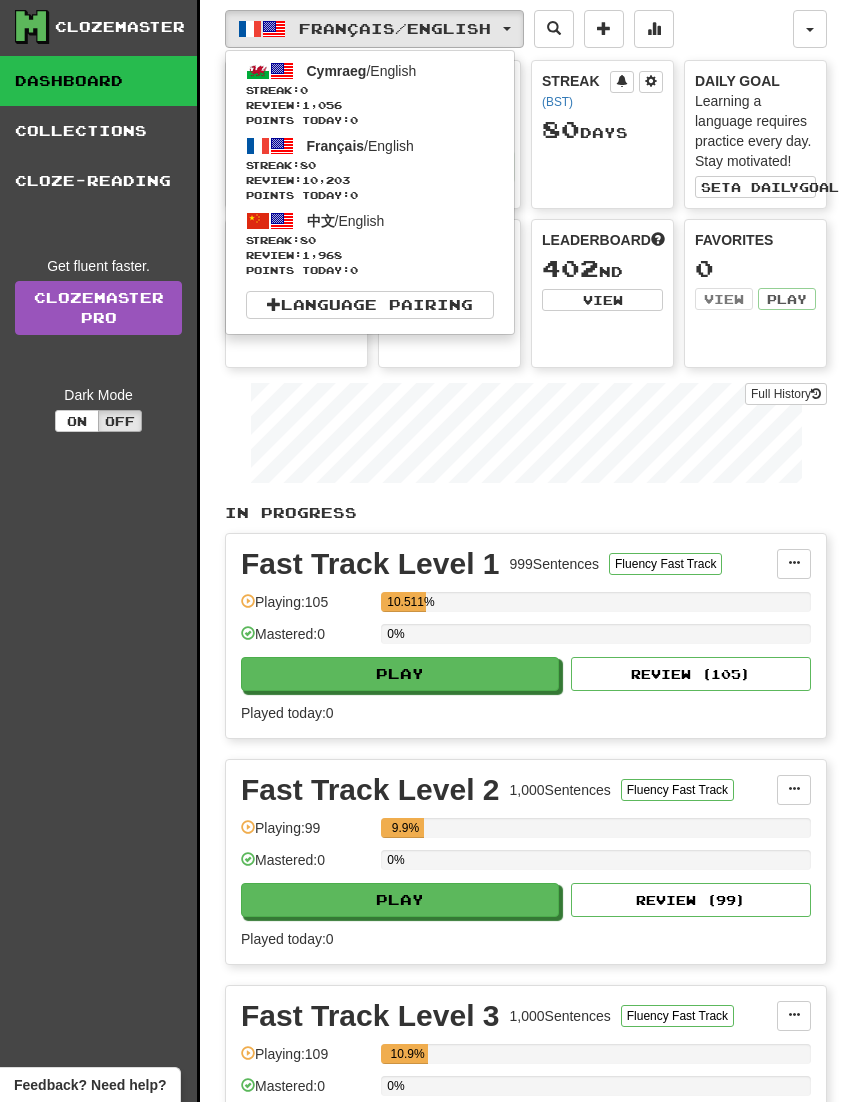click on "Streak:  80" at bounding box center [370, 240] 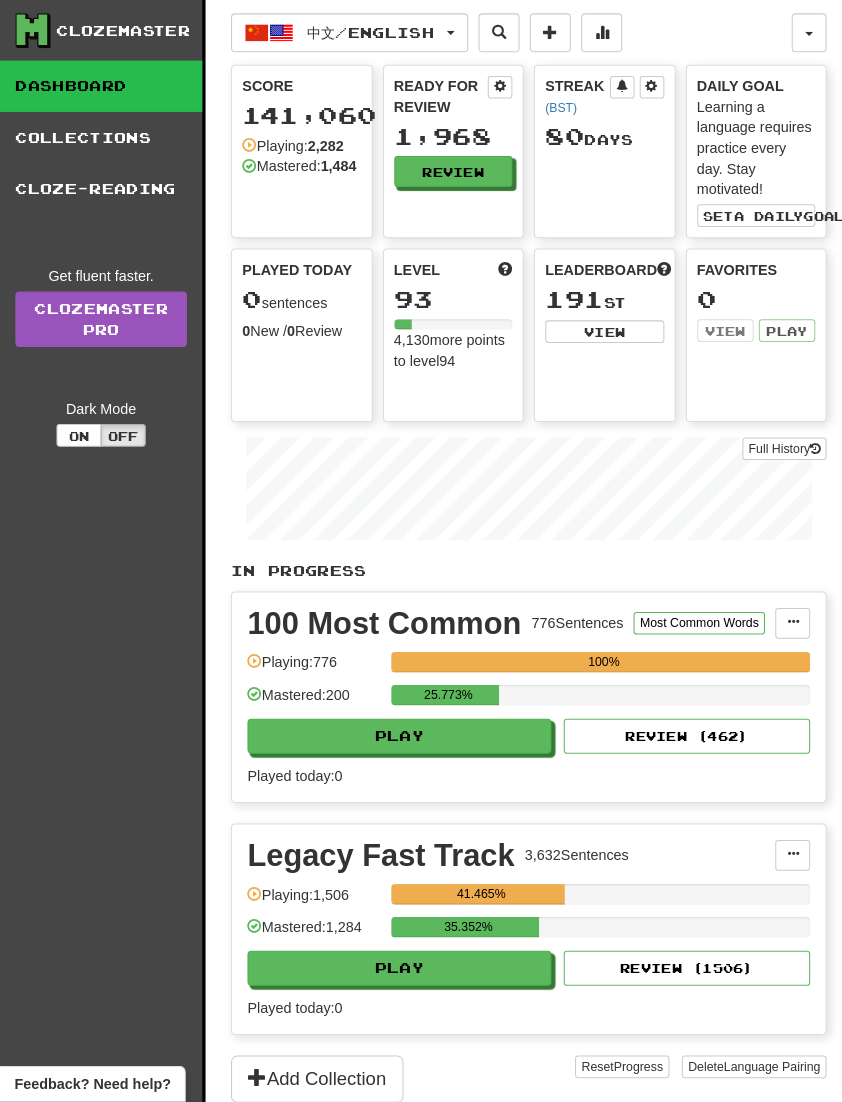 scroll, scrollTop: 3, scrollLeft: 0, axis: vertical 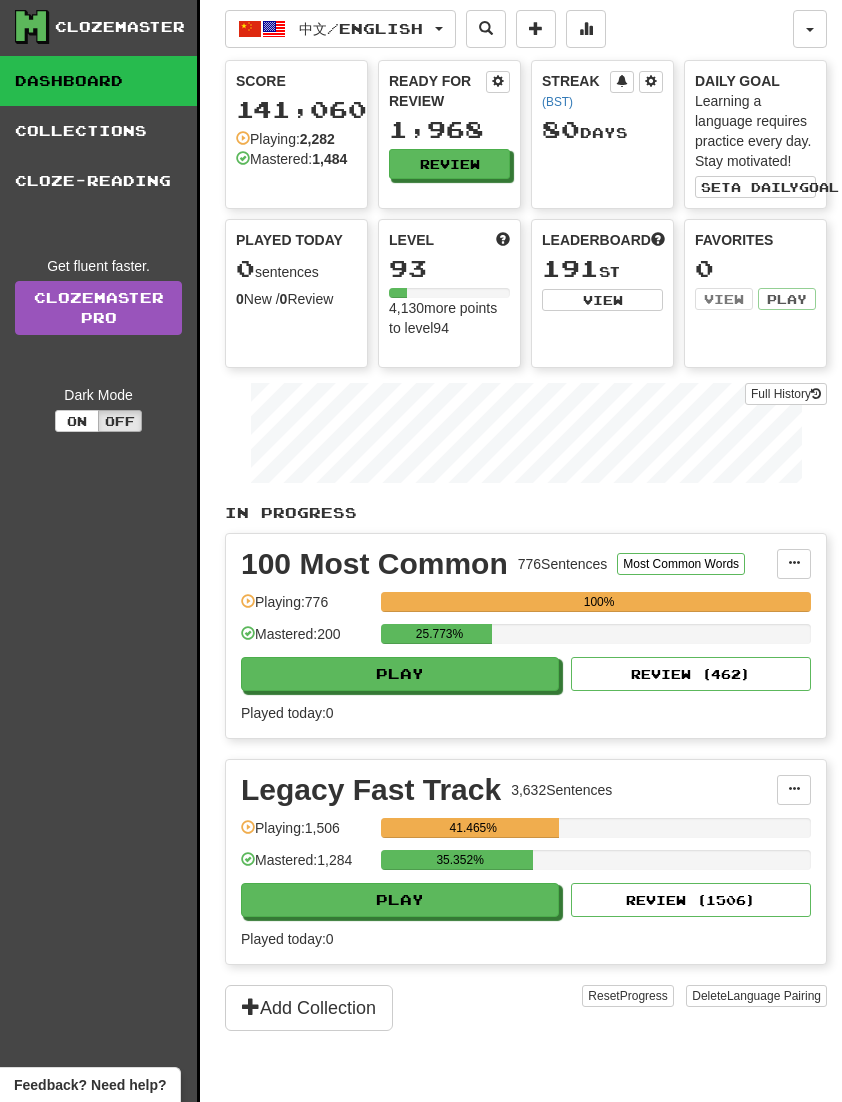 click on "Play" at bounding box center (400, 674) 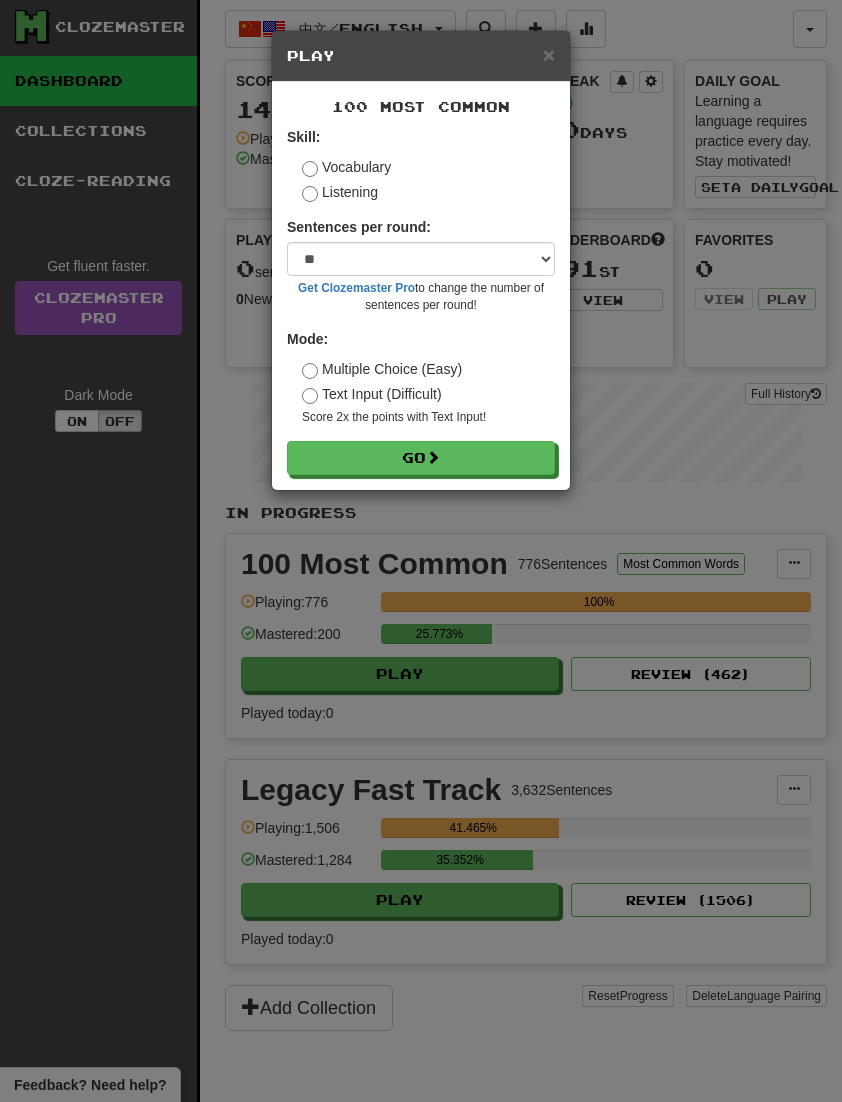 click on "Go" at bounding box center (421, 458) 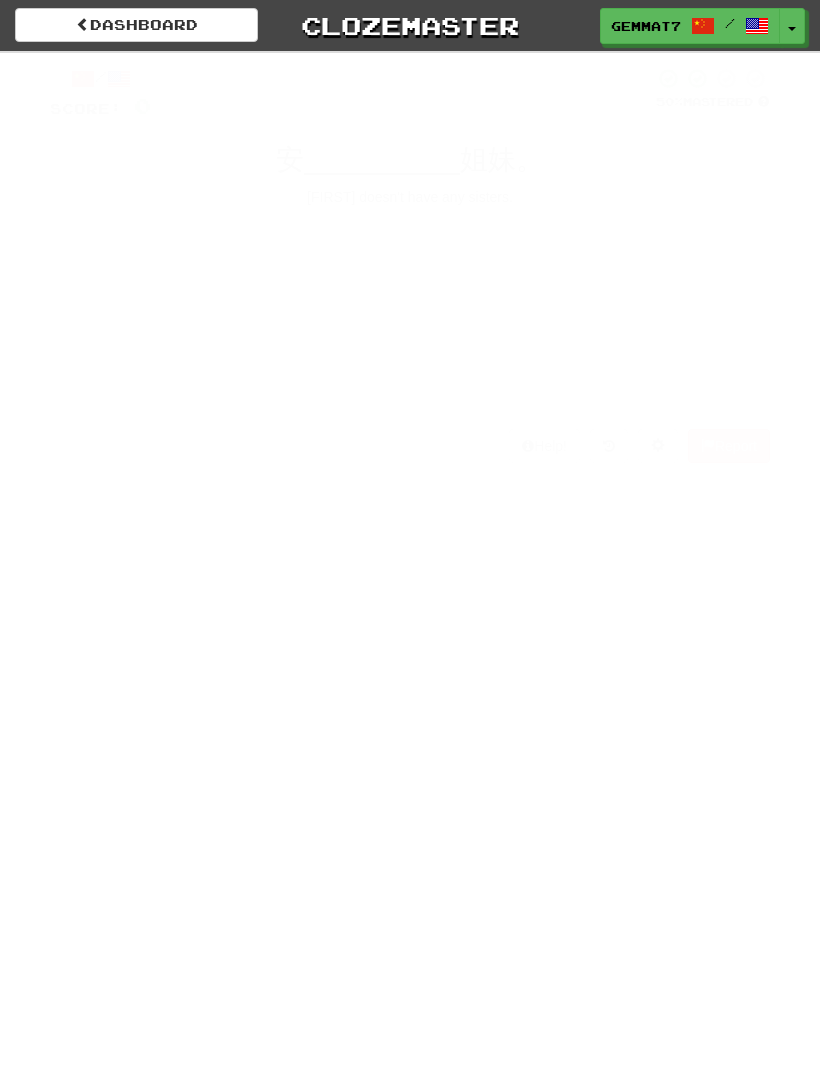 scroll, scrollTop: 0, scrollLeft: 0, axis: both 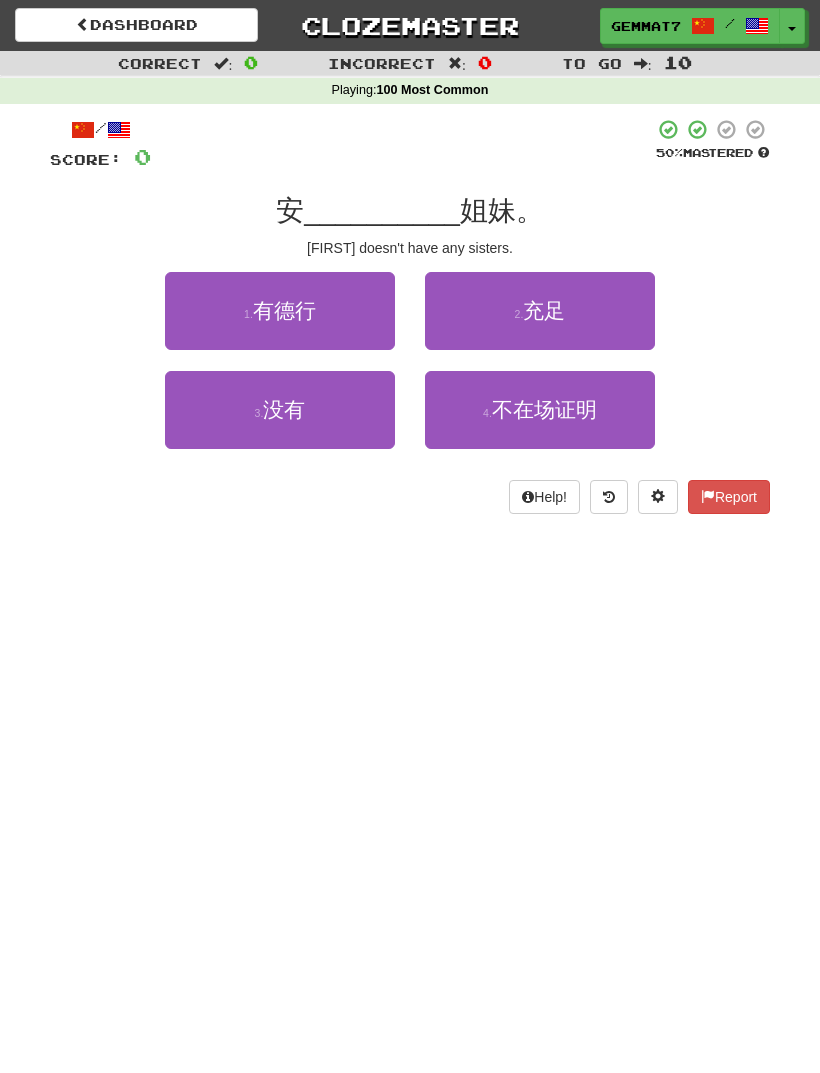 click on "3 .  没有" at bounding box center [280, 410] 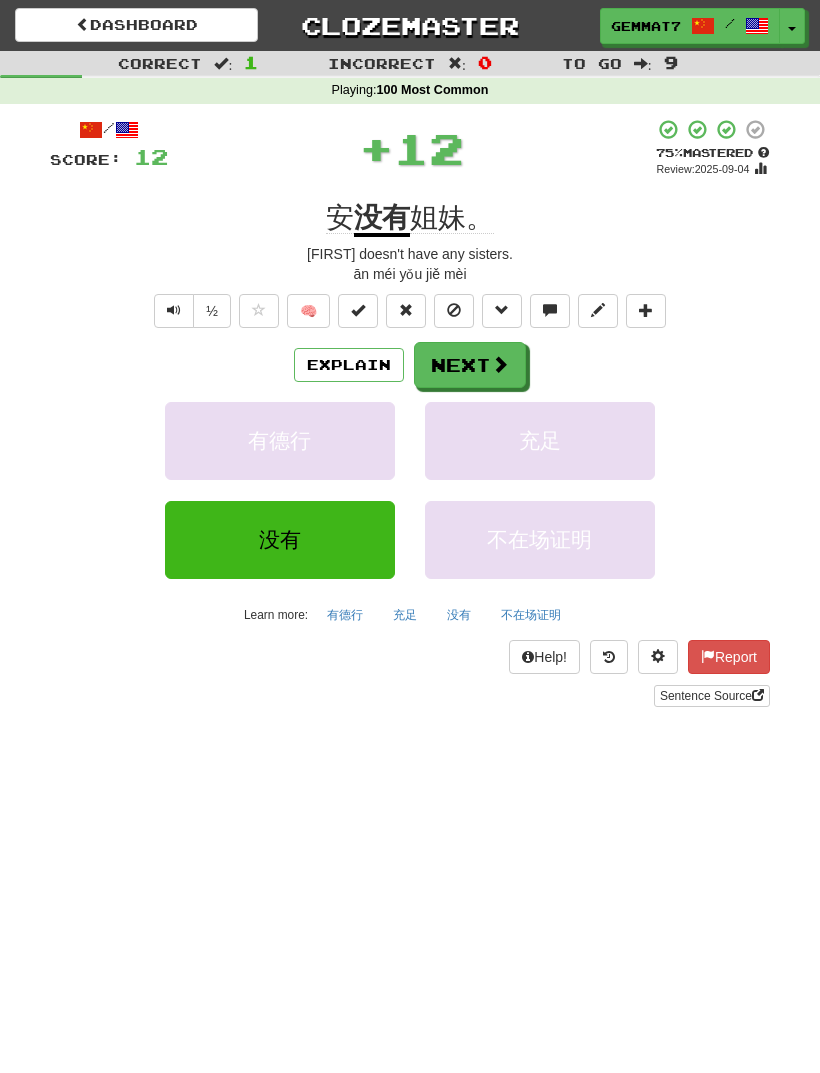 click on "Next" at bounding box center (470, 365) 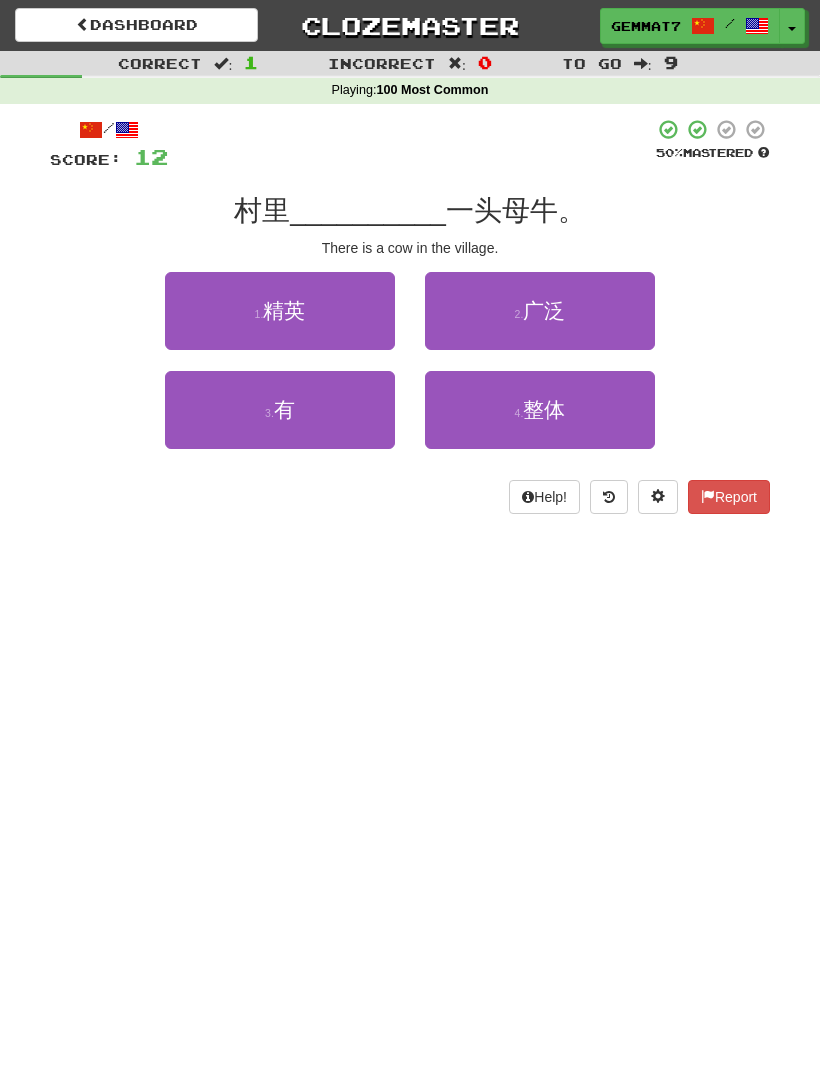 click on "3 .  有" at bounding box center (280, 410) 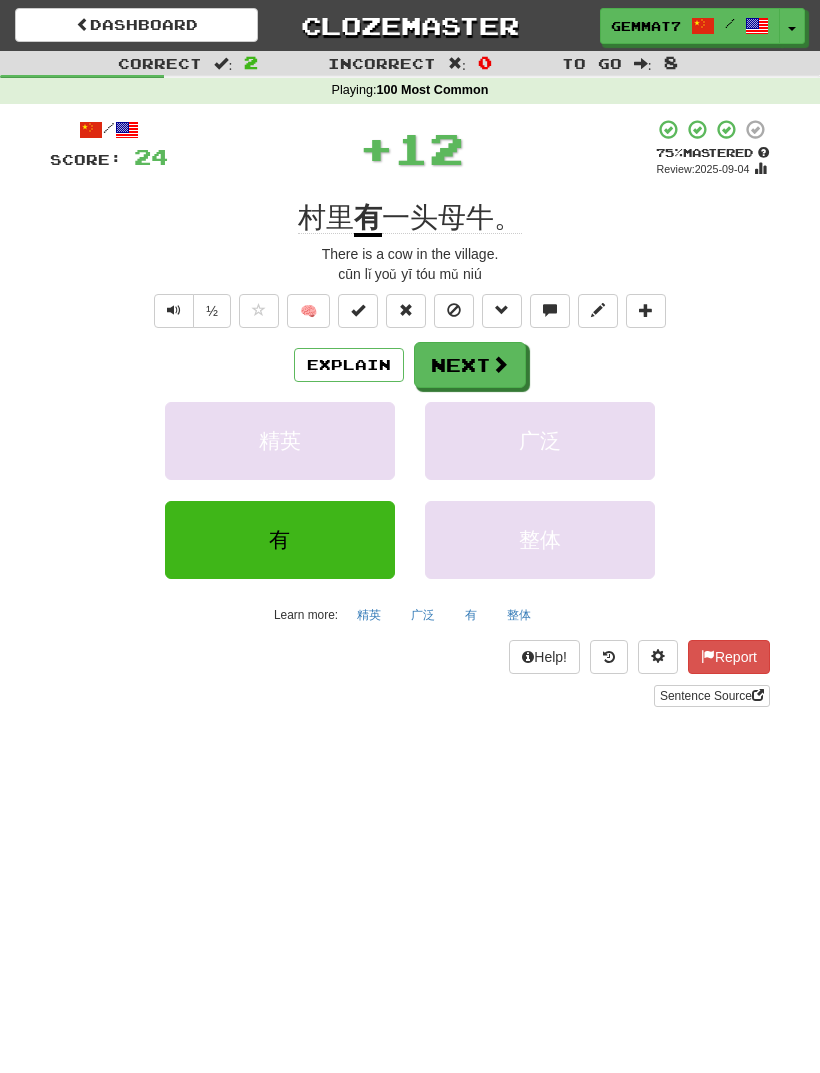 click on "Next" at bounding box center (470, 365) 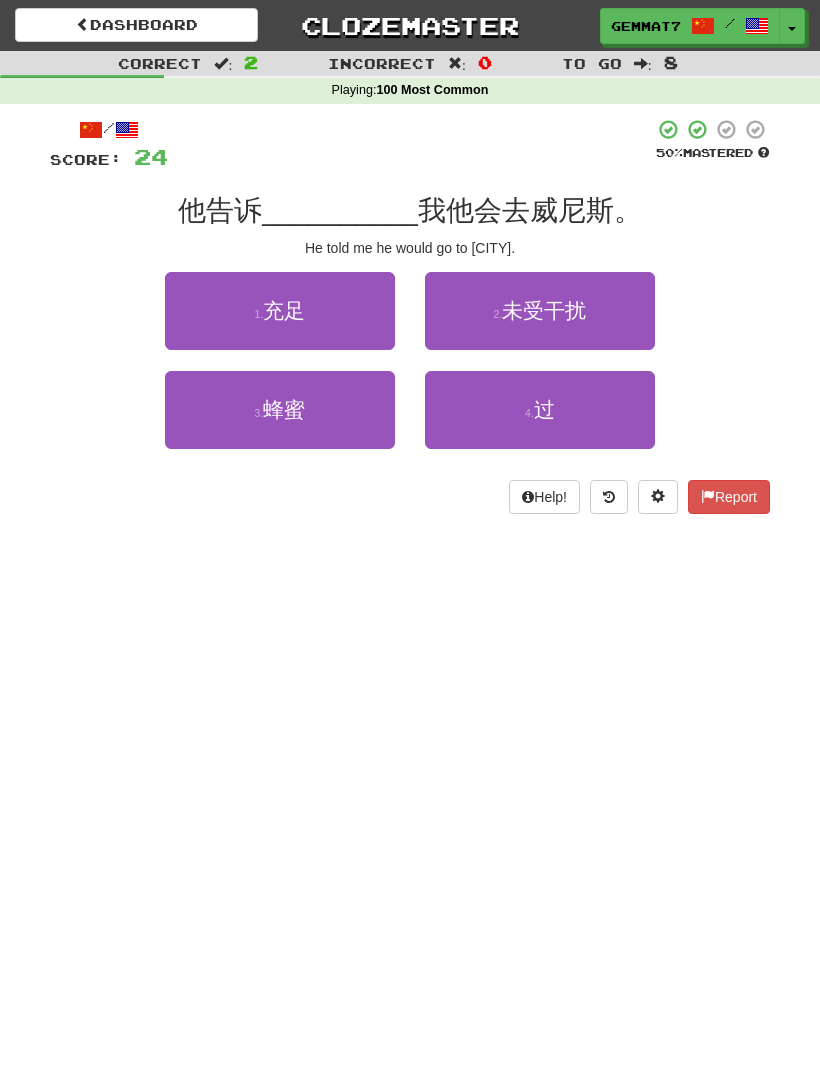 click on "4 .  过" at bounding box center [540, 410] 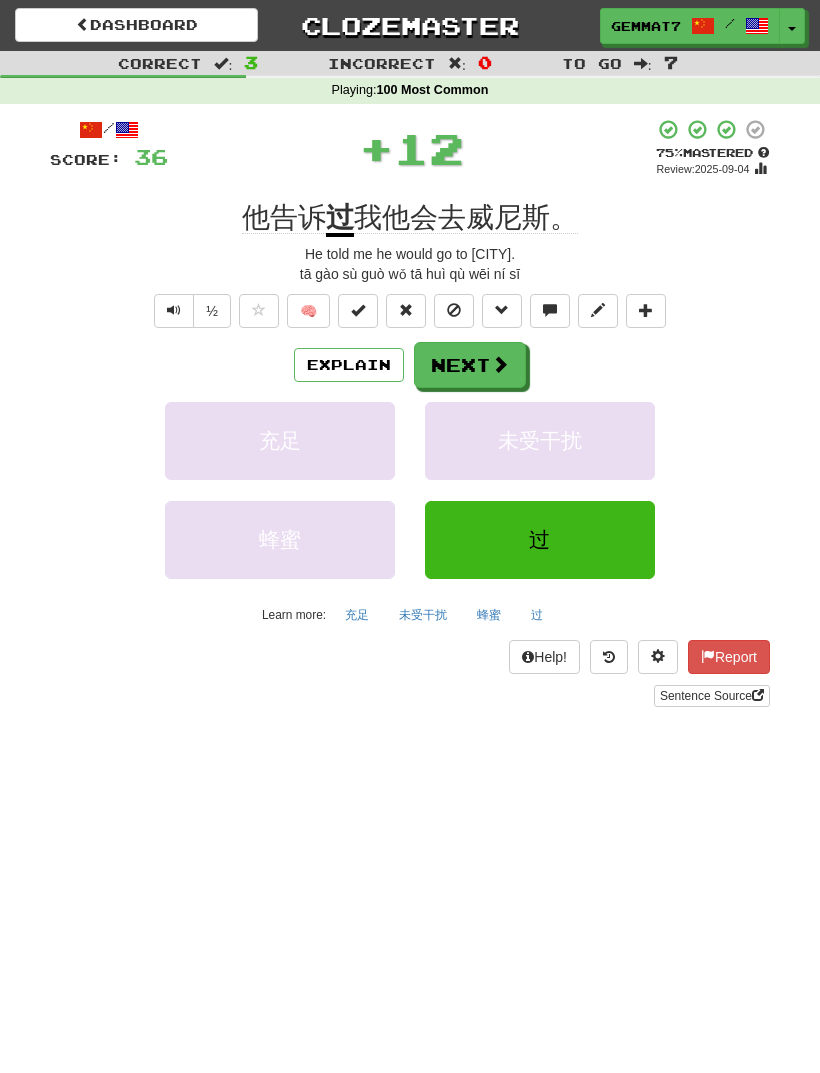 click on "Next" at bounding box center (470, 365) 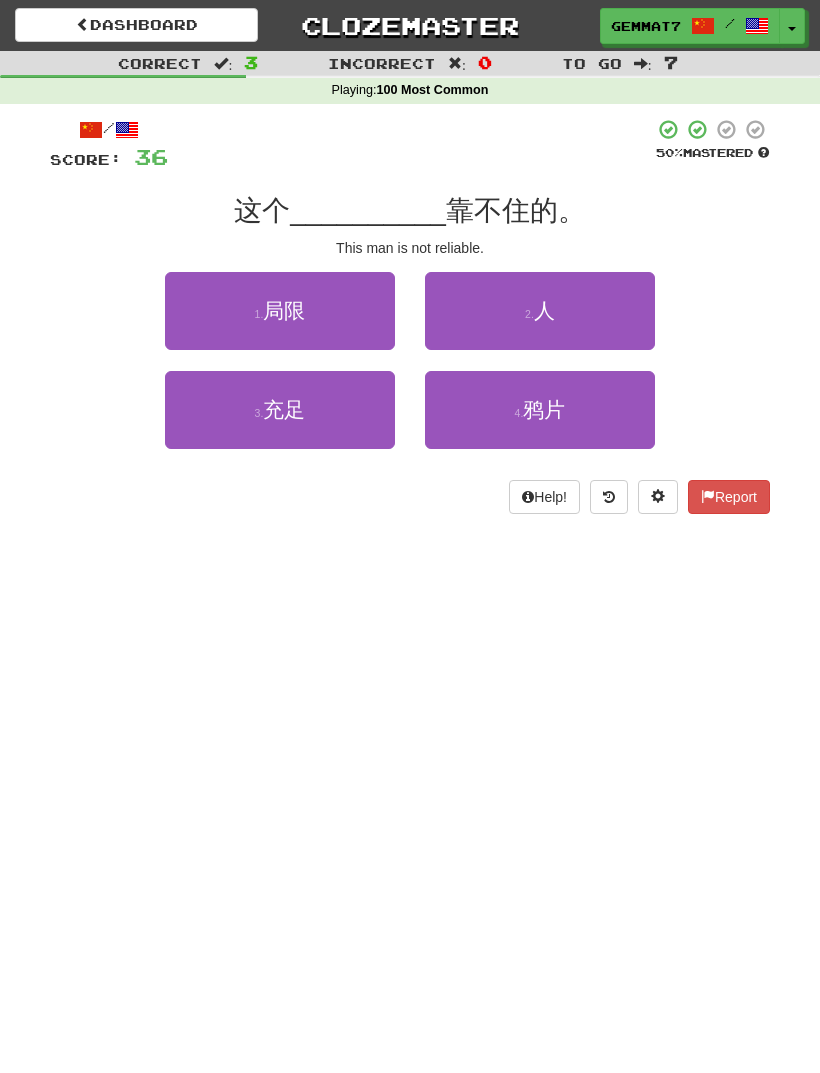 click on "2 .  人" at bounding box center (540, 311) 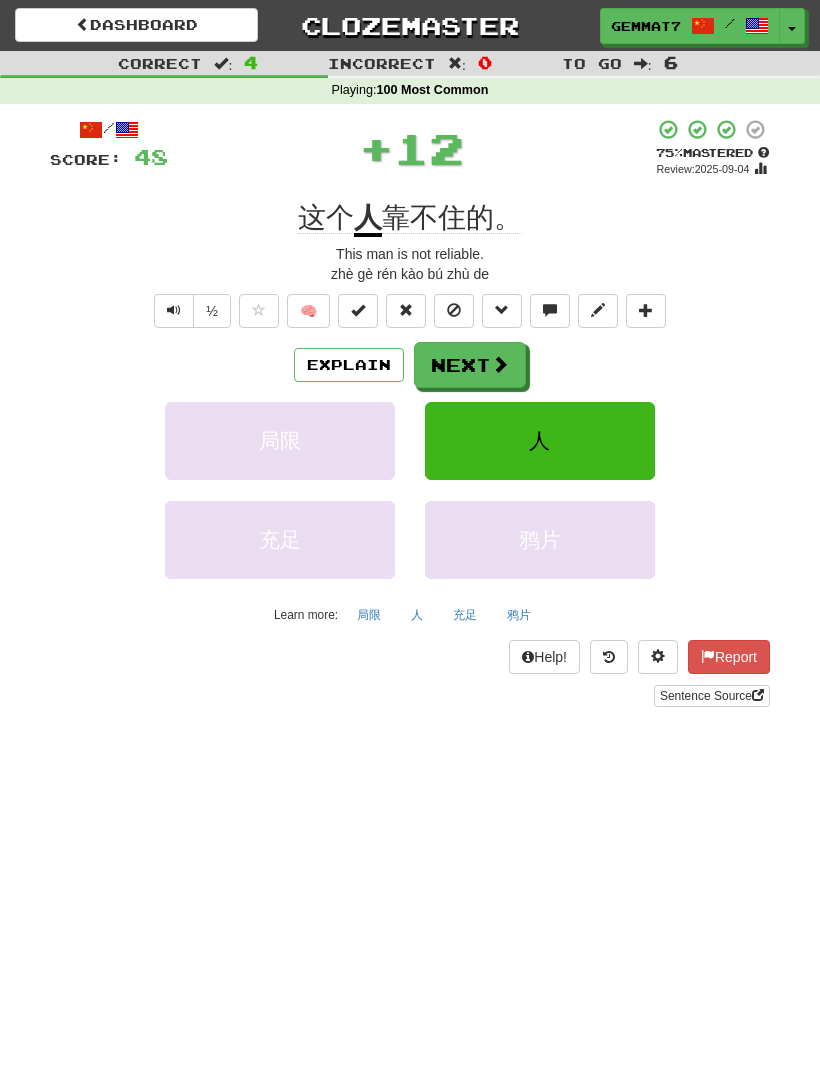 click on "Next" at bounding box center (470, 365) 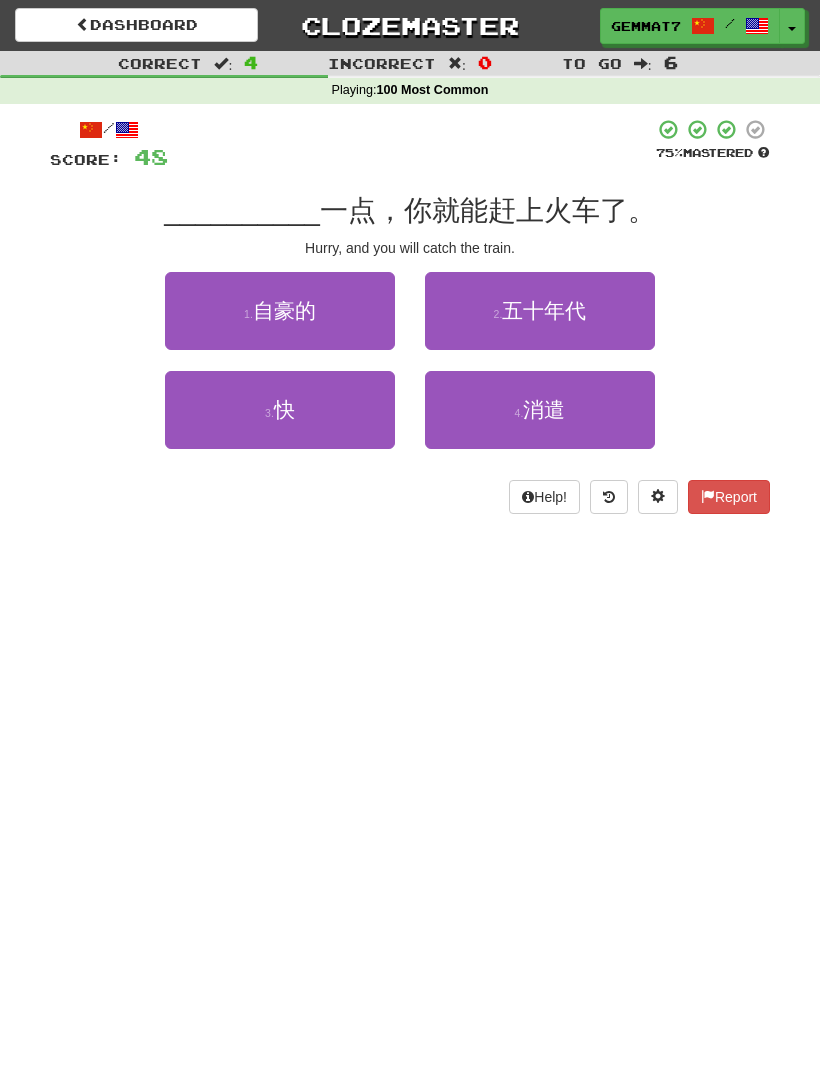 click on "3 .  快" at bounding box center (280, 410) 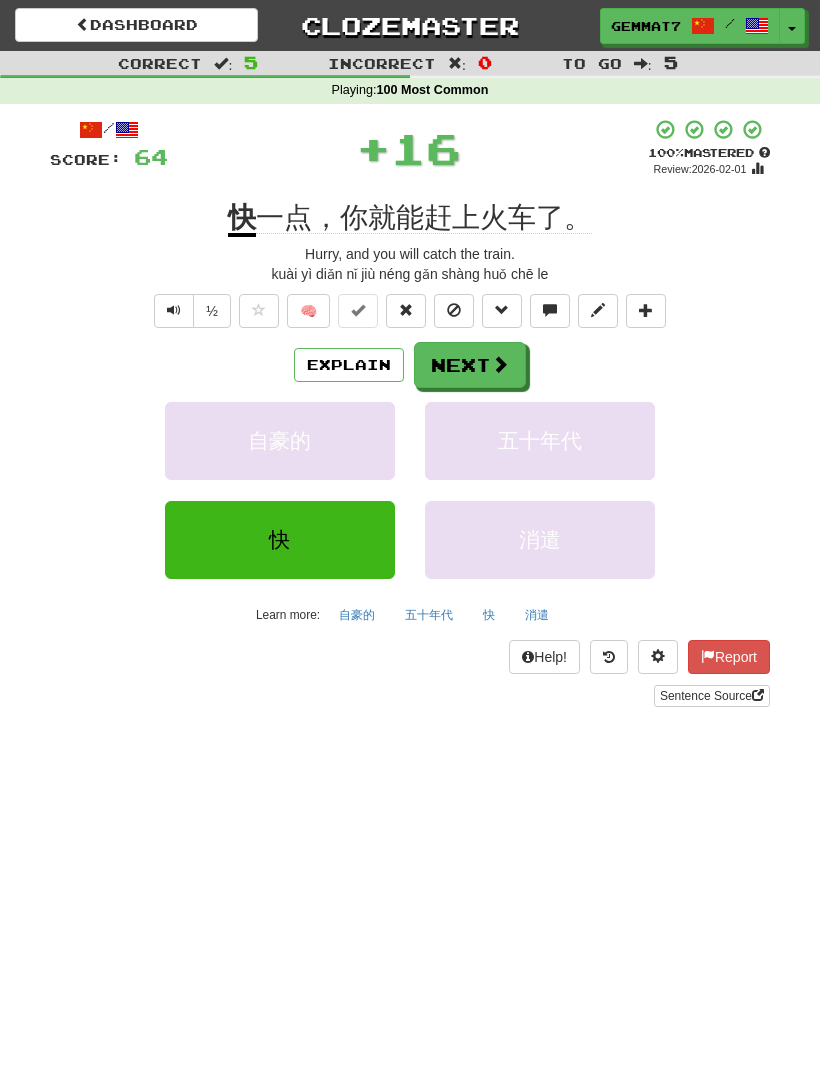 click on "Next" at bounding box center (470, 365) 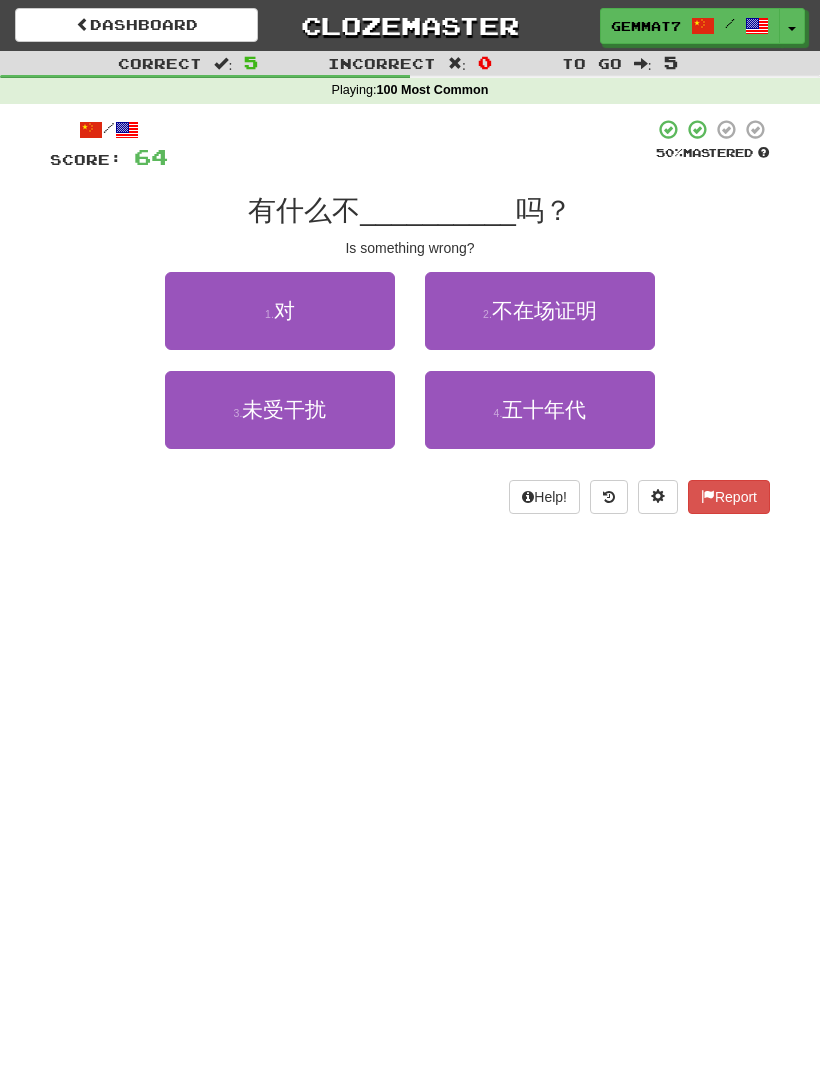 click on "1 .  对" at bounding box center (280, 311) 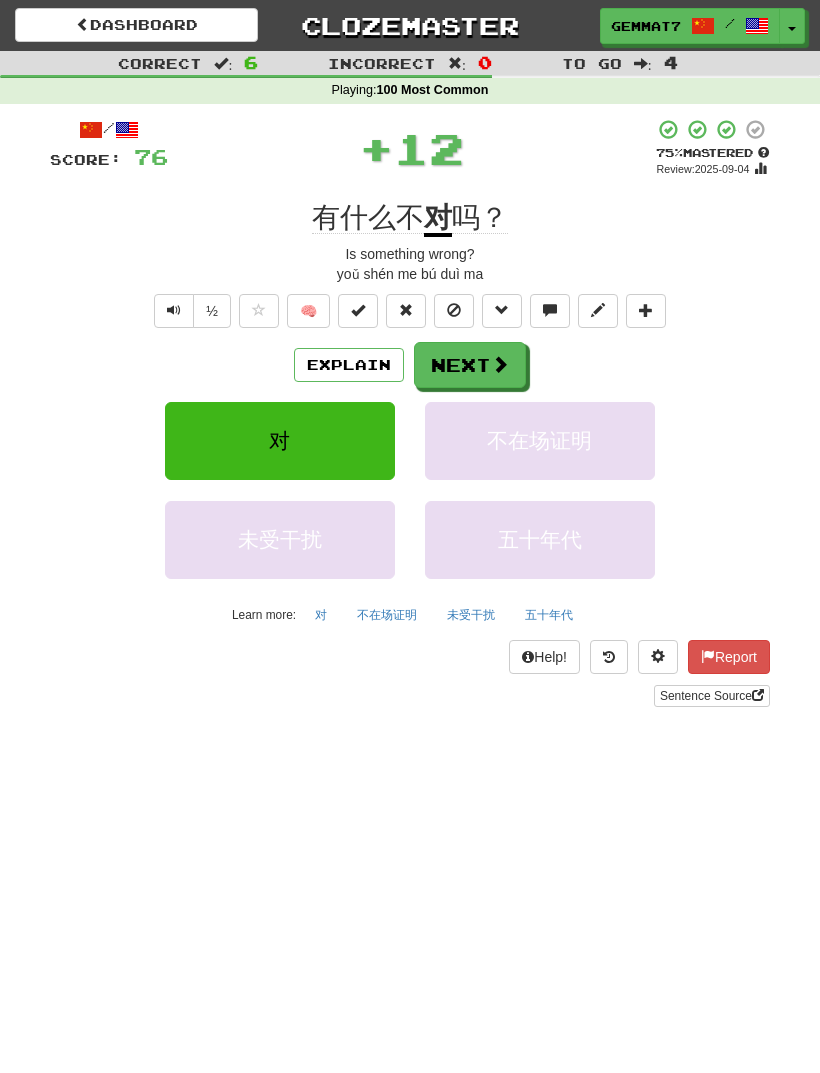click on "Next" at bounding box center (470, 365) 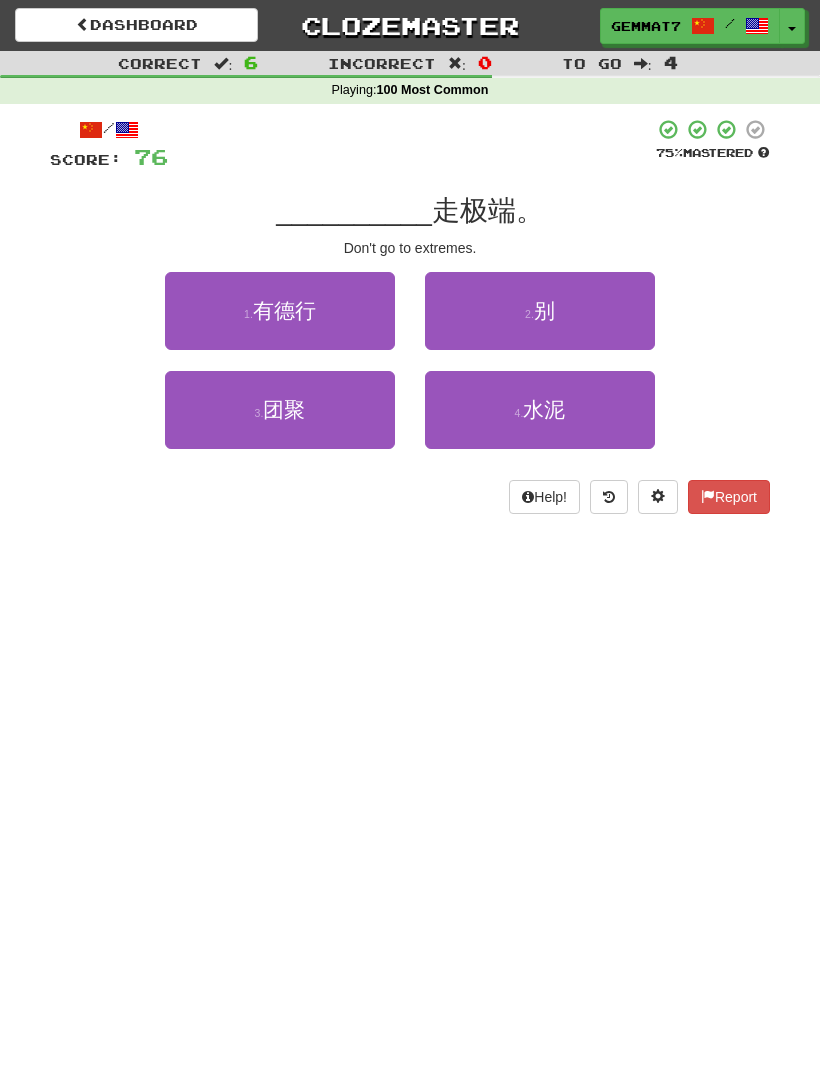 click on "2 .  别" at bounding box center [540, 311] 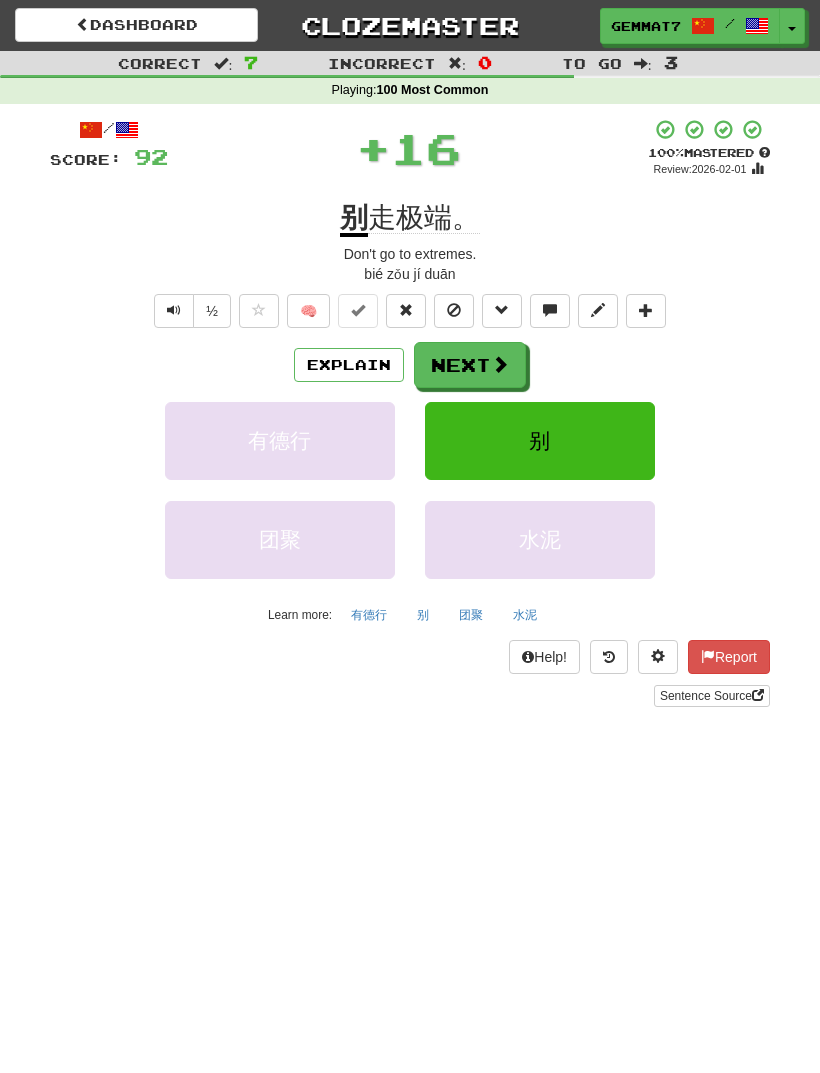 click on "Next" at bounding box center (470, 365) 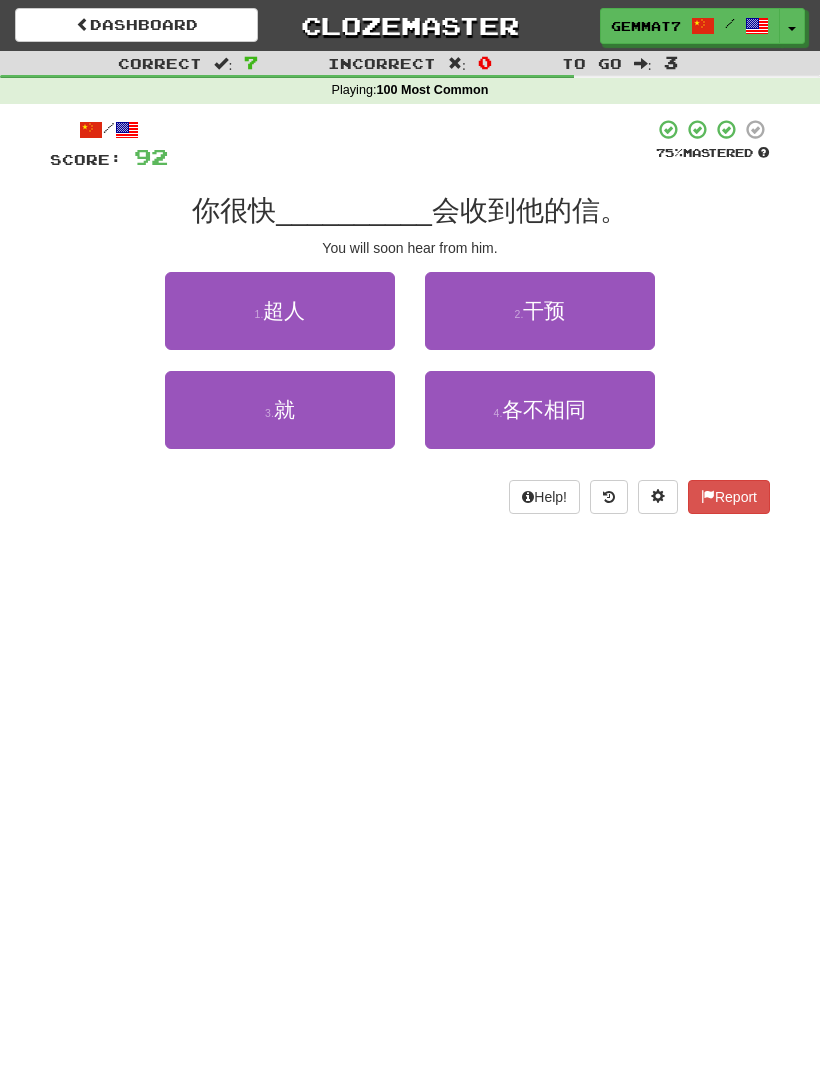 click on "3 .  就" at bounding box center [280, 410] 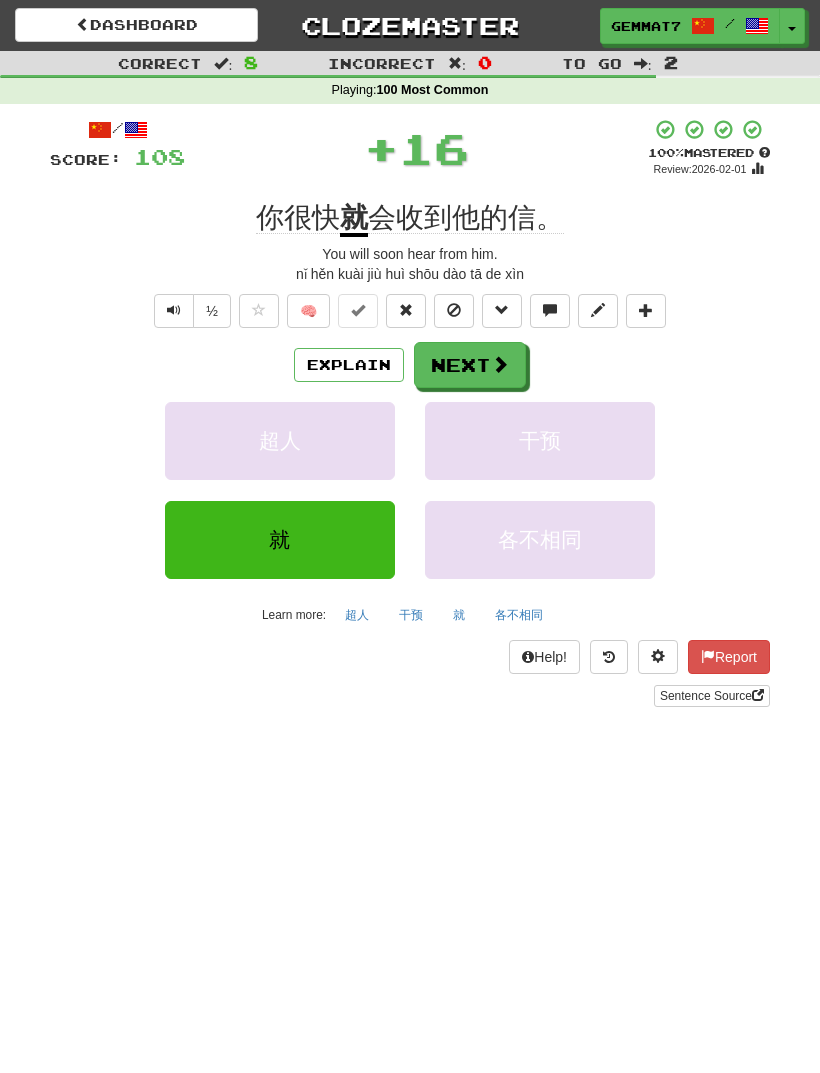 click on "Next" at bounding box center [470, 365] 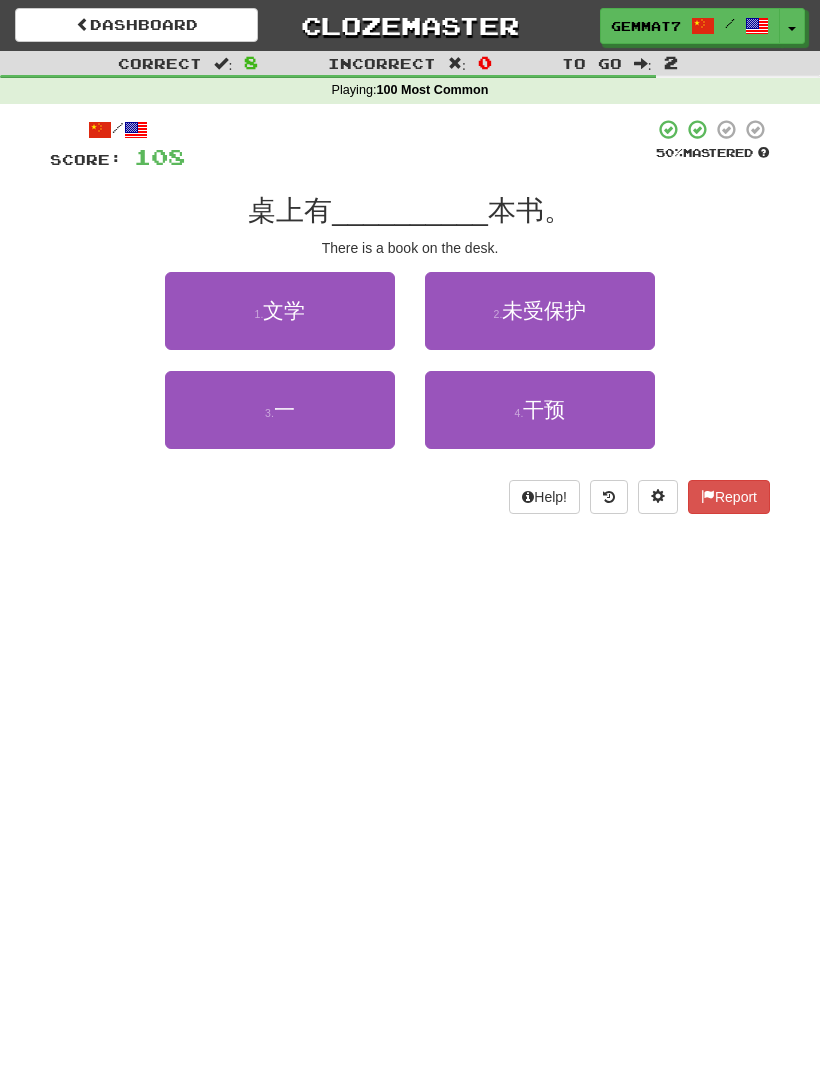 click on "3 .  一" at bounding box center (280, 410) 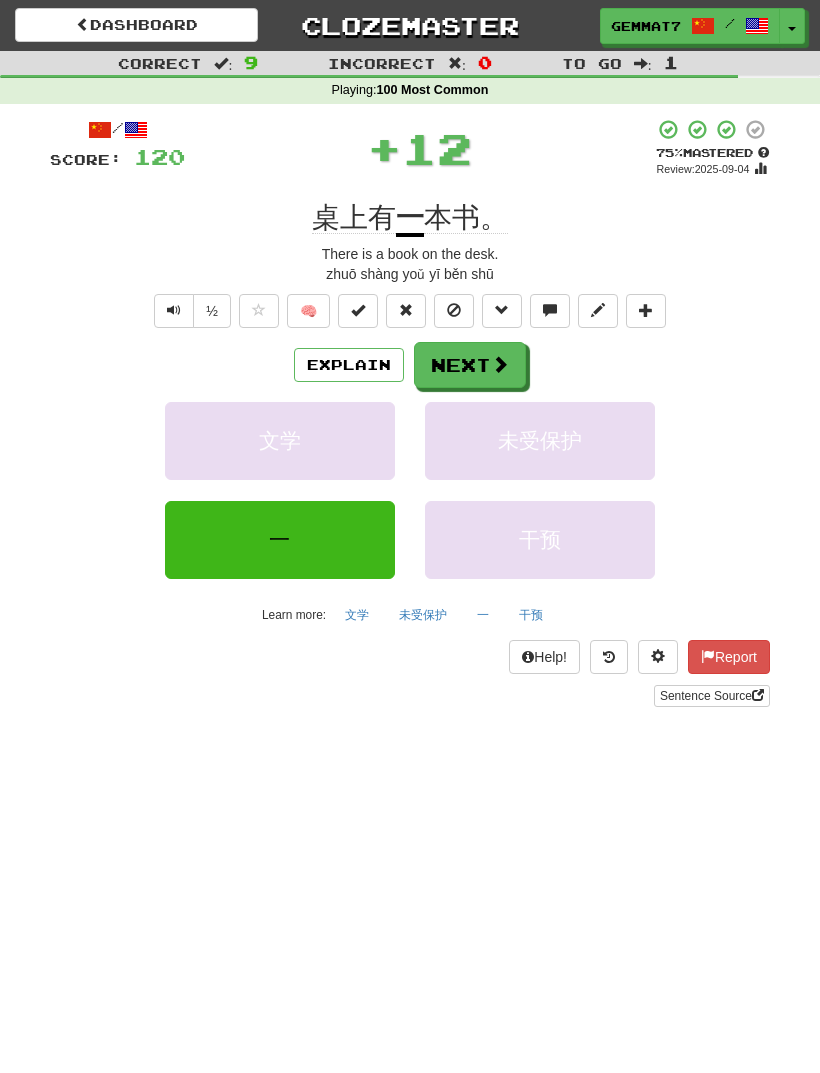click on "Next" at bounding box center (470, 365) 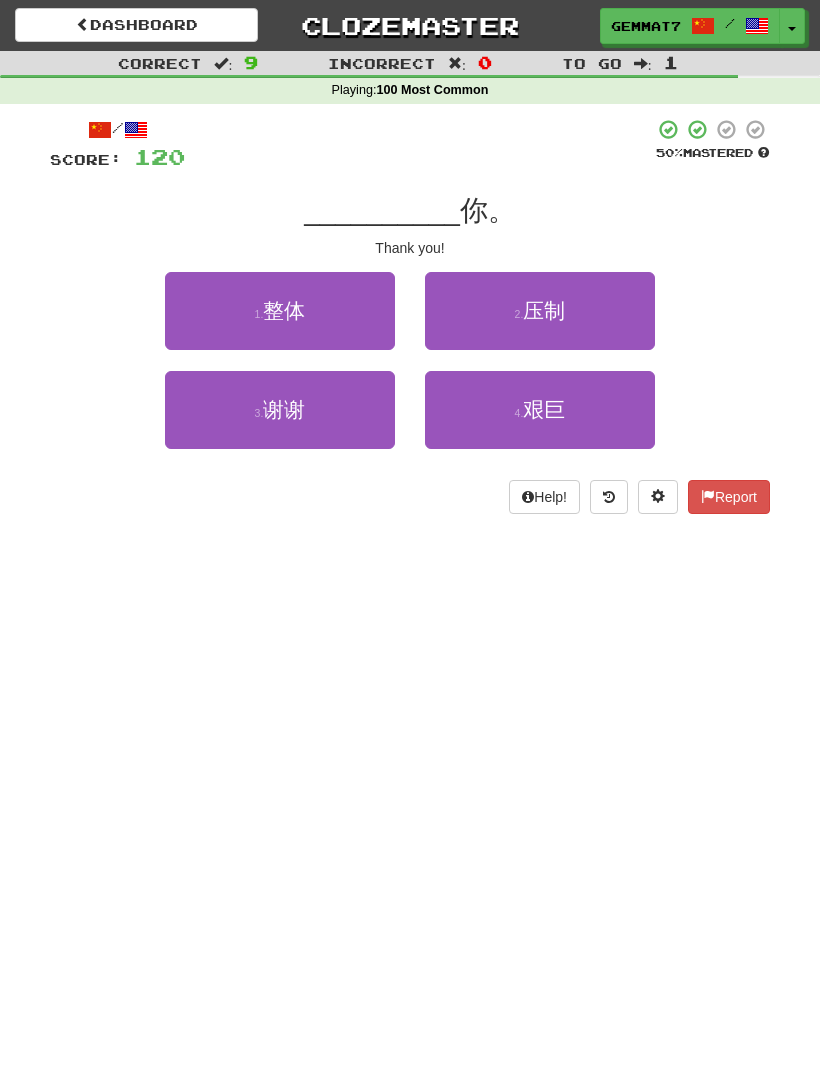 click on "3 .  谢谢" at bounding box center [280, 410] 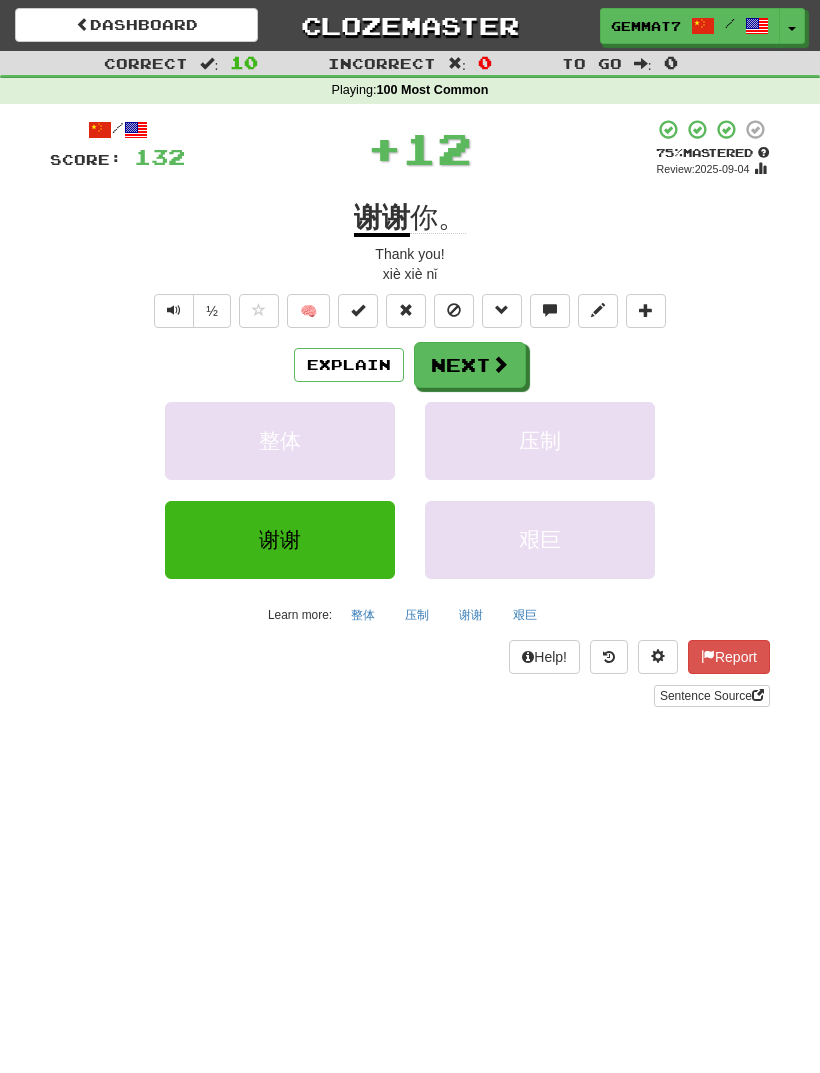 click on "Next" at bounding box center [470, 365] 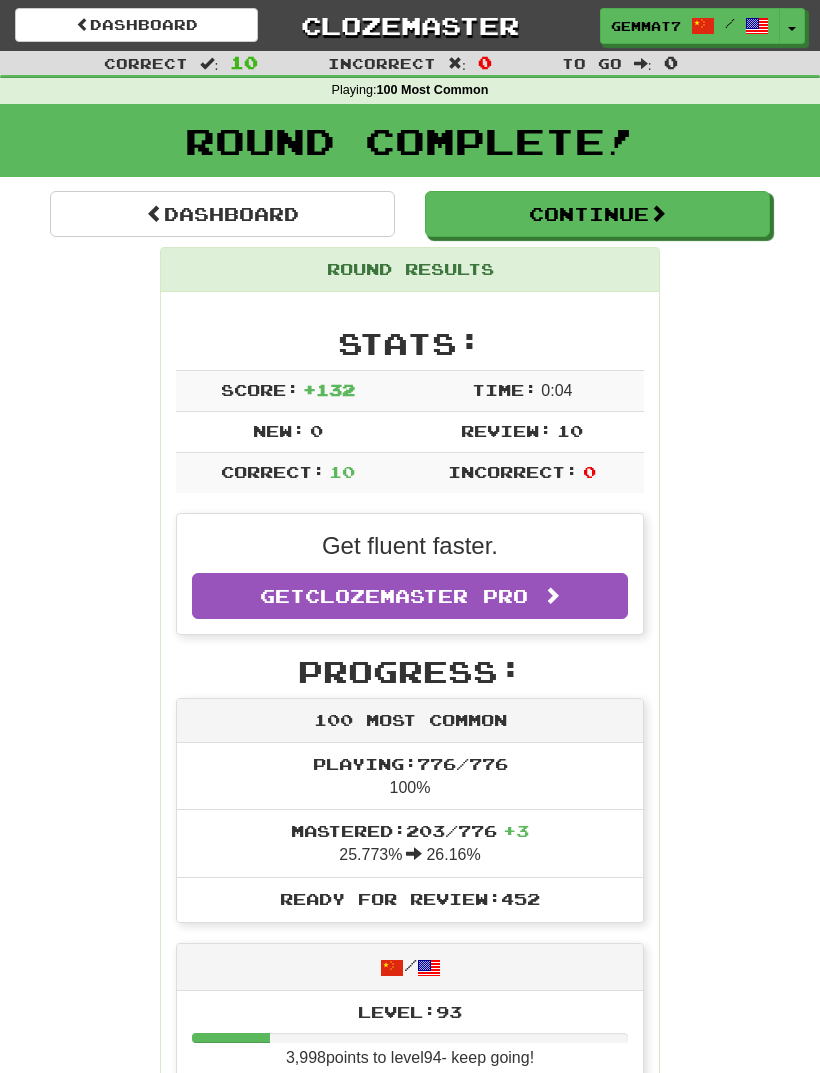 click on "Dashboard" at bounding box center [222, 214] 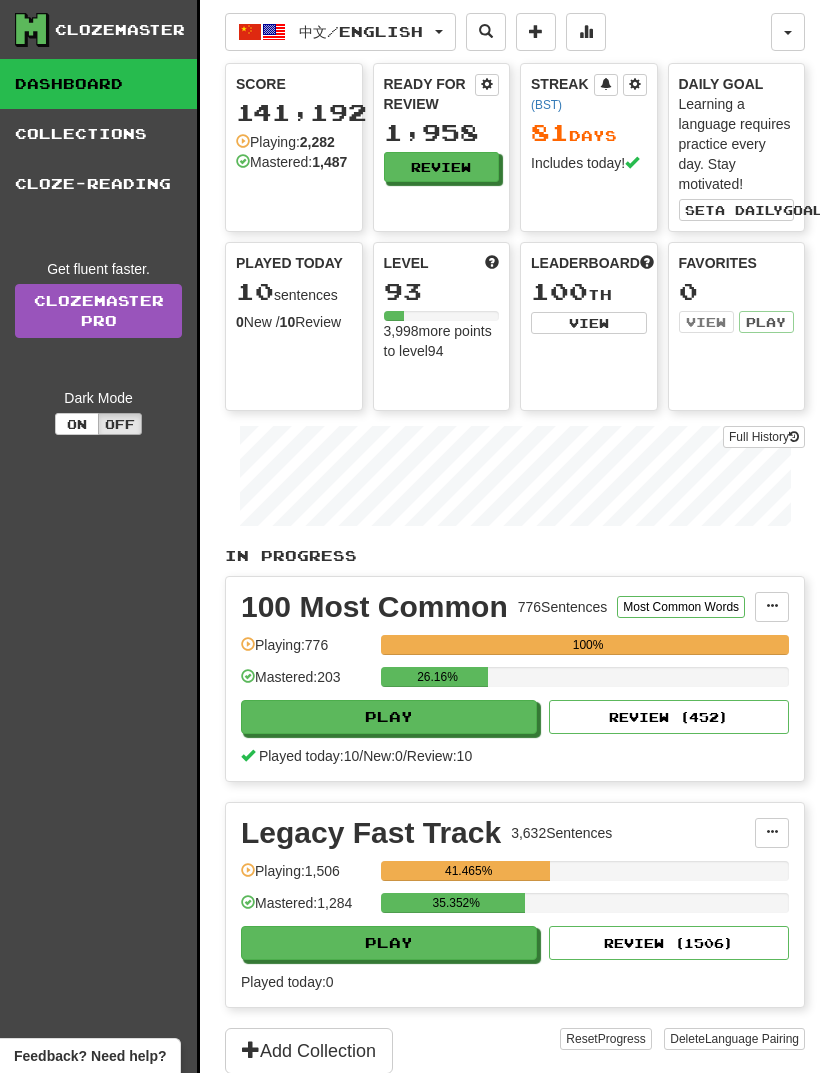 scroll, scrollTop: 0, scrollLeft: 0, axis: both 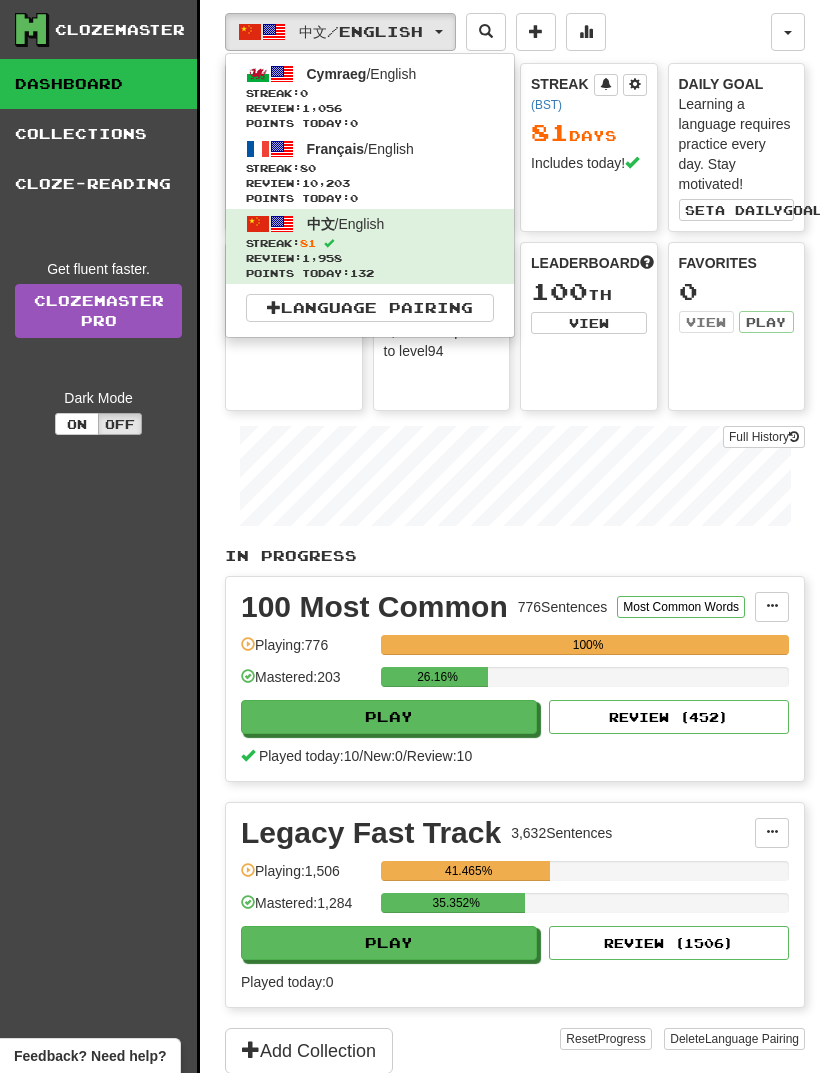 click on "Review:  10,203" at bounding box center (370, 183) 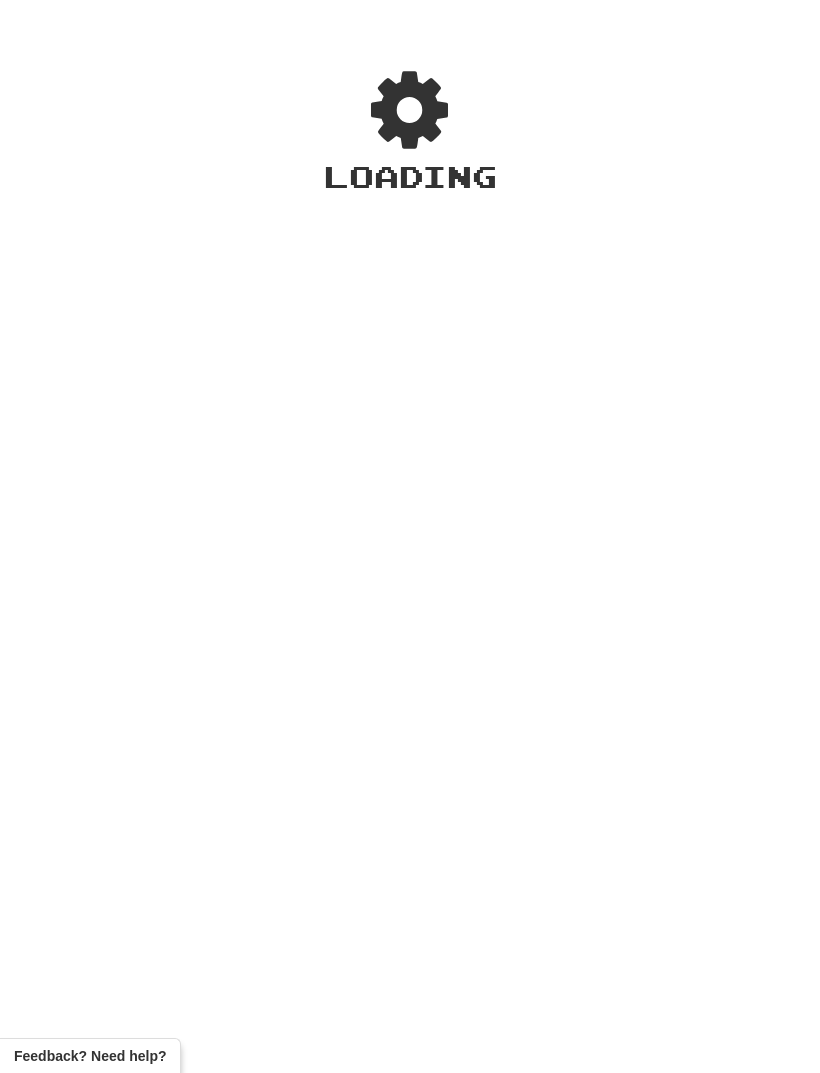 scroll, scrollTop: 0, scrollLeft: 0, axis: both 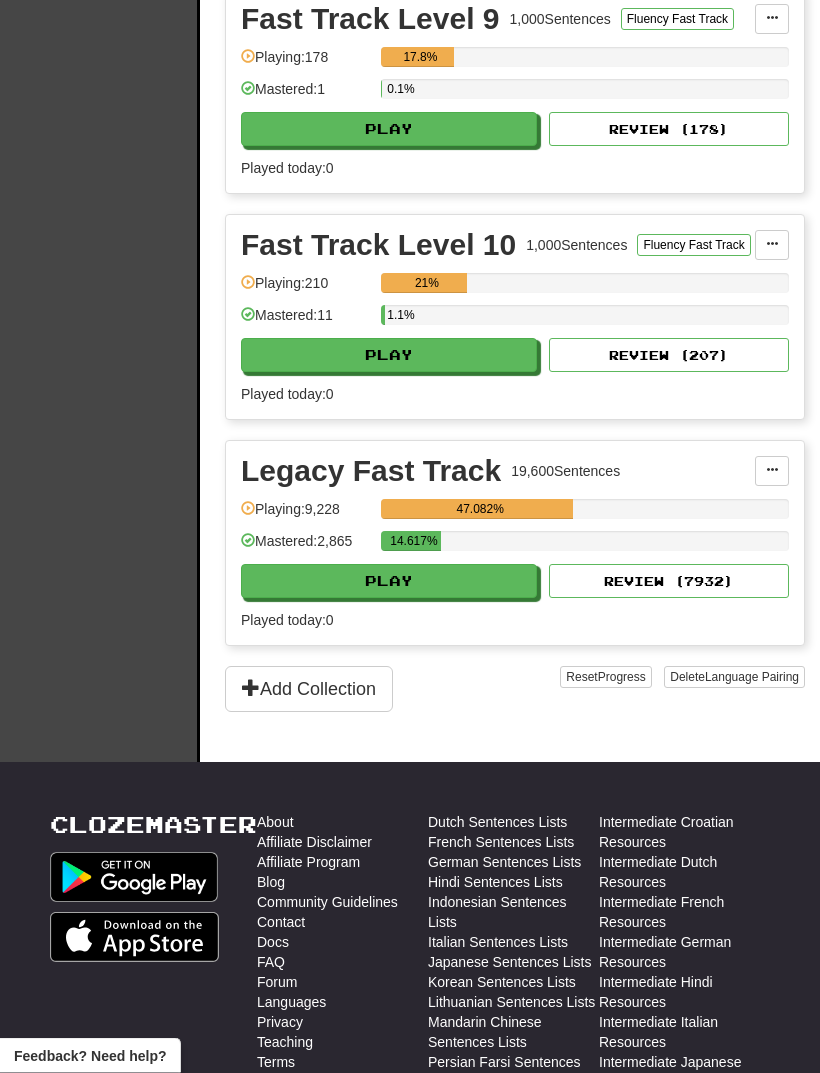 click on "Play" at bounding box center (389, 582) 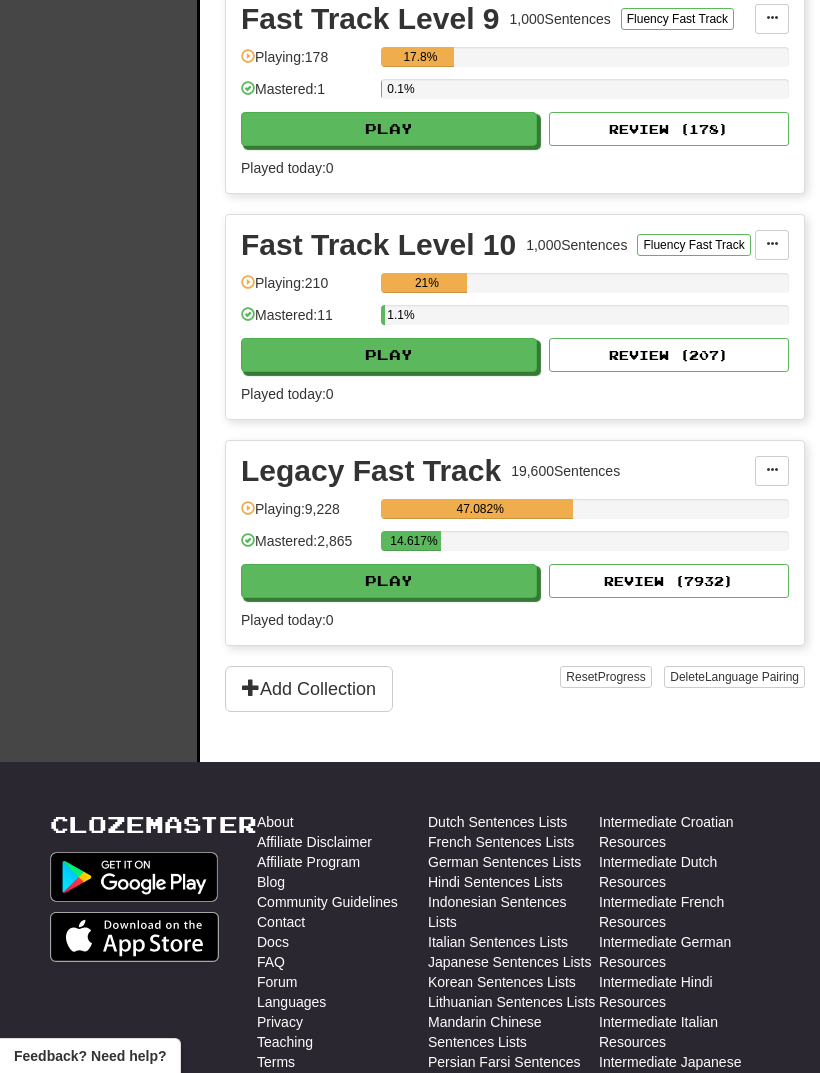 select on "**" 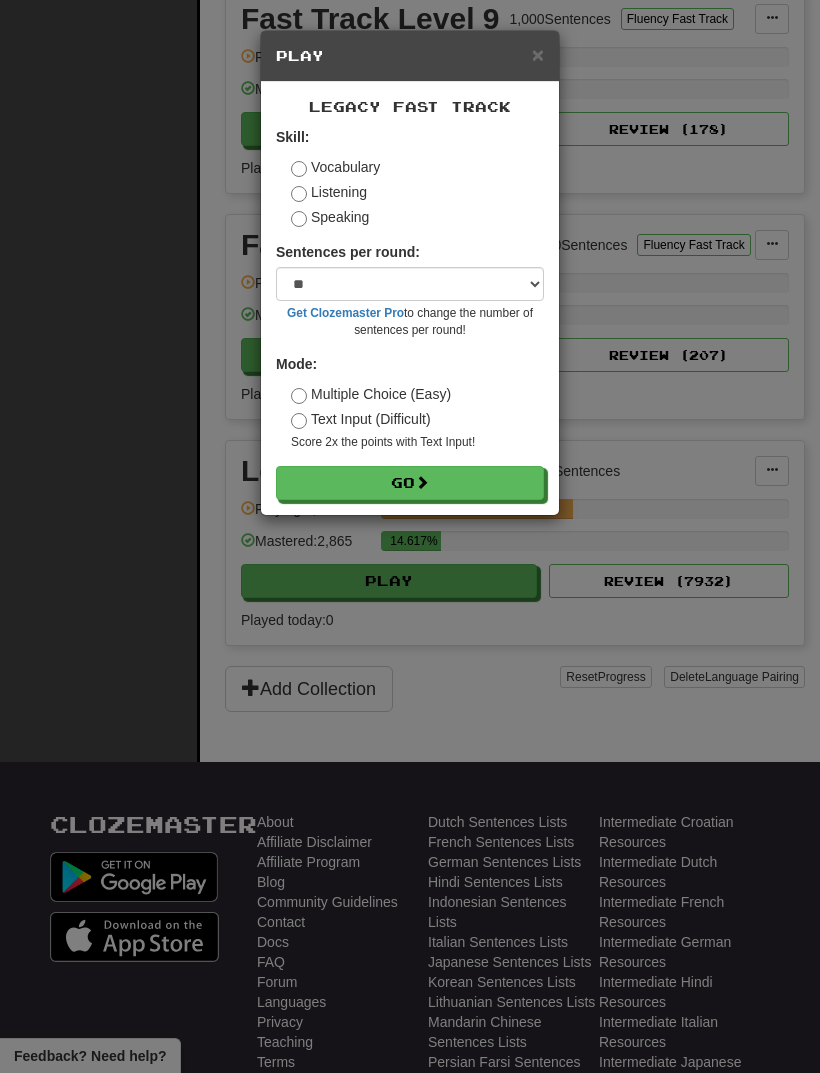 click on "Listening" at bounding box center [329, 192] 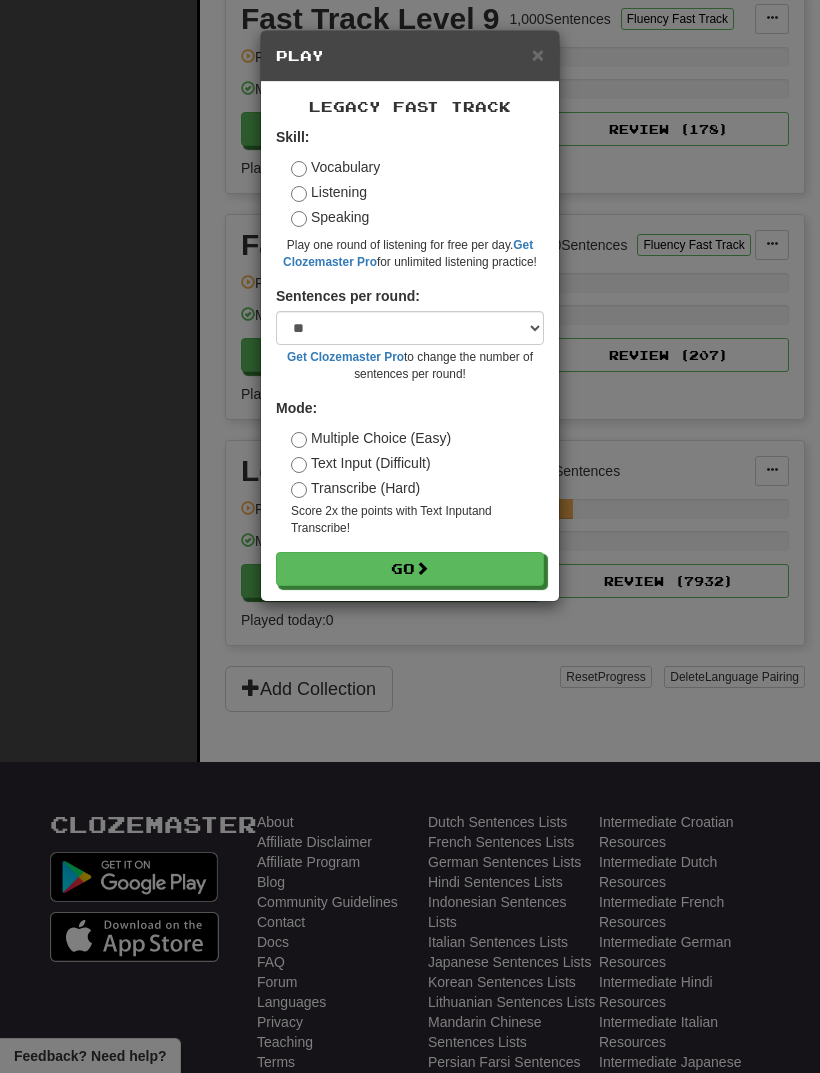 click on "Transcribe (Hard)" at bounding box center (355, 488) 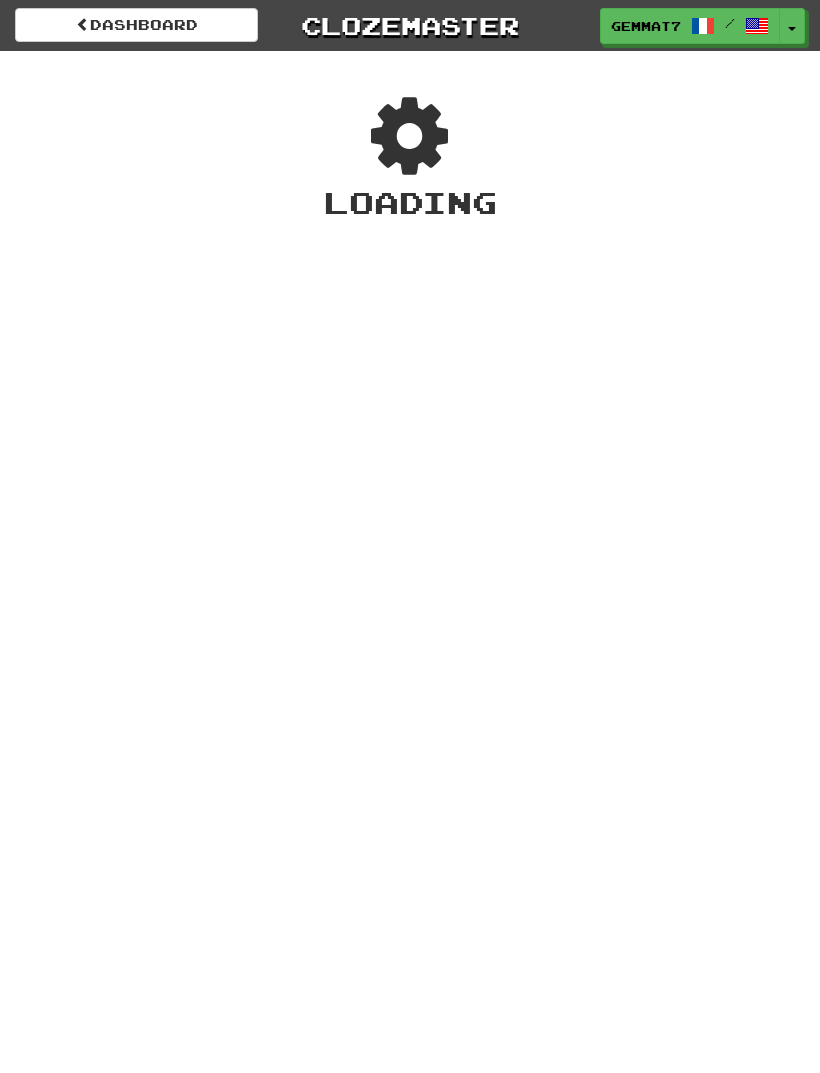 scroll, scrollTop: 0, scrollLeft: 0, axis: both 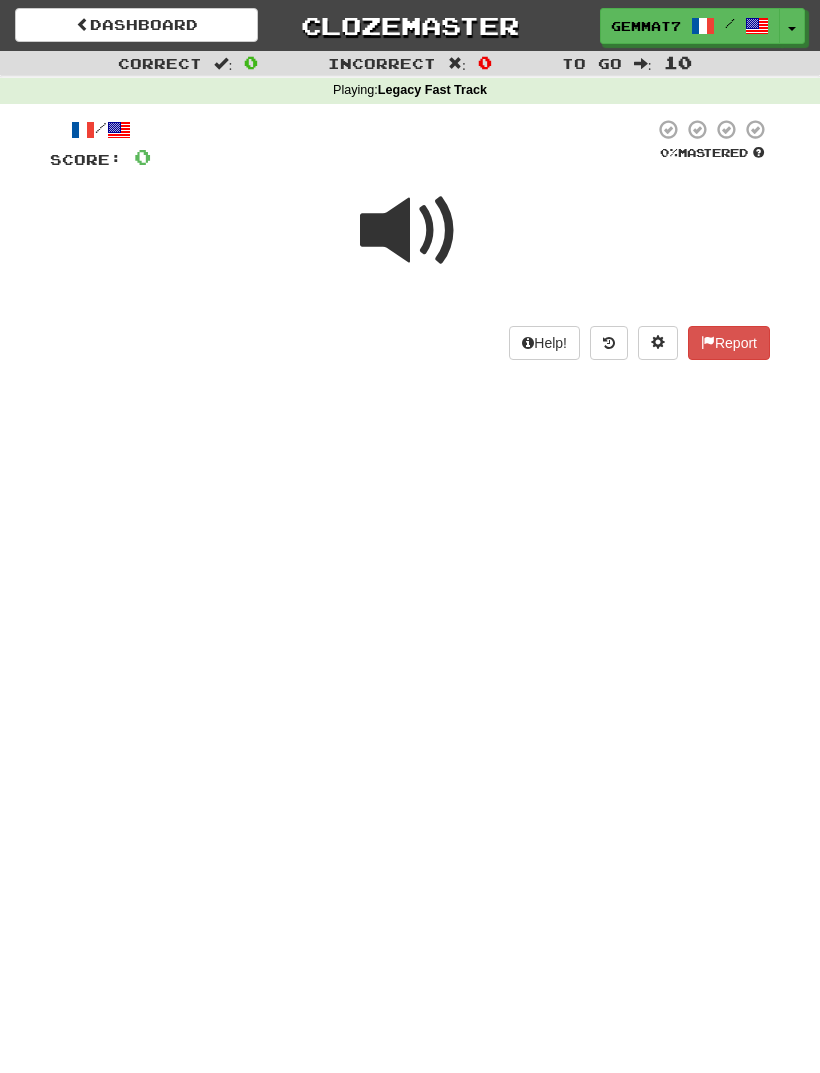 click at bounding box center [410, 231] 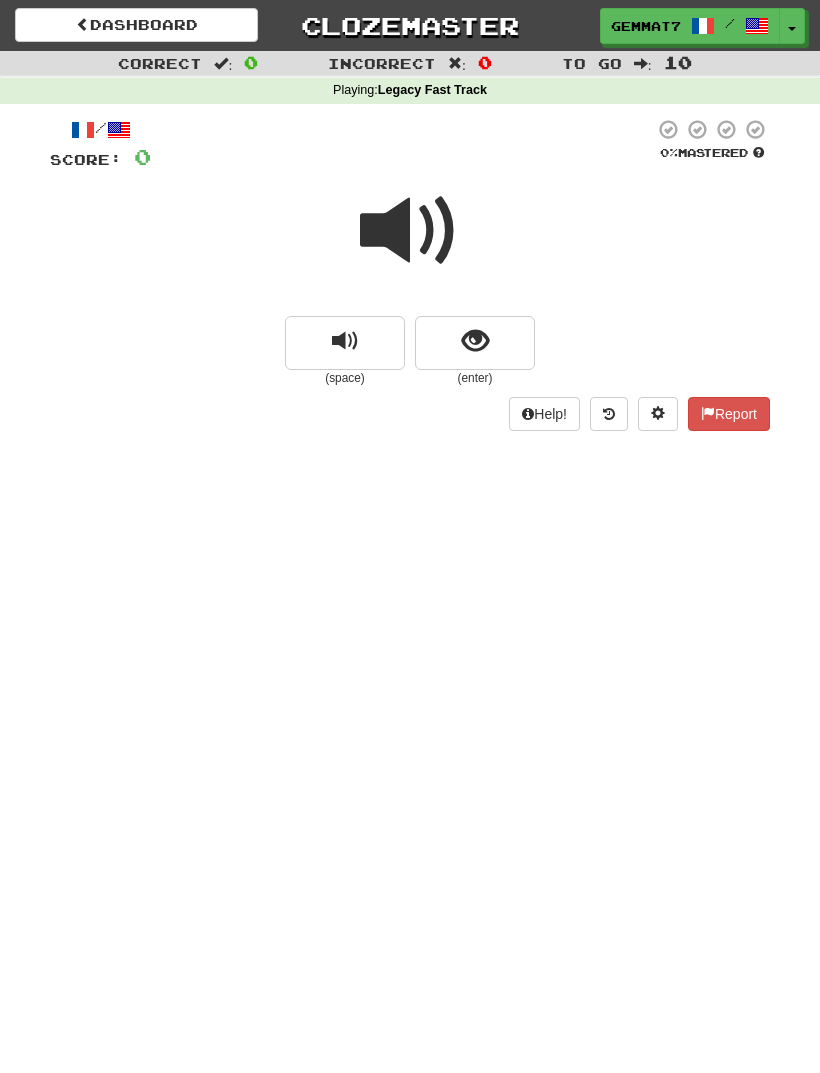 click at bounding box center [475, 341] 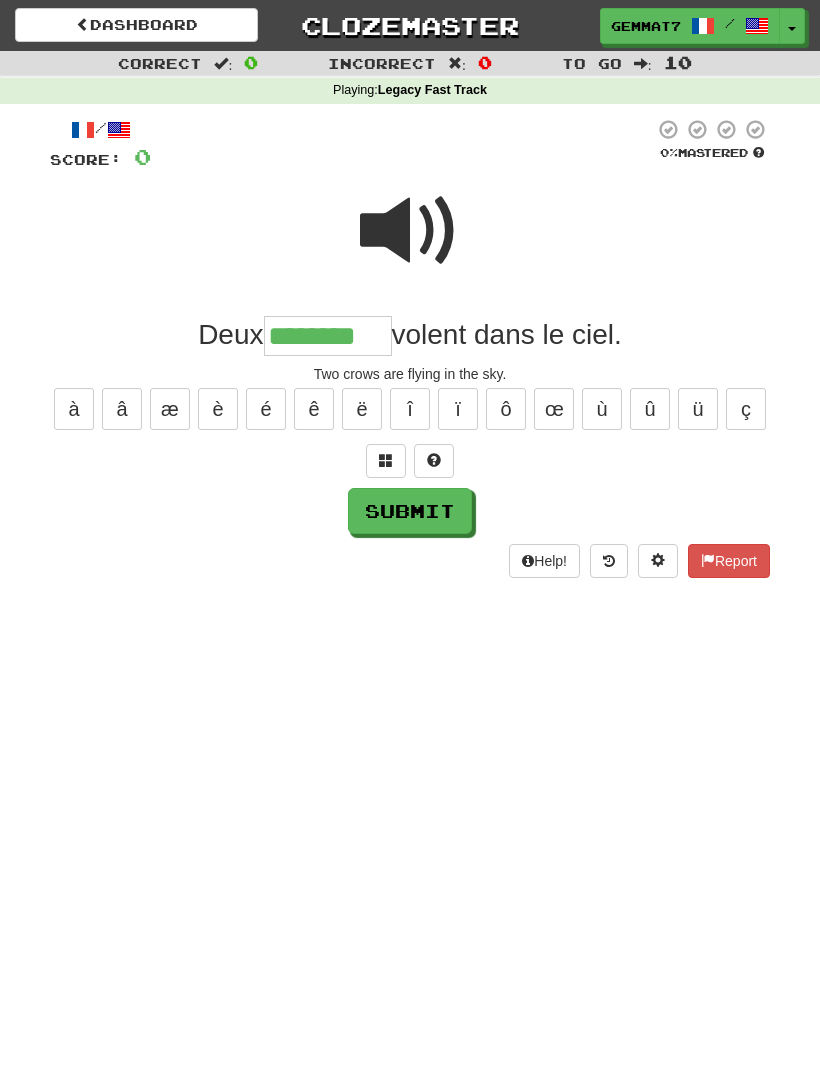 type on "********" 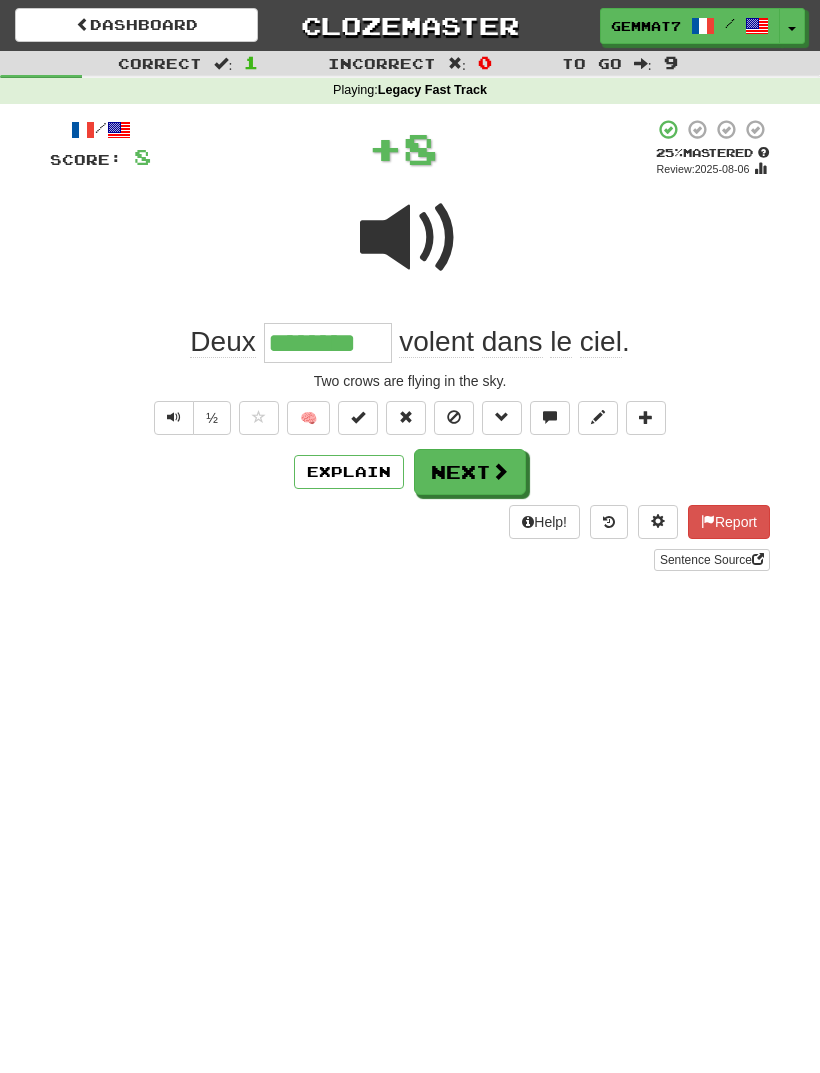 click on "Next" at bounding box center [470, 472] 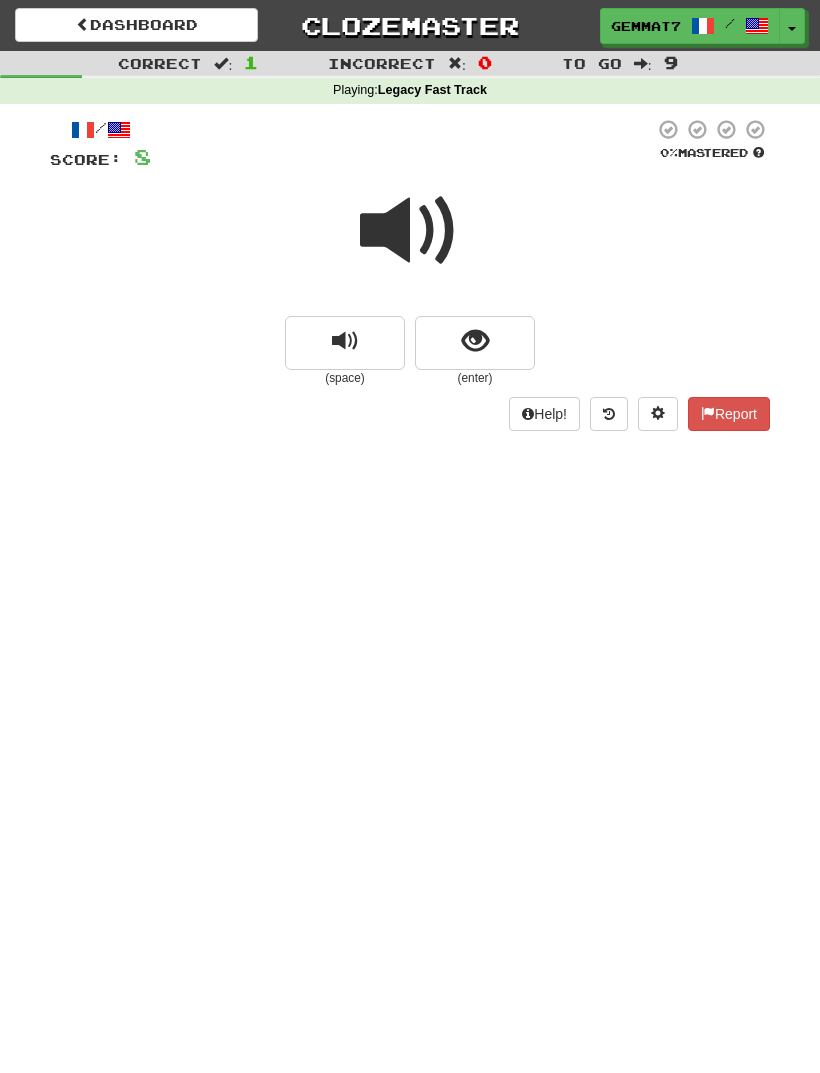 click at bounding box center (475, 341) 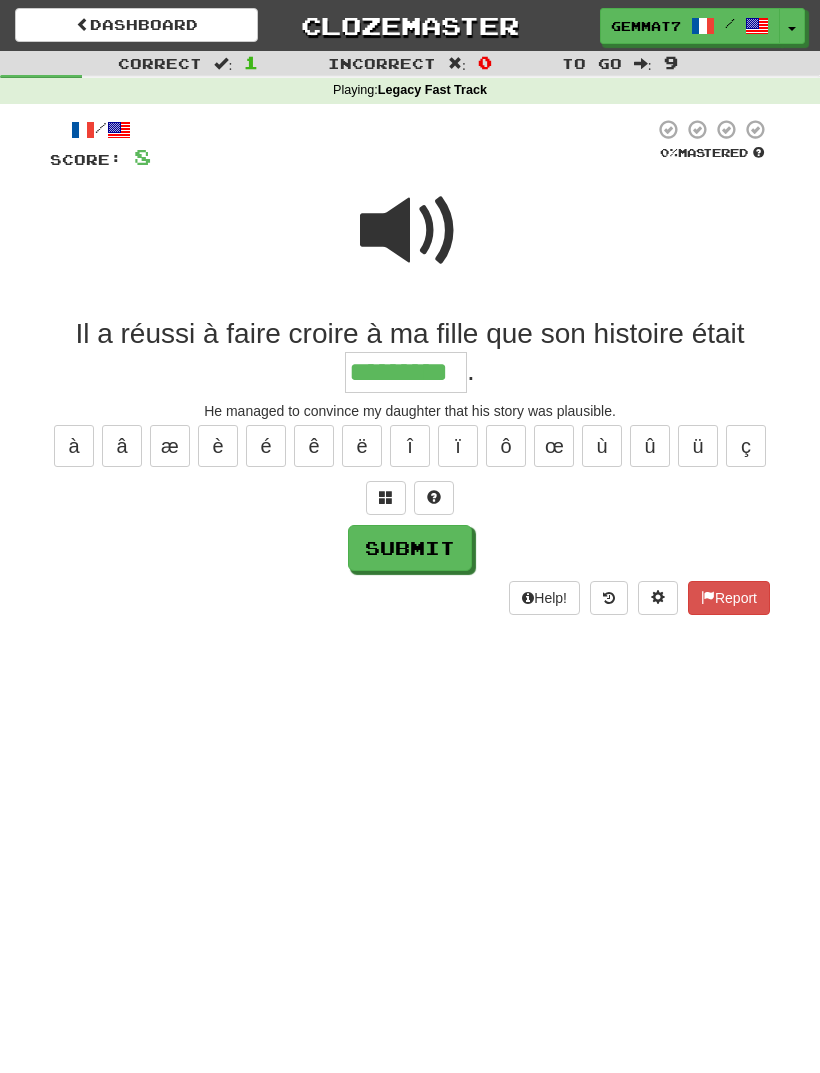 type on "*********" 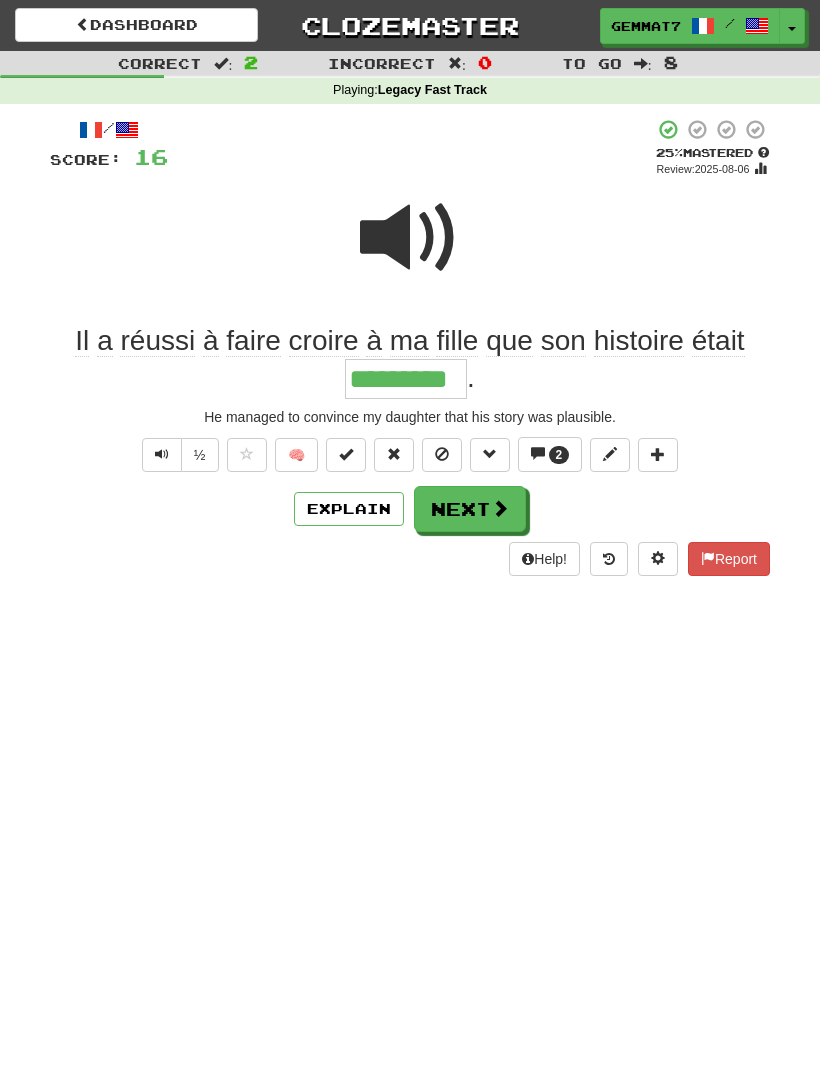 click on "Next" at bounding box center (470, 509) 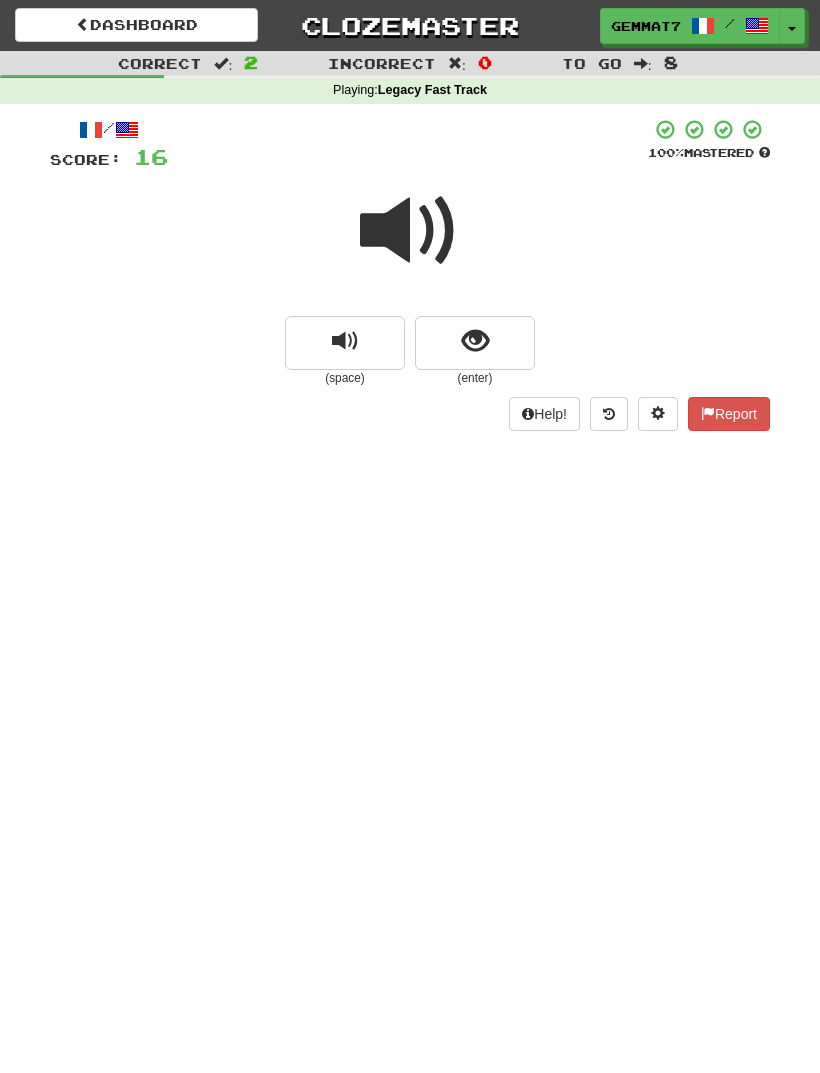 click at bounding box center [475, 343] 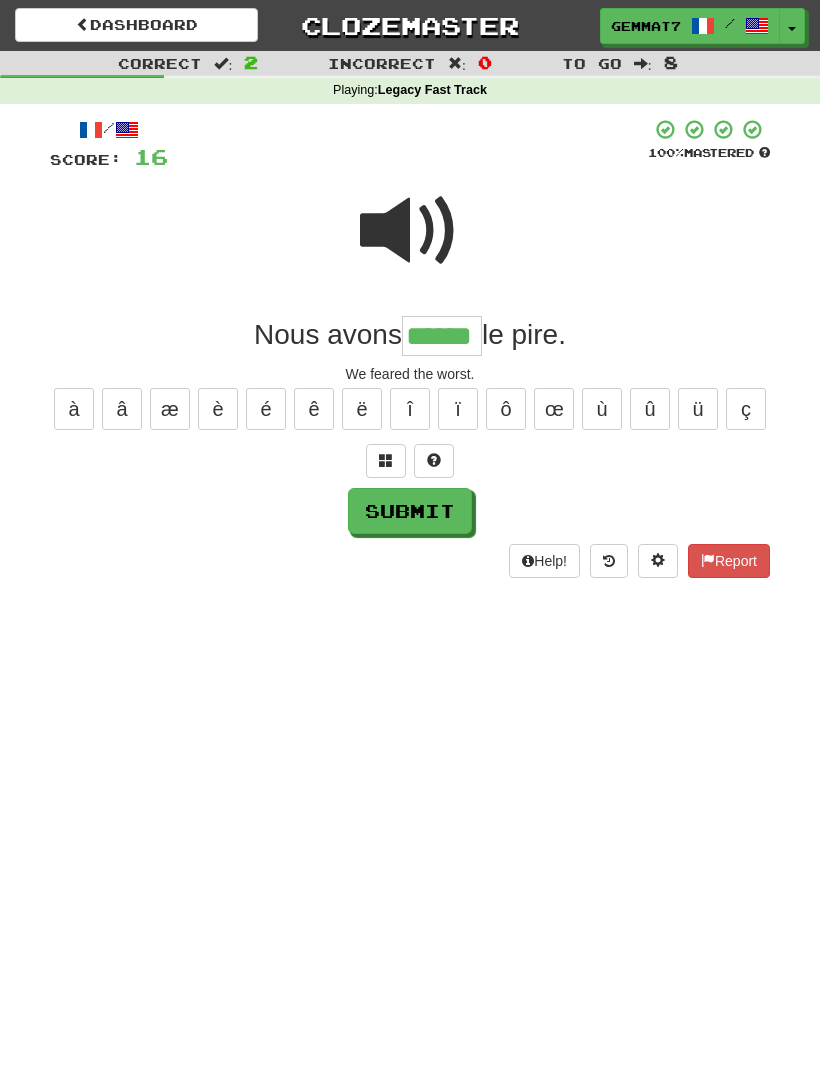 type on "******" 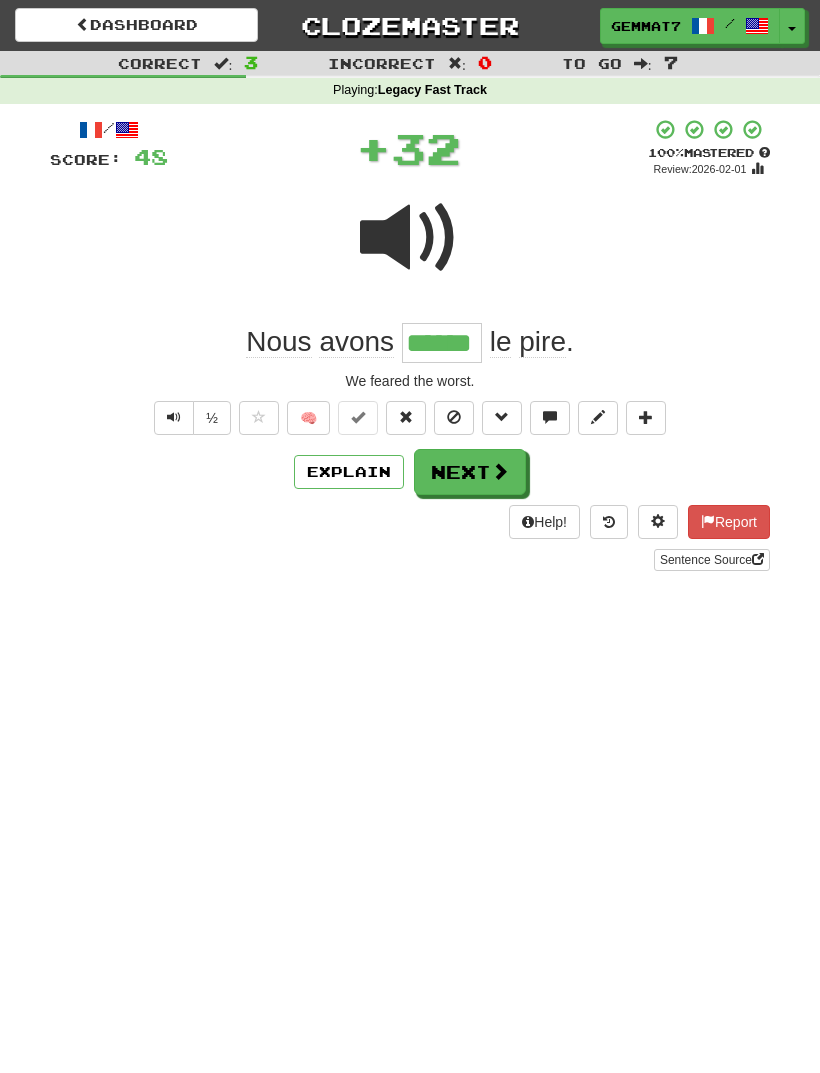 click on "Next" at bounding box center [470, 472] 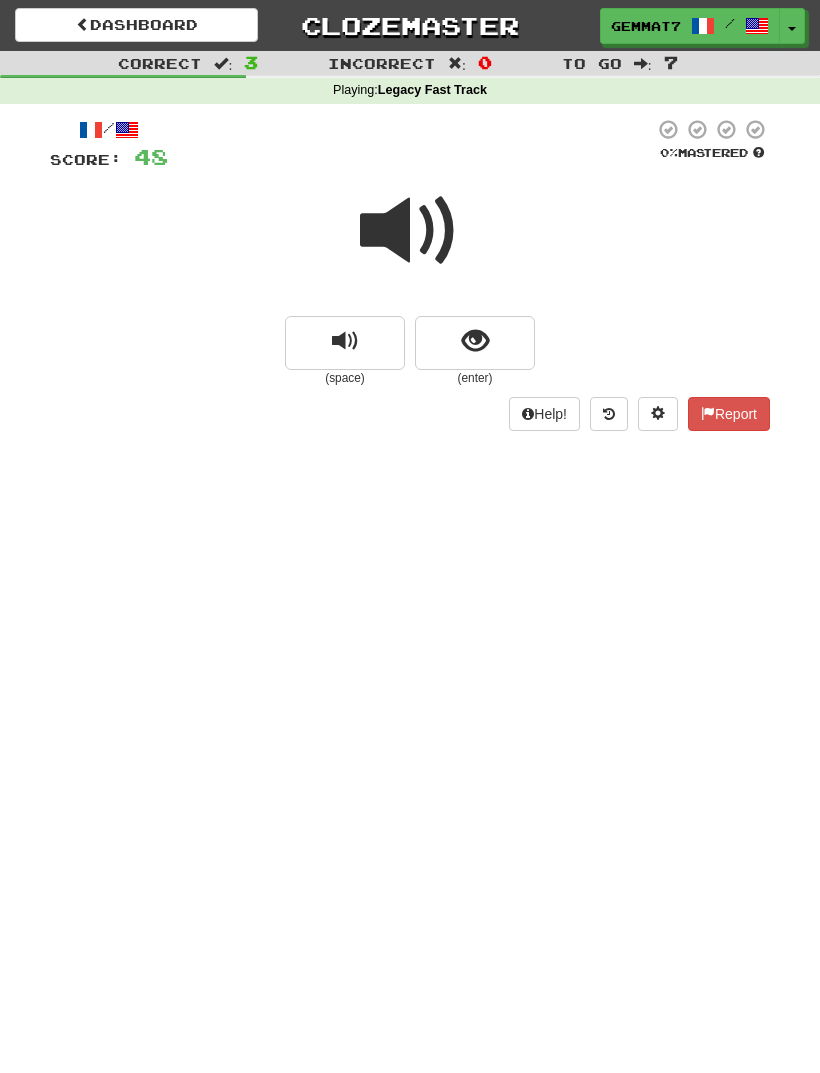 click at bounding box center (475, 343) 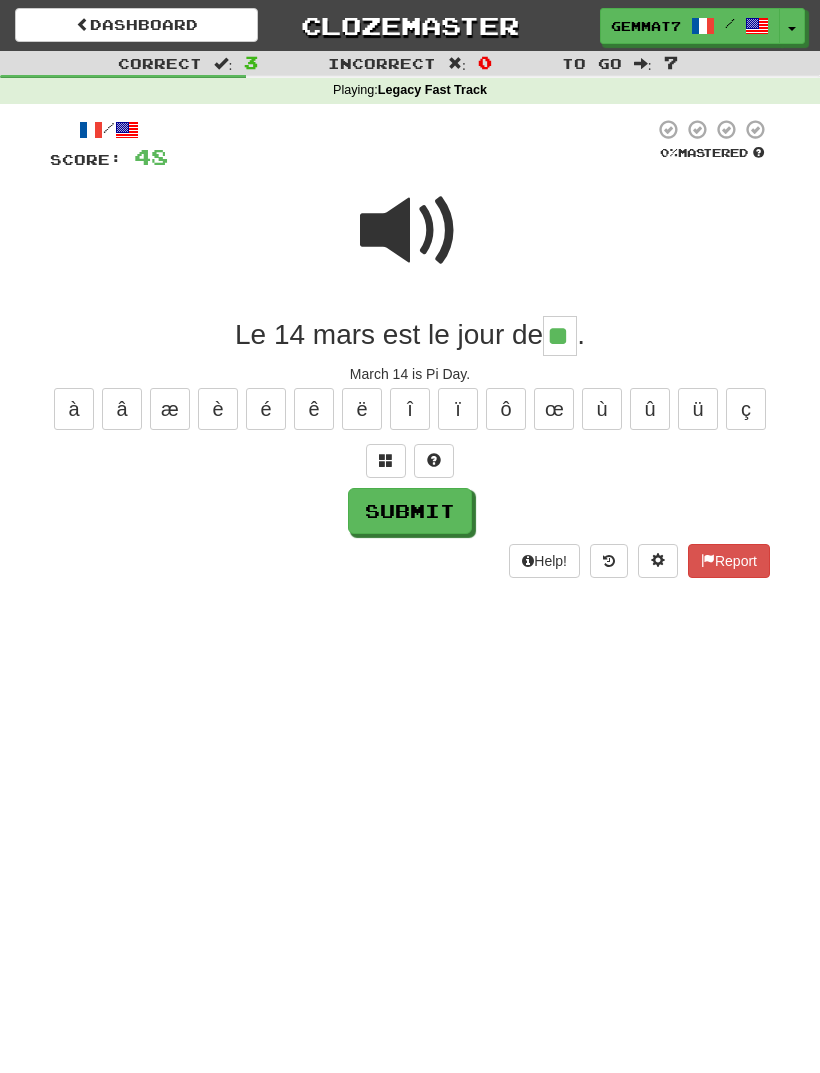 type on "**" 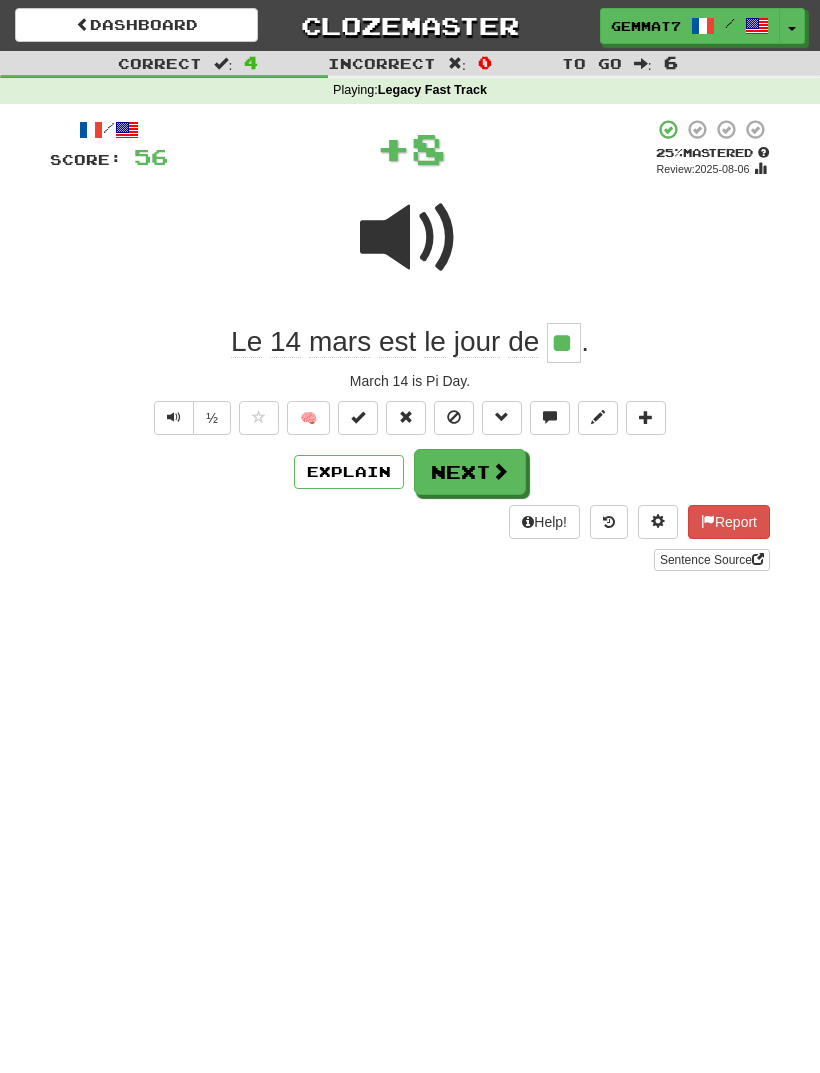 click on "Next" at bounding box center [470, 472] 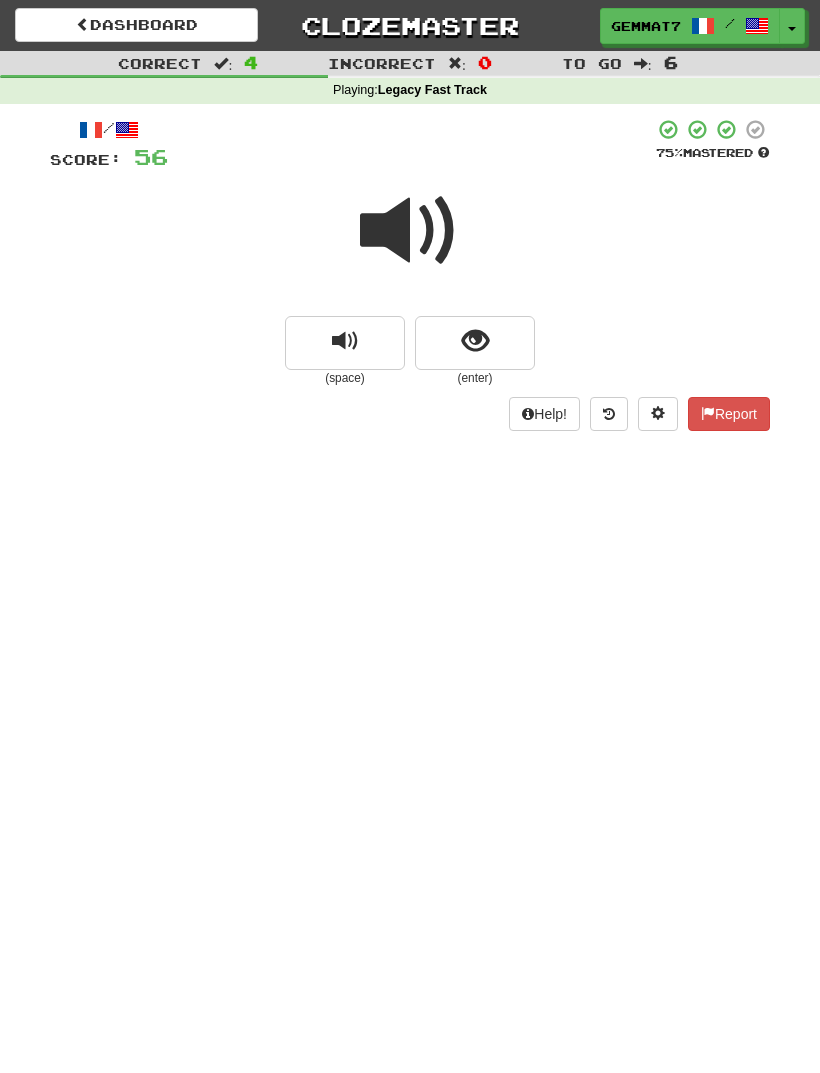 click at bounding box center (475, 341) 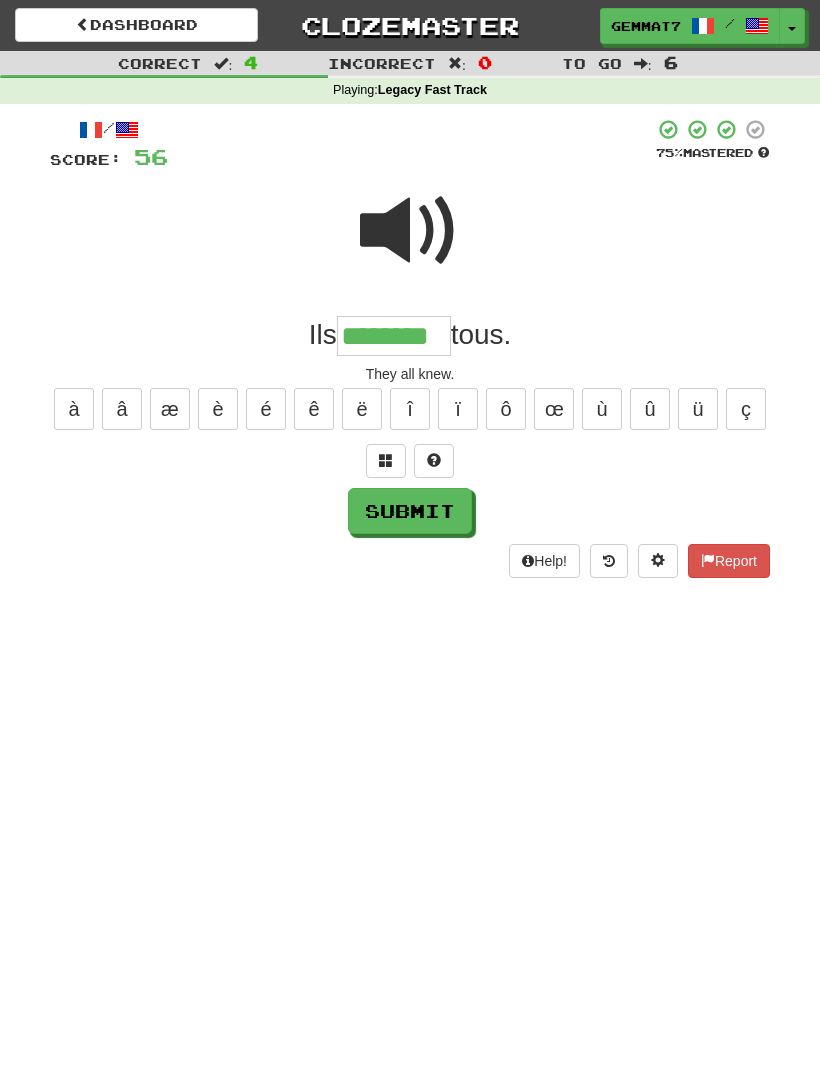 type on "********" 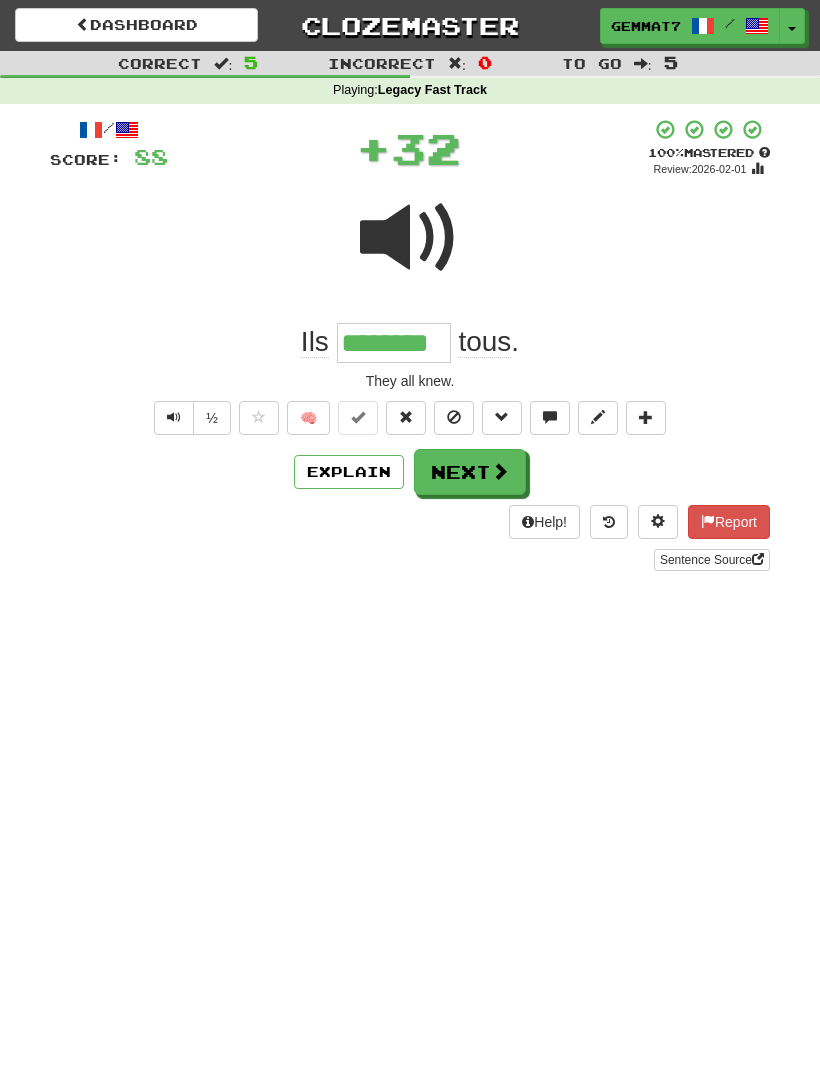 click on "Next" at bounding box center [470, 472] 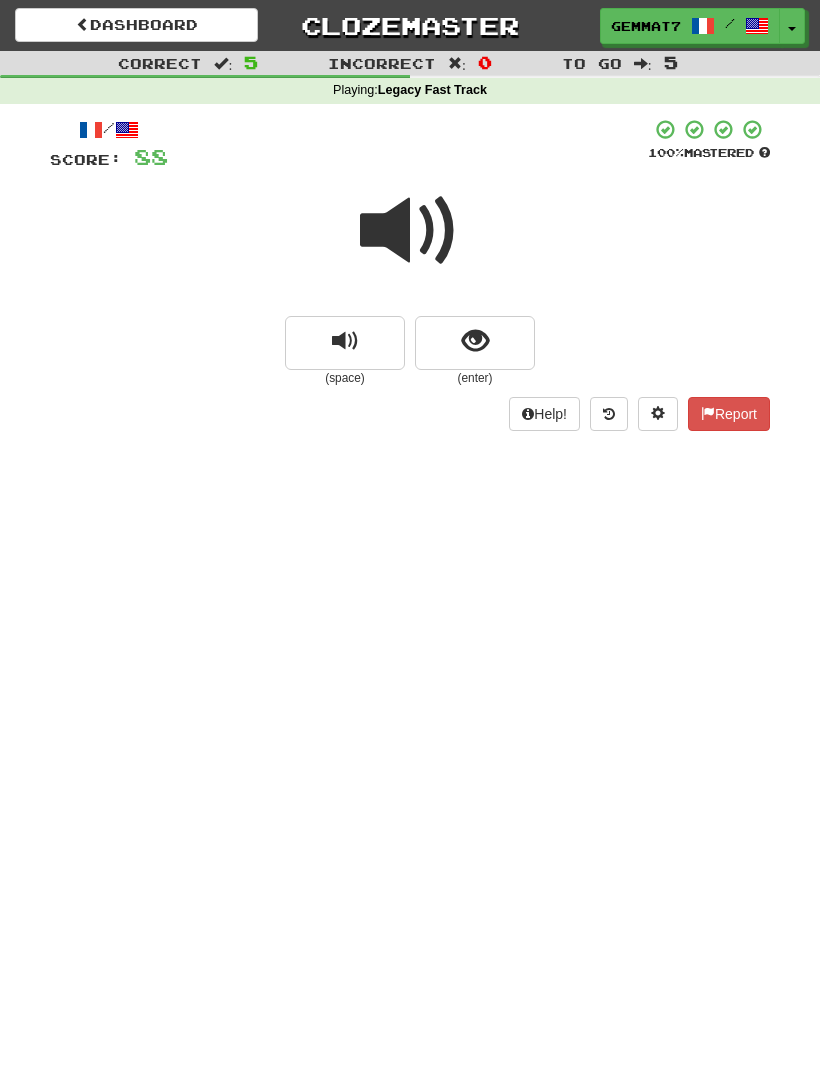 click at bounding box center [475, 343] 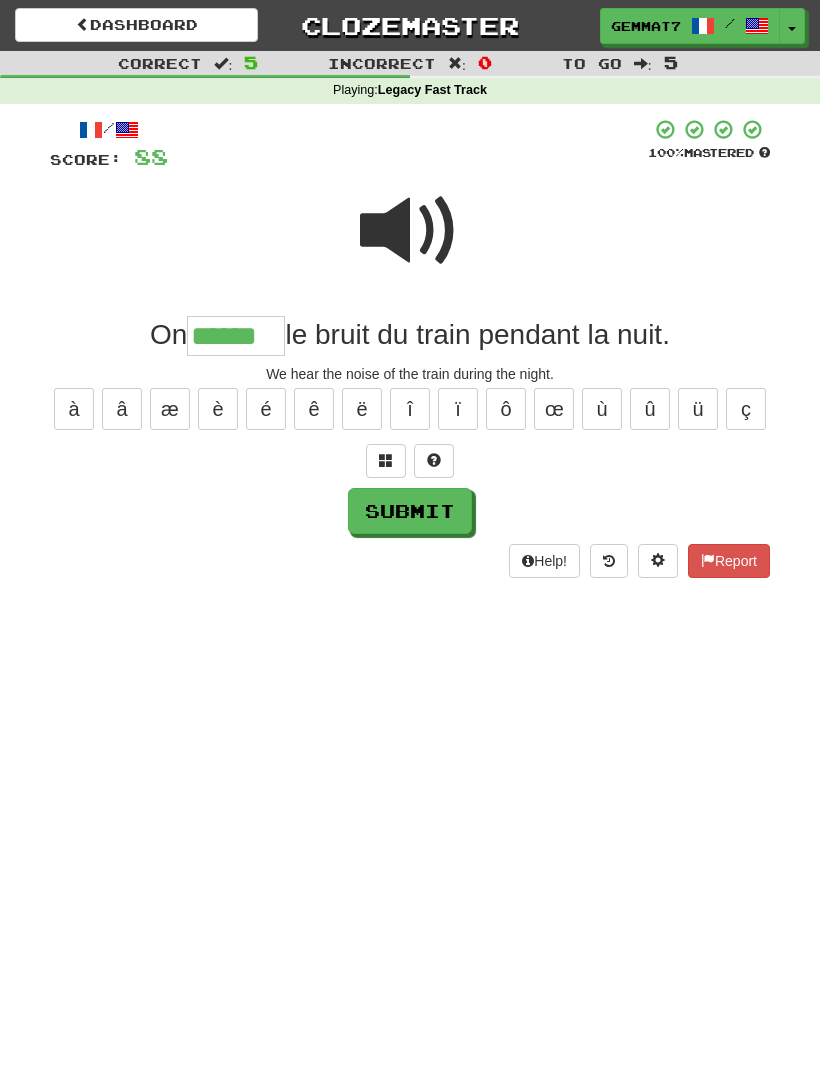 type on "******" 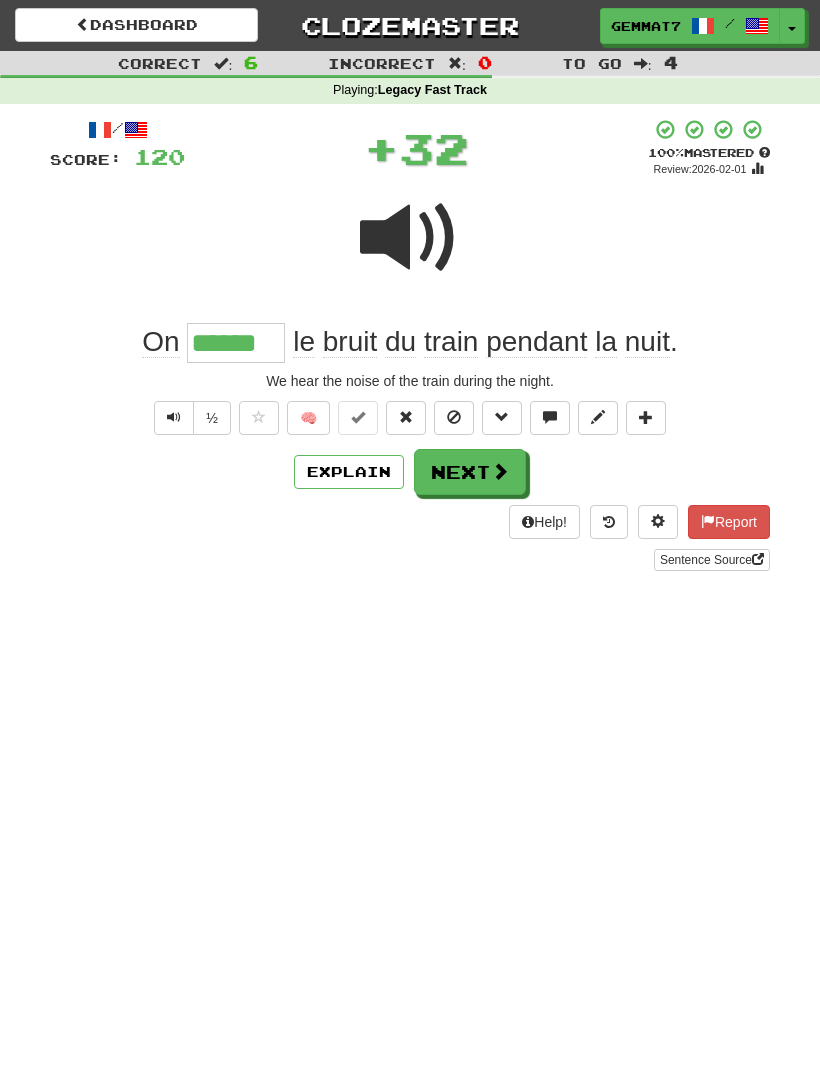 click on "Next" at bounding box center [470, 472] 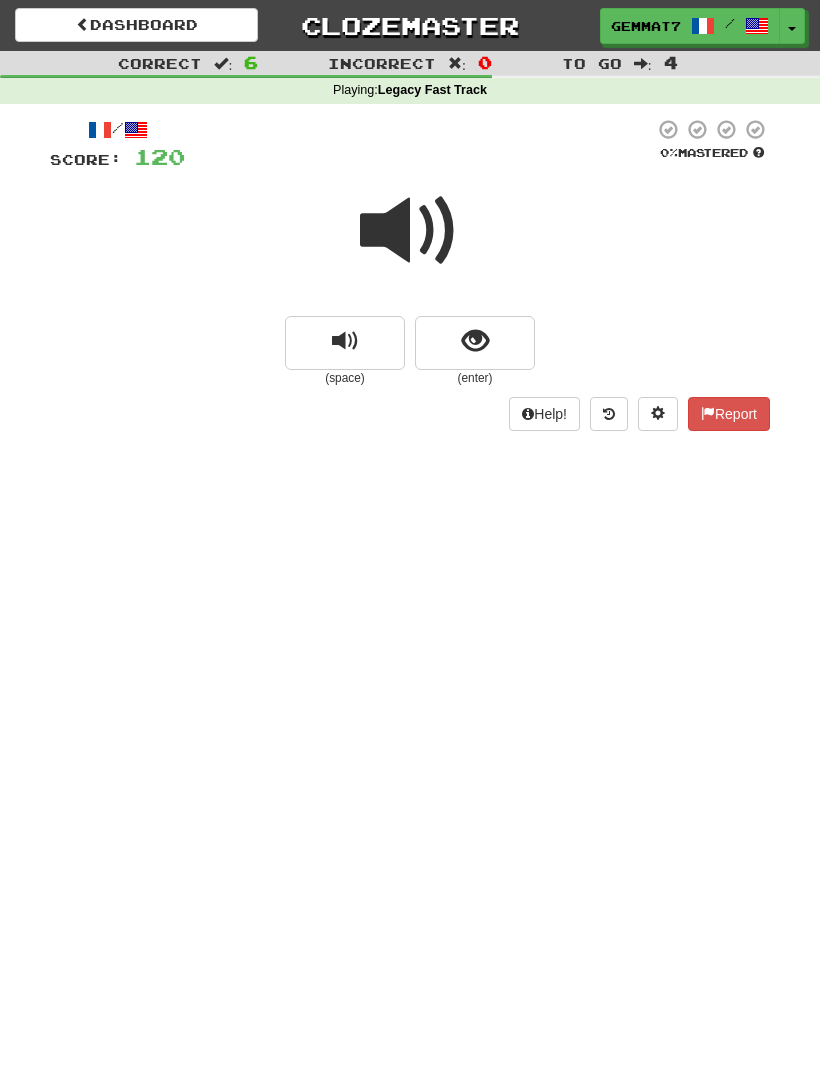 click at bounding box center [475, 343] 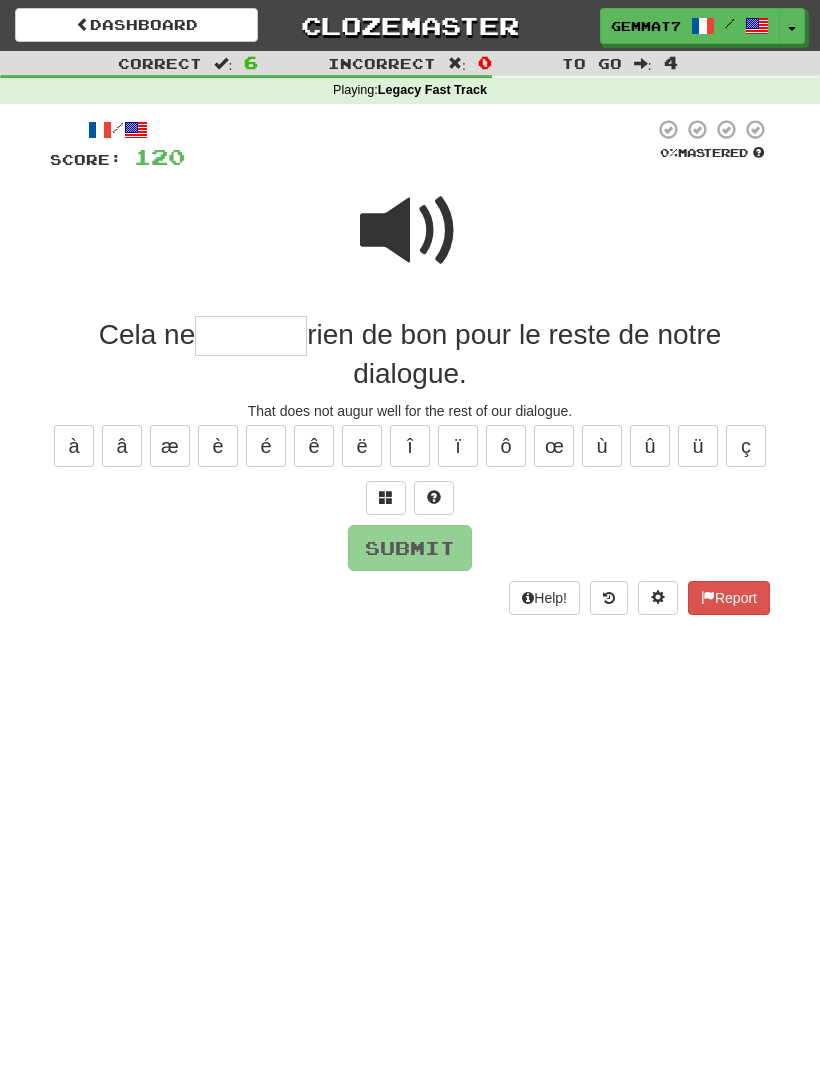 click at bounding box center (410, 231) 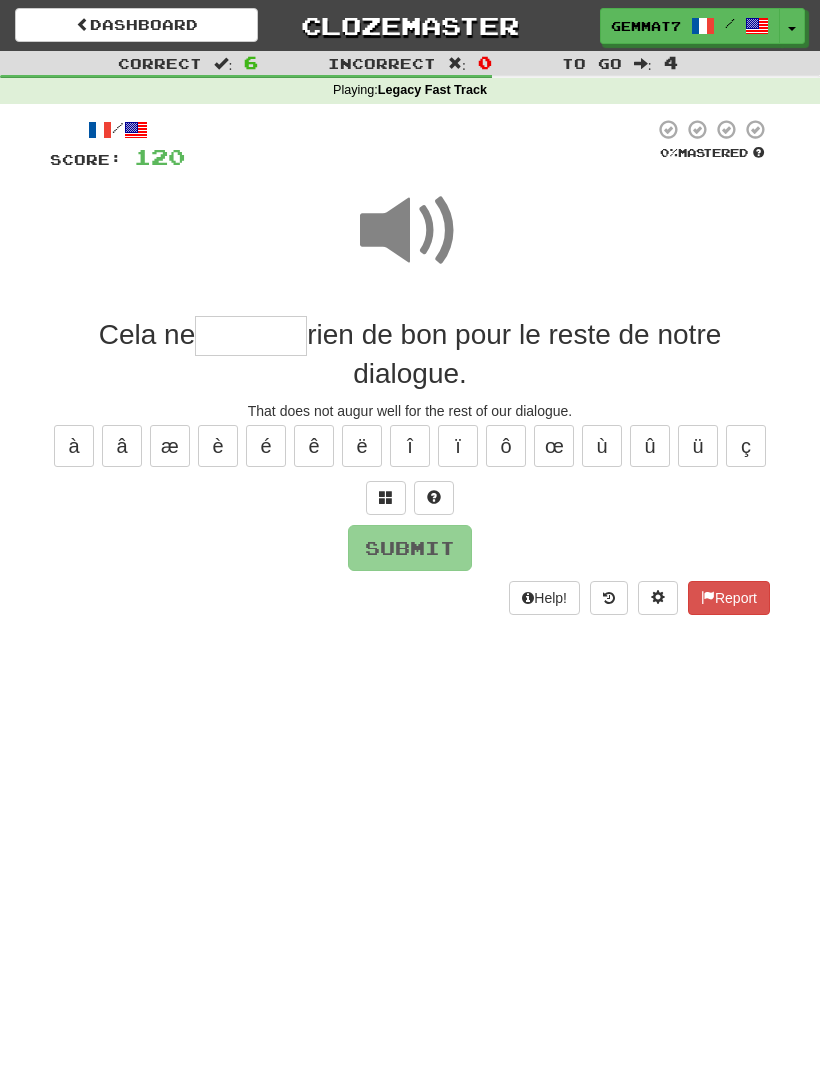 click at bounding box center [251, 336] 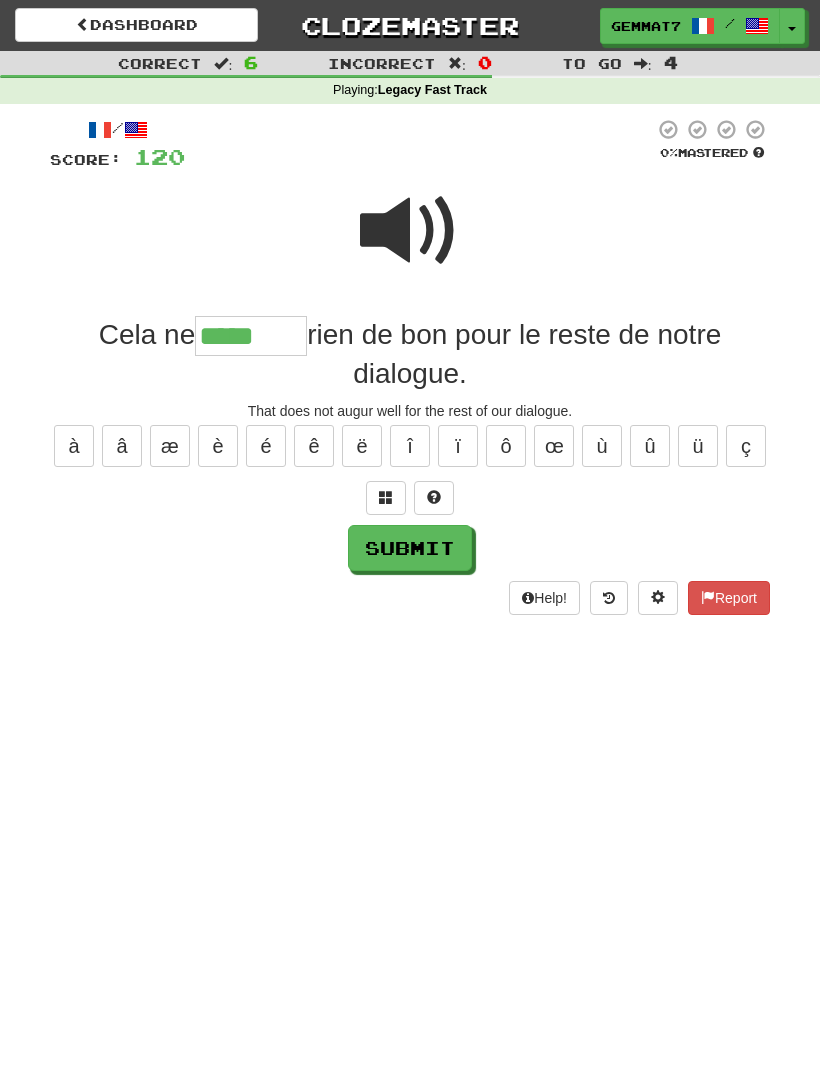 click at bounding box center (410, 231) 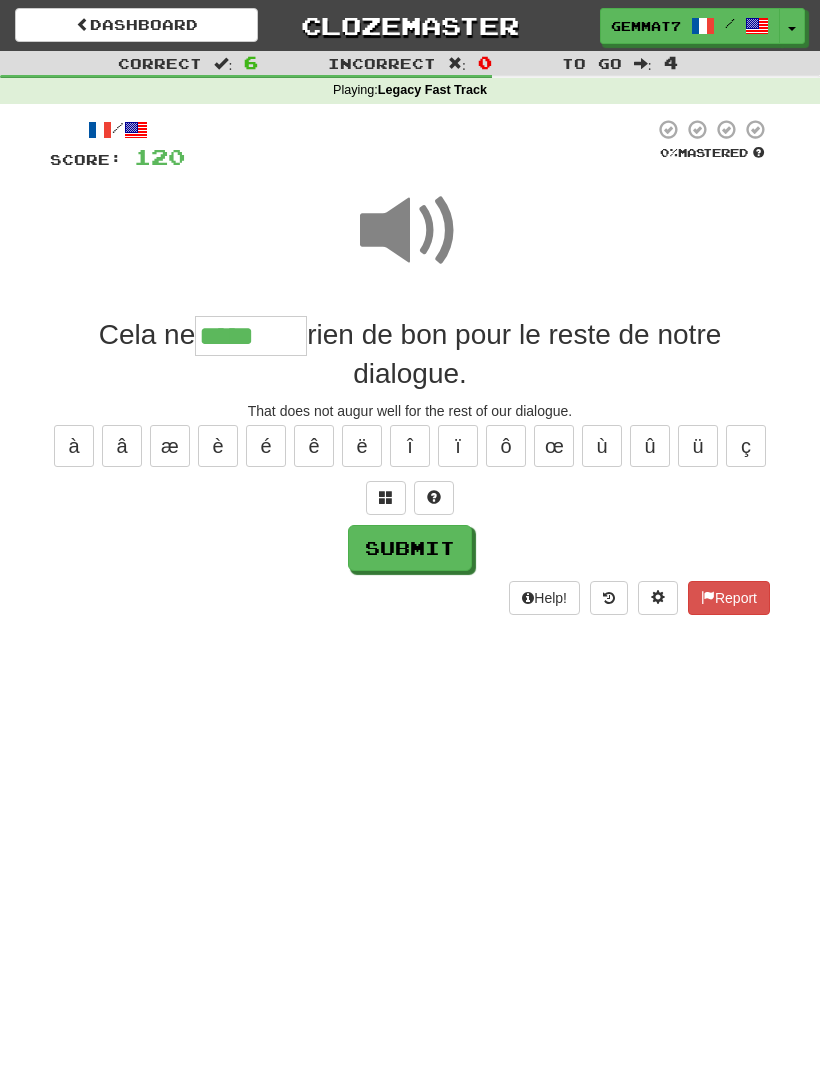 click on "*****" at bounding box center [251, 336] 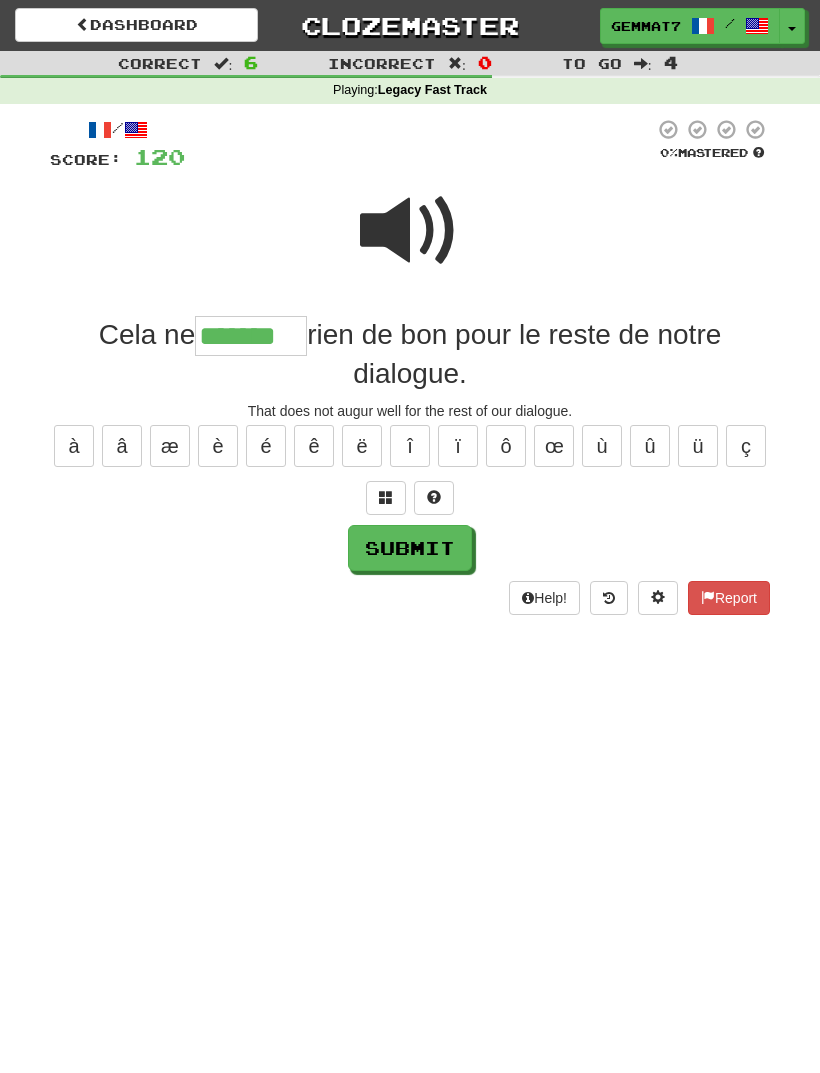 type on "*******" 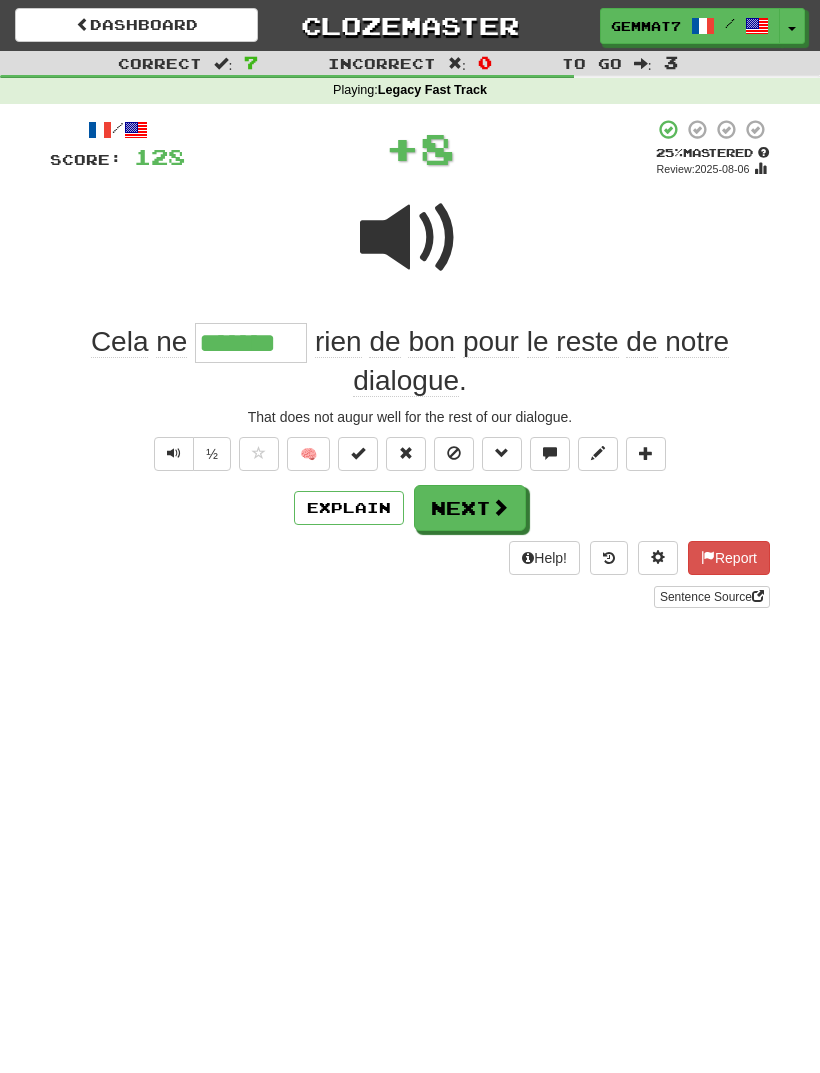 click on "Explain" at bounding box center (349, 508) 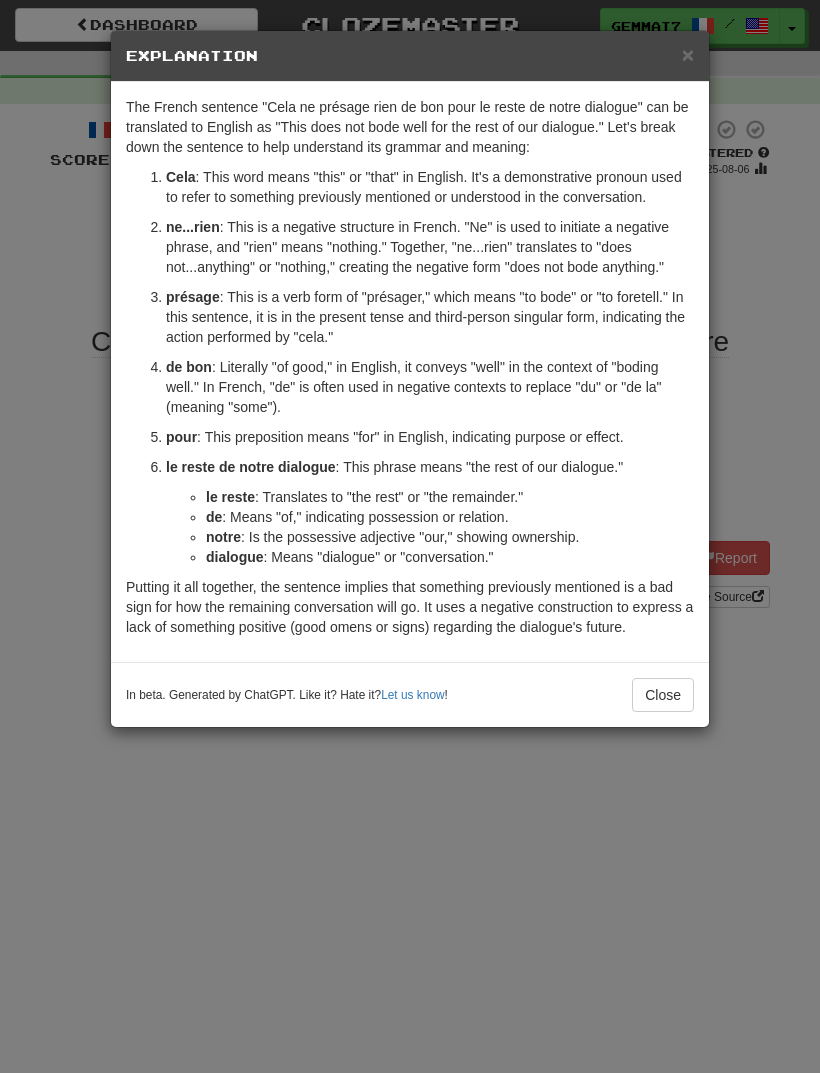 click on "× Explanation The French sentence "Cela ne présage rien de bon pour le reste de notre dialogue" can be translated to English as "This does not bode well for the rest of our dialogue." Let's break down the sentence to help understand its grammar and meaning:
Cela : This word means "this" or "that" in English. It's a demonstrative pronoun used to refer to something previously mentioned or understood in the conversation.
ne...rien : This is a negative structure in French. "Ne" is used to initiate a negative phrase, and "rien" means "nothing." Together, "ne...rien" translates to "does not...anything" or "nothing," creating the negative form "does not bode anything."
présage : This is a verb form of "présager," which means "to bode" or "to foretell." In this sentence, it is in the present tense and third-person singular form, indicating the action performed by "cela."
de bon
pour : This preposition means "for" in English, indicating purpose or effect.
le reste
de" at bounding box center [410, 536] 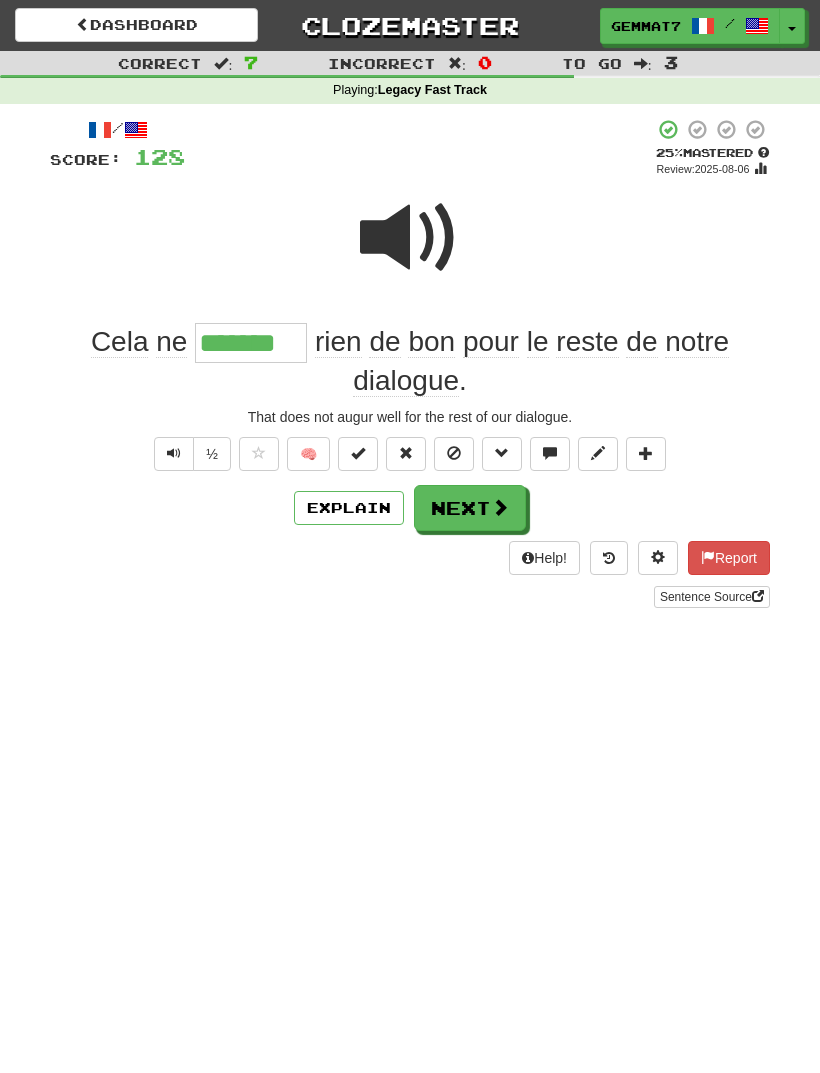 click on "Next" at bounding box center [470, 508] 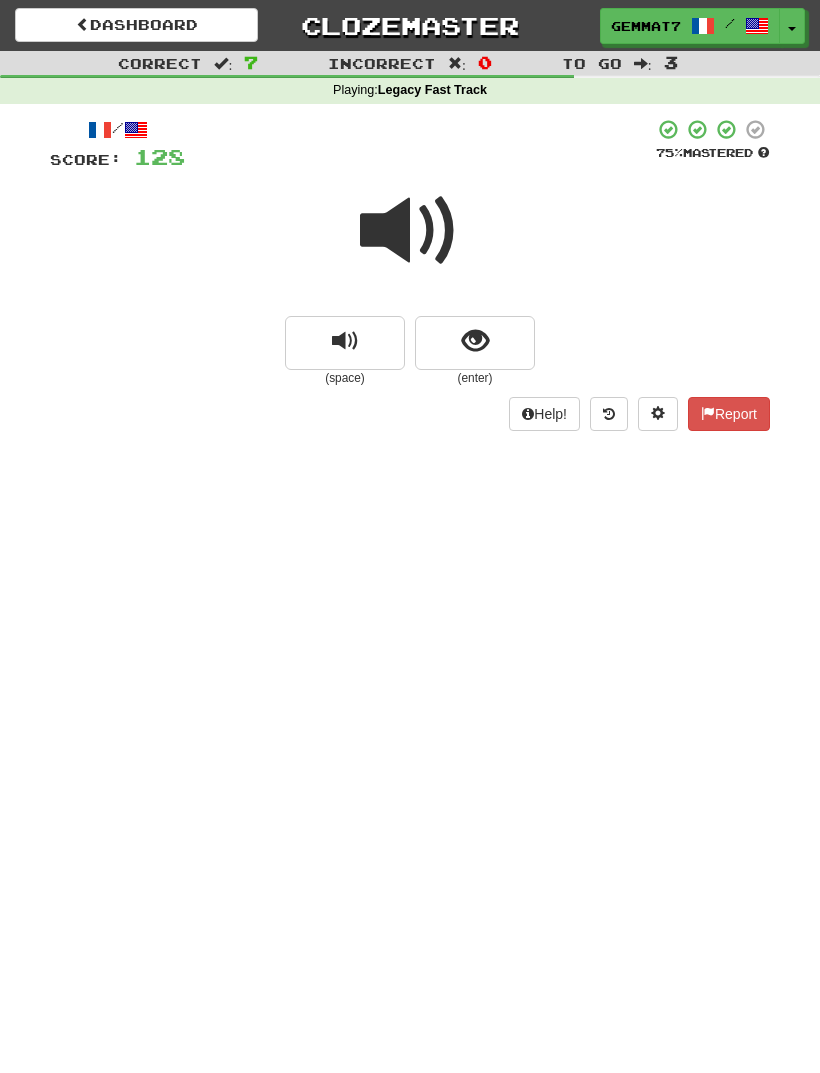 click at bounding box center [475, 341] 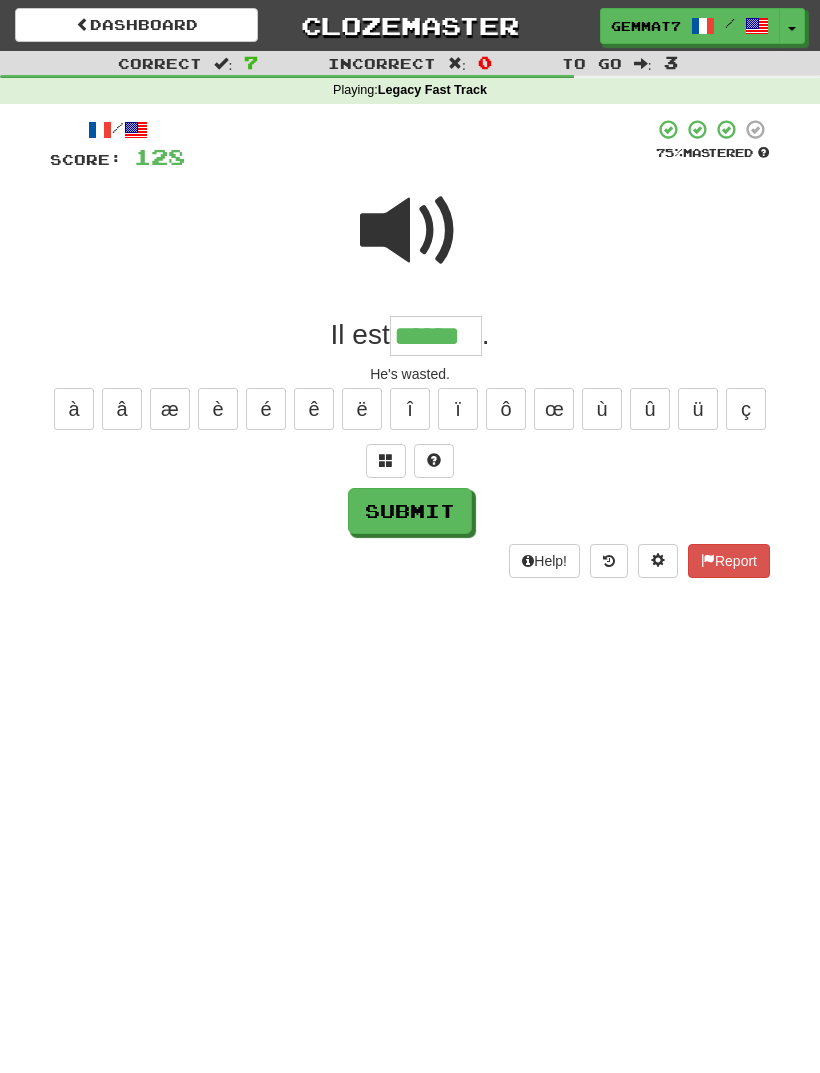 type on "******" 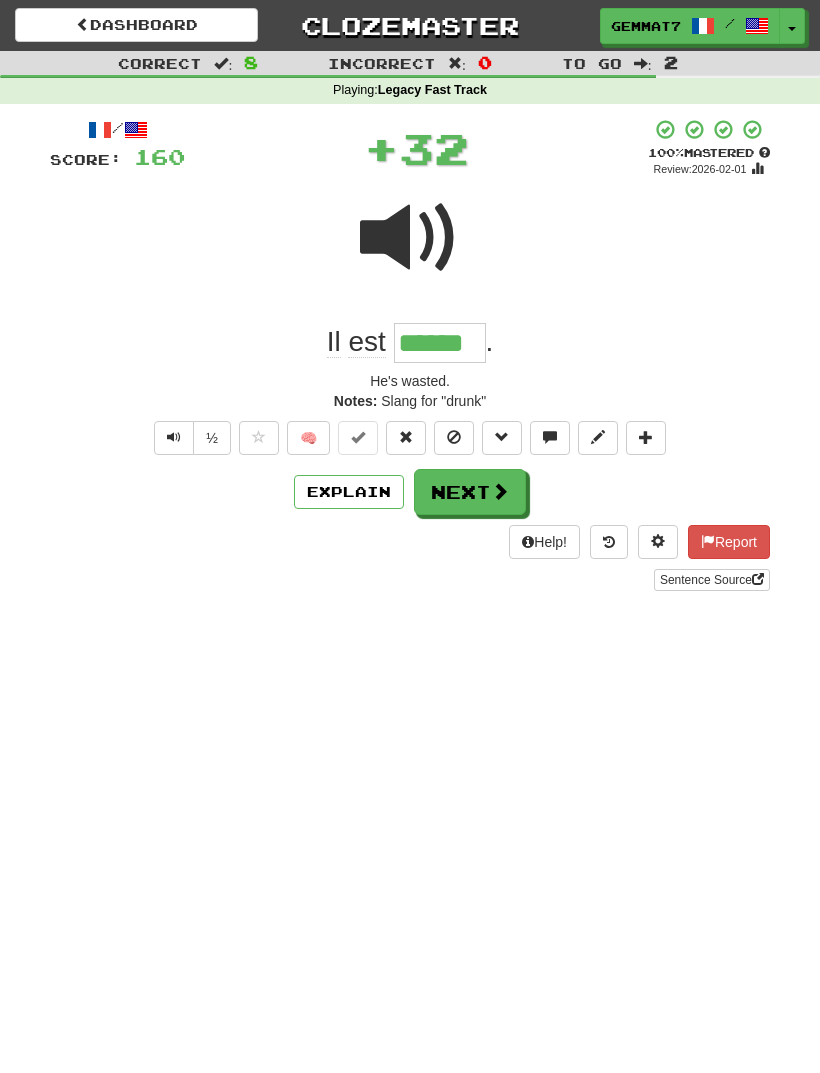 click on "Next" at bounding box center (470, 492) 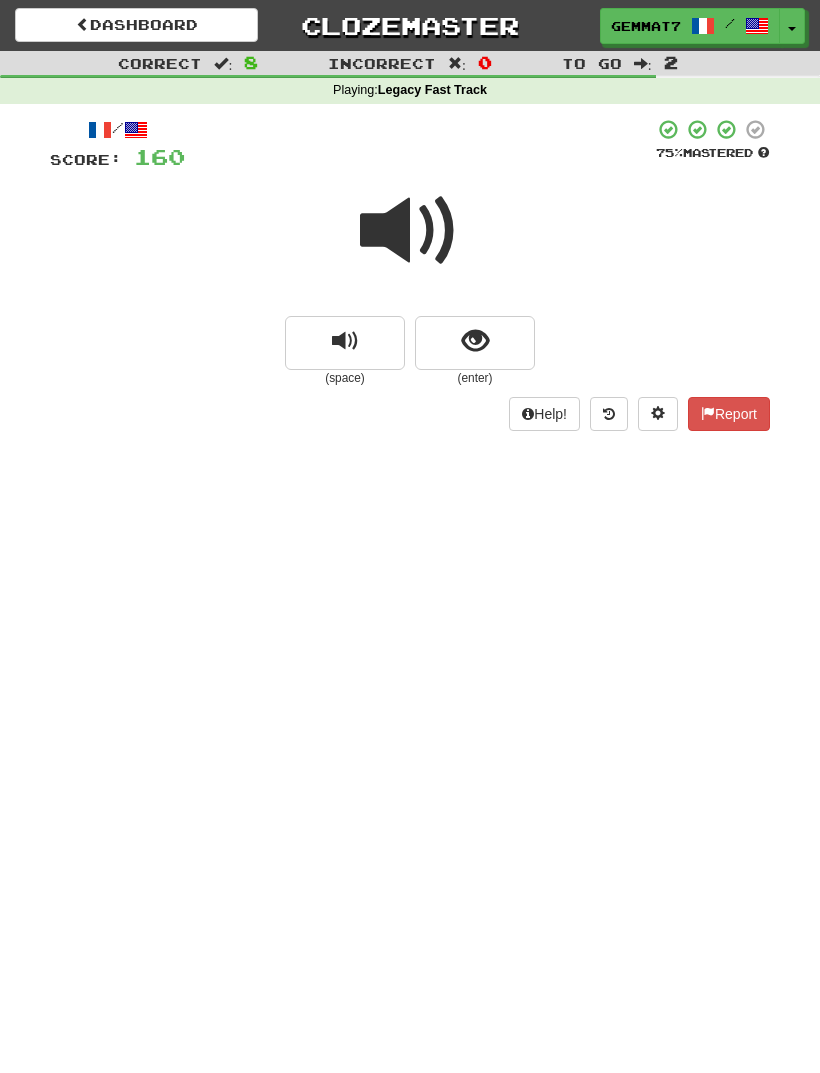 click at bounding box center (475, 341) 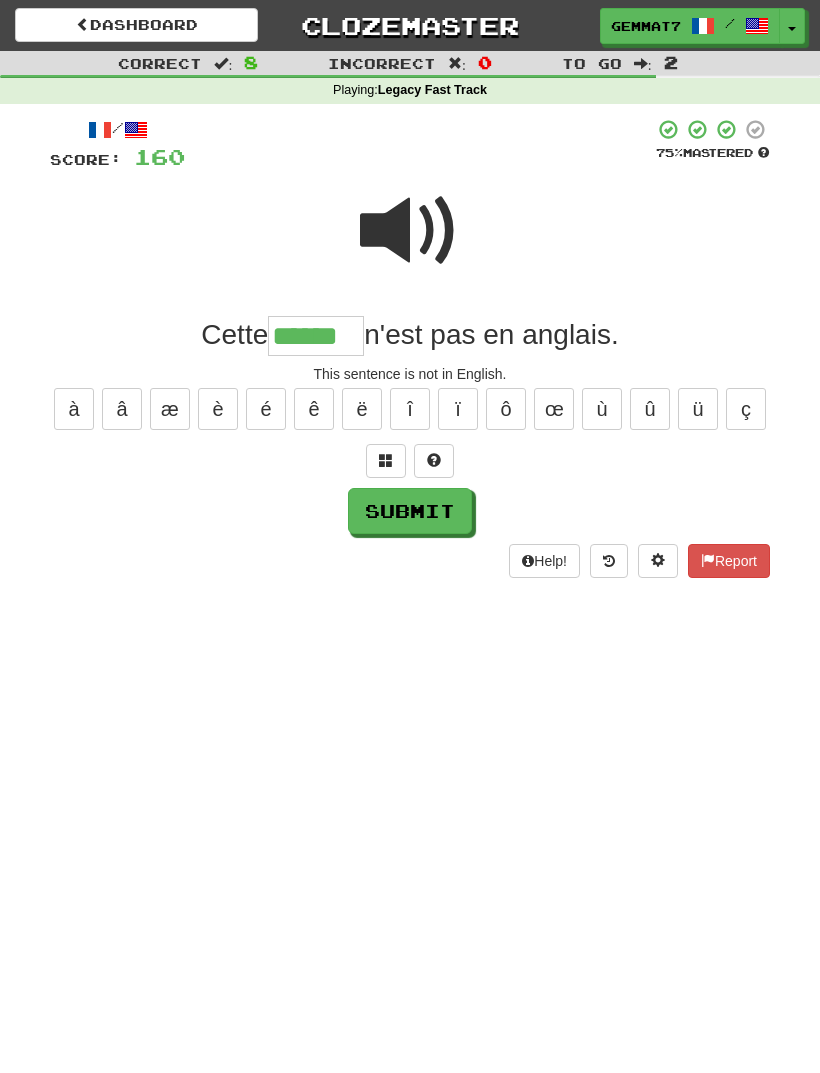 type on "******" 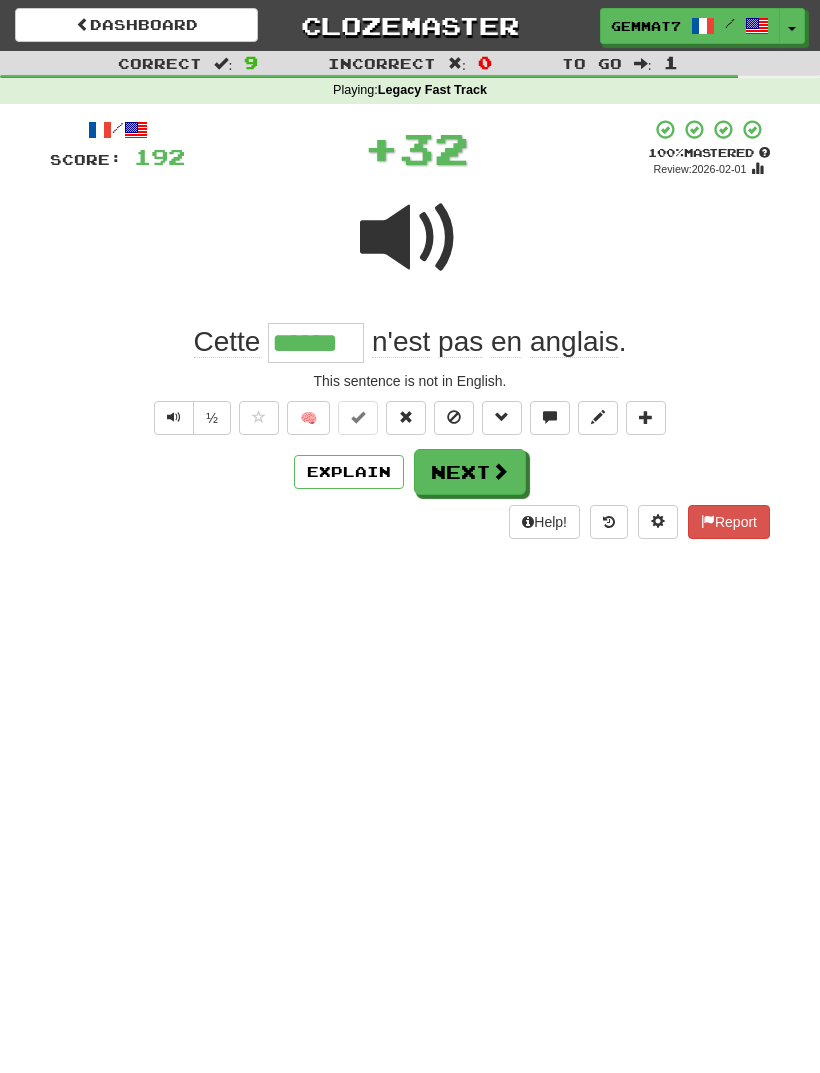 click on "Next" at bounding box center [470, 472] 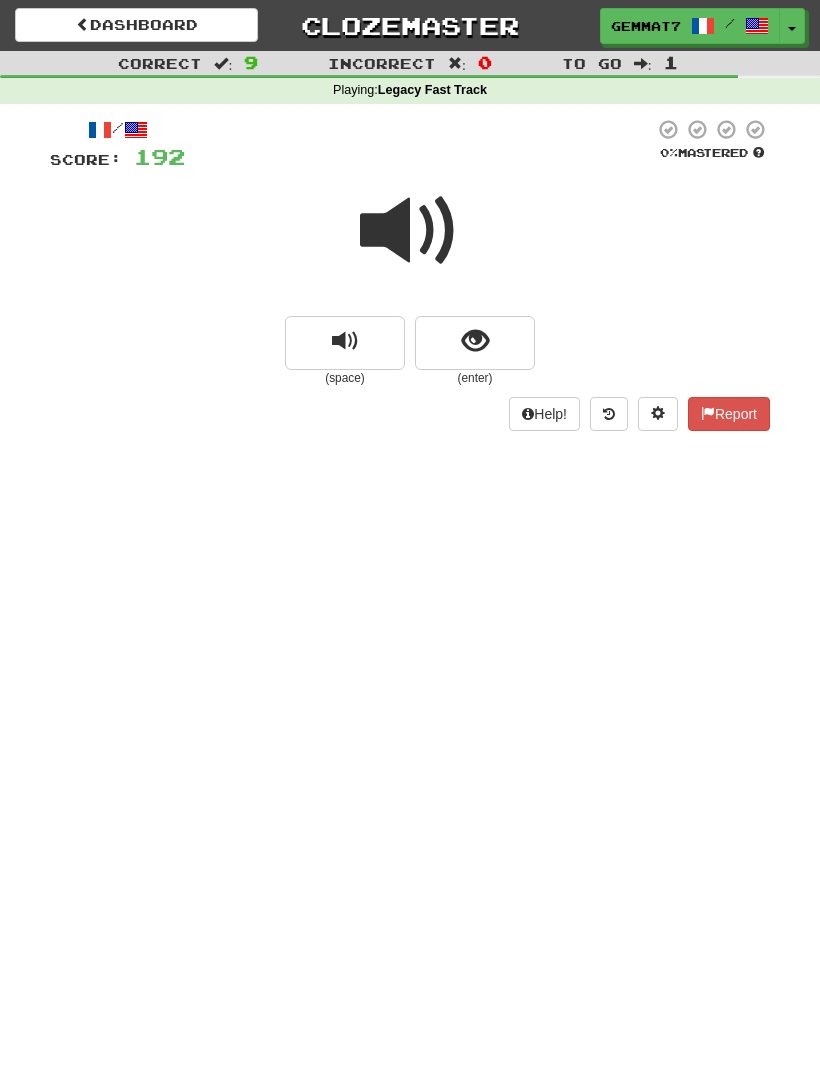 click at bounding box center (475, 343) 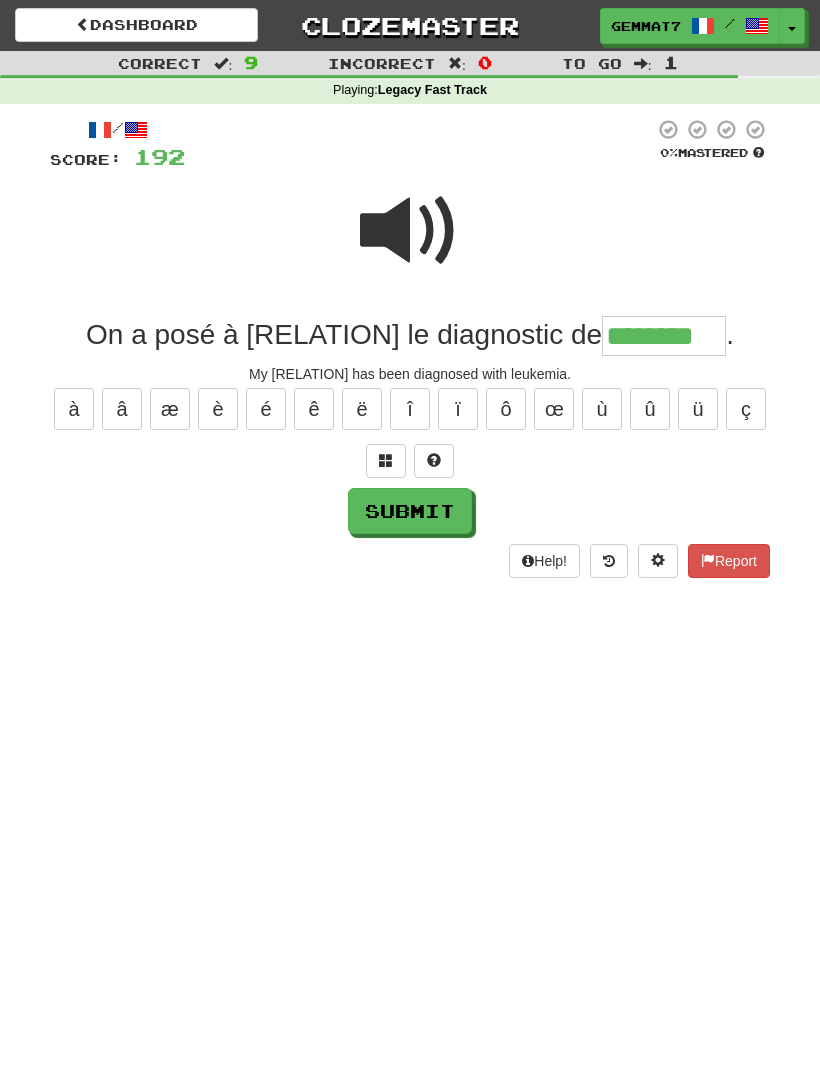 type on "********" 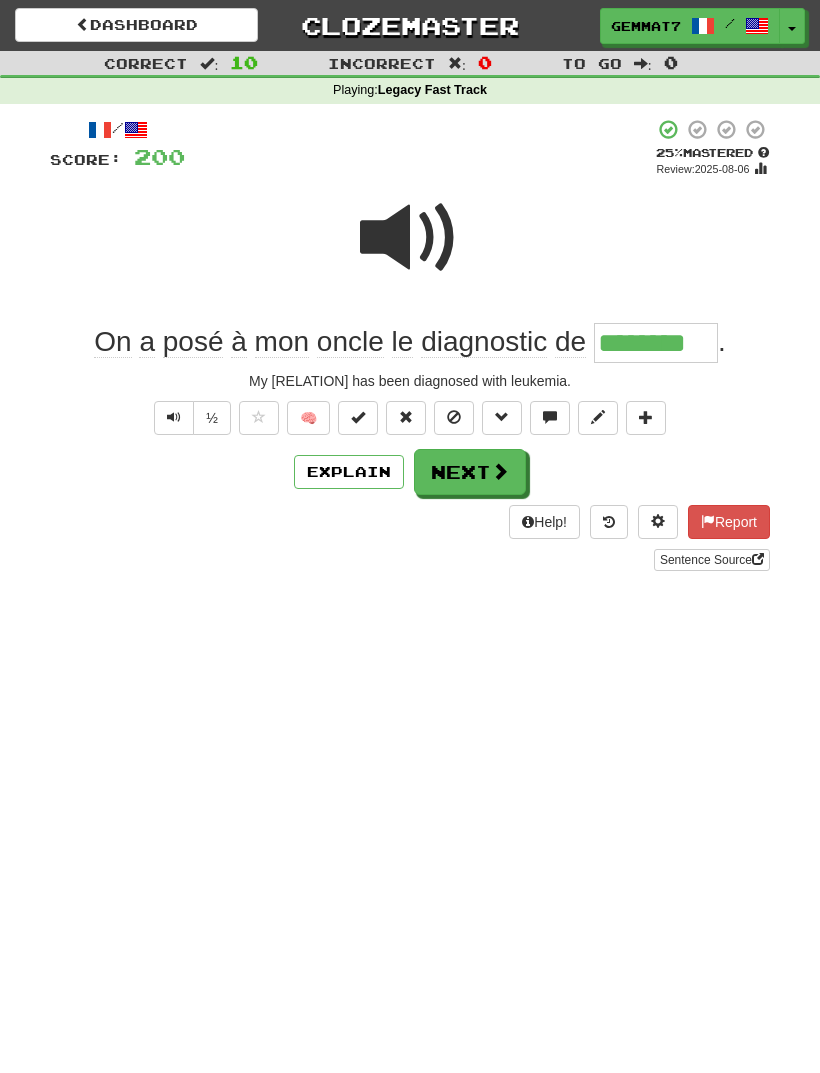 click at bounding box center (410, 238) 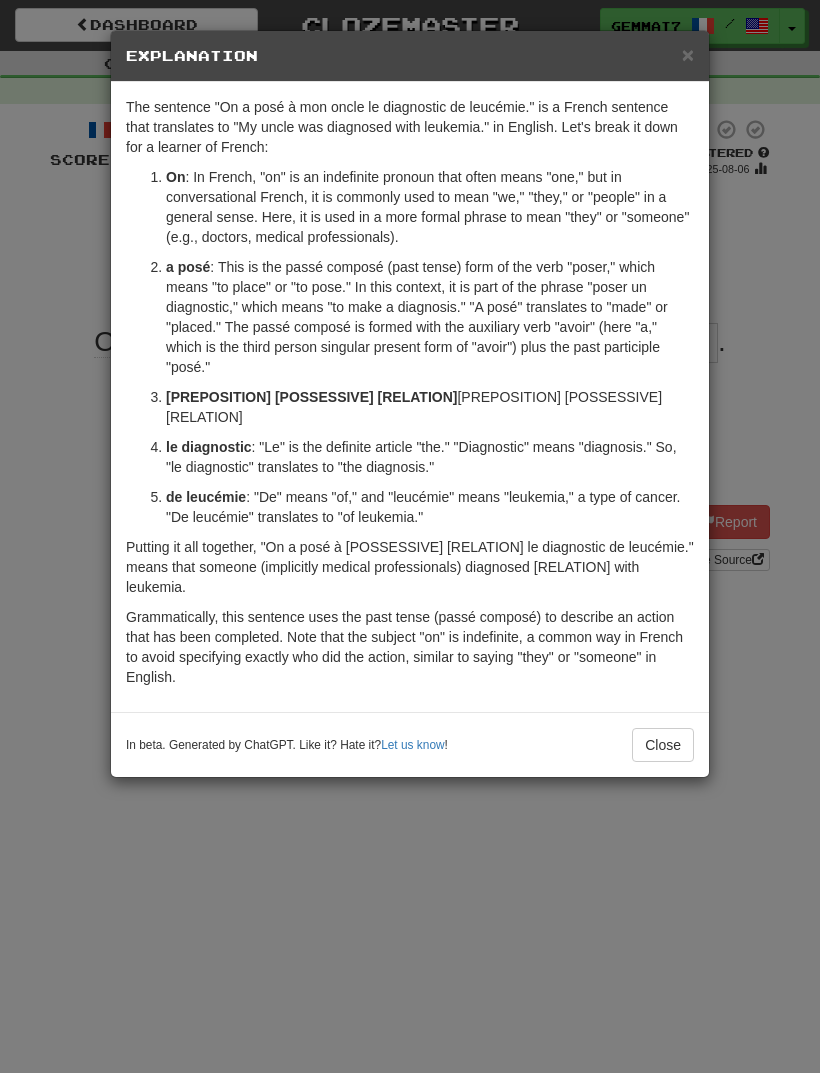 click on "× Explanation The sentence "On a posé à mon oncle le diagnostic de leucémie." is a French sentence that translates to "My uncle was diagnosed with leukemia." in English. Let's break it down for a learner of French:
On : In French, "on" is an indefinite pronoun that often means "one," but in conversational French, it is commonly used to mean "we," "they," or "people" in a general sense. Here, it is used in a more formal phrase to mean "they" or "someone" (e.g., doctors, medical professionals).
a posé : This is the passé composé (past tense) form of the verb "poser," which means "to place" or "to pose." In this context, it is part of the phrase "poser un diagnostic," which means "to make a diagnosis." "A posé" translates to "made" or "placed." The passé composé is formed with the auxiliary verb "avoir" (here "a," which is the third person singular present form of "avoir") plus the past participle "posé."
à mon oncle
le diagnostic
de leucémie
Let us know ! Close" at bounding box center (410, 536) 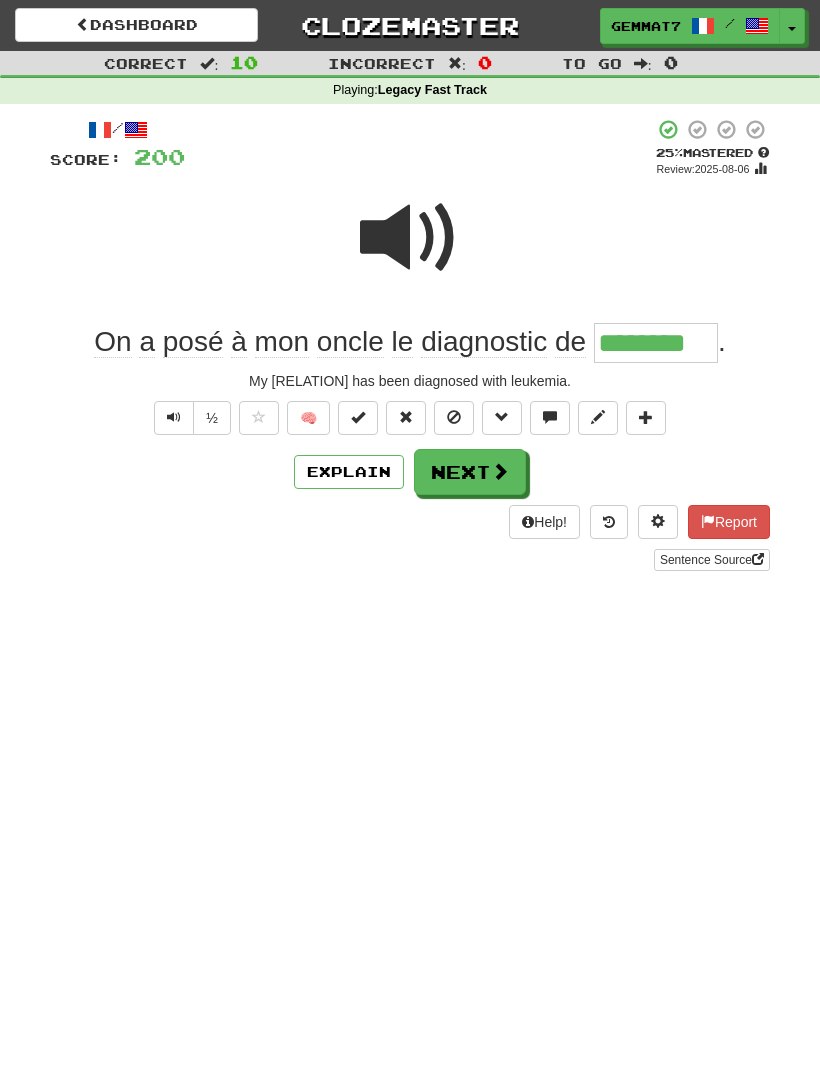 click at bounding box center [500, 471] 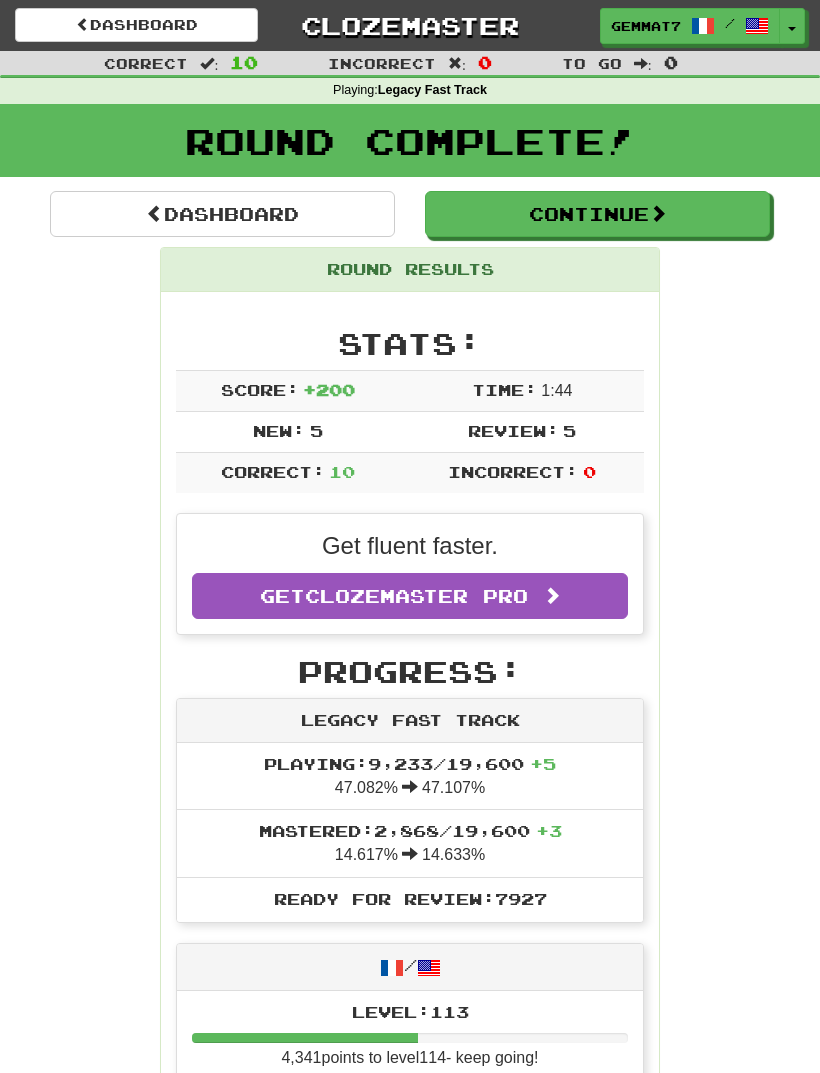 click on "Dashboard" at bounding box center [222, 214] 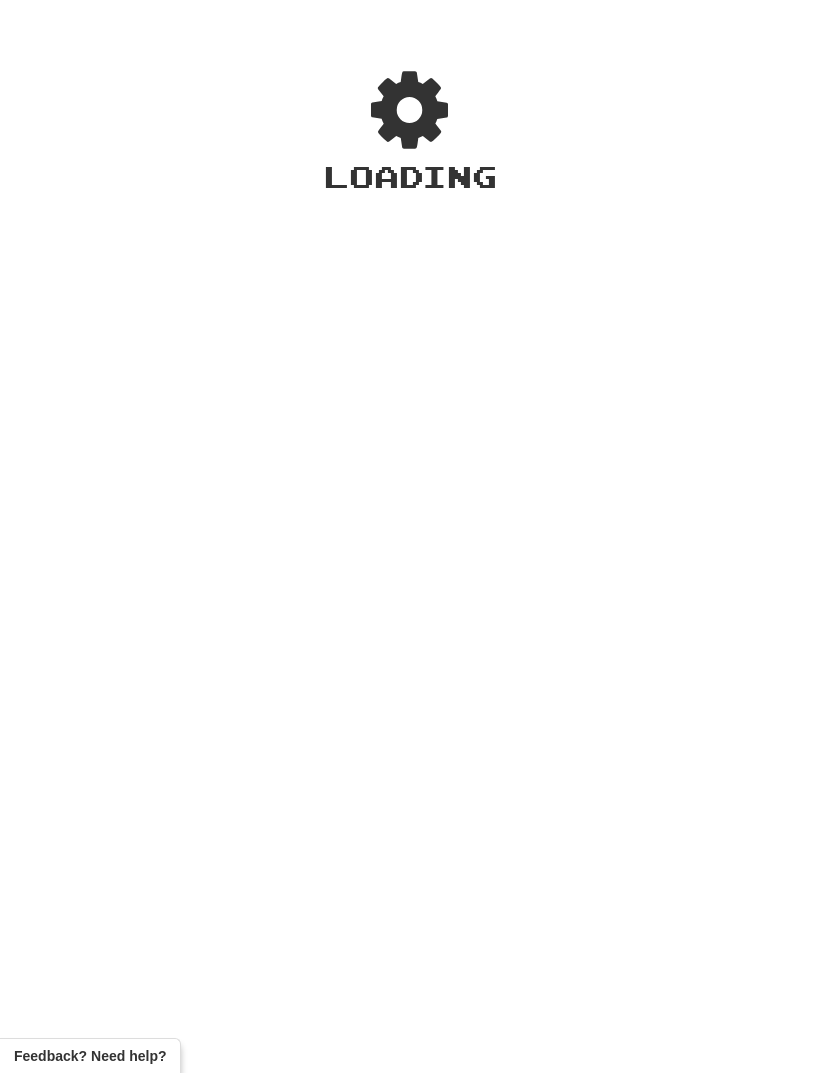 scroll, scrollTop: 0, scrollLeft: 0, axis: both 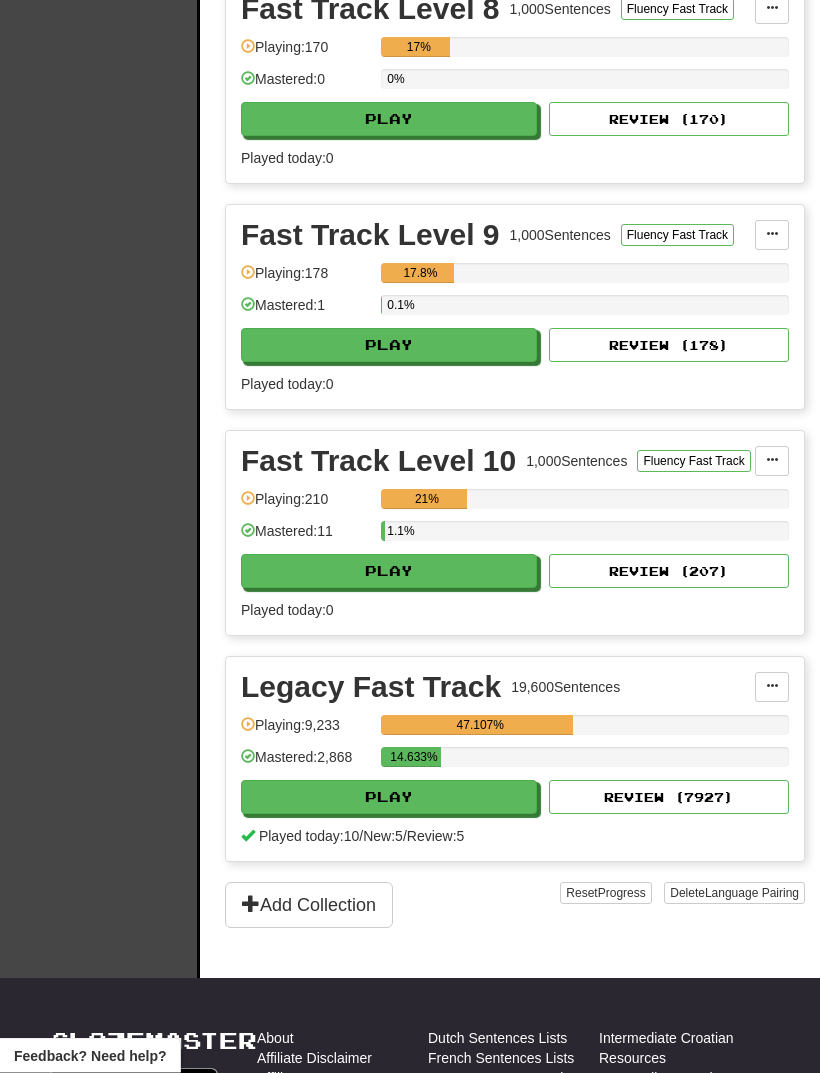 click on "Play" at bounding box center (389, 798) 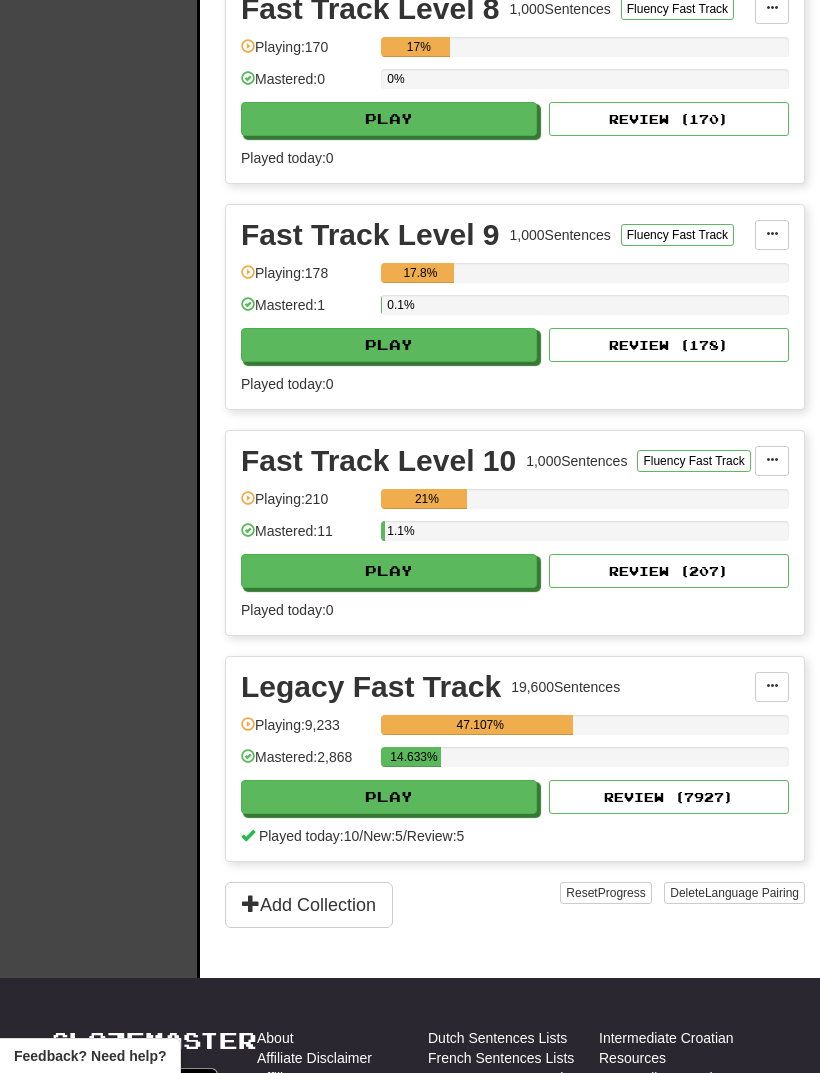 select on "**" 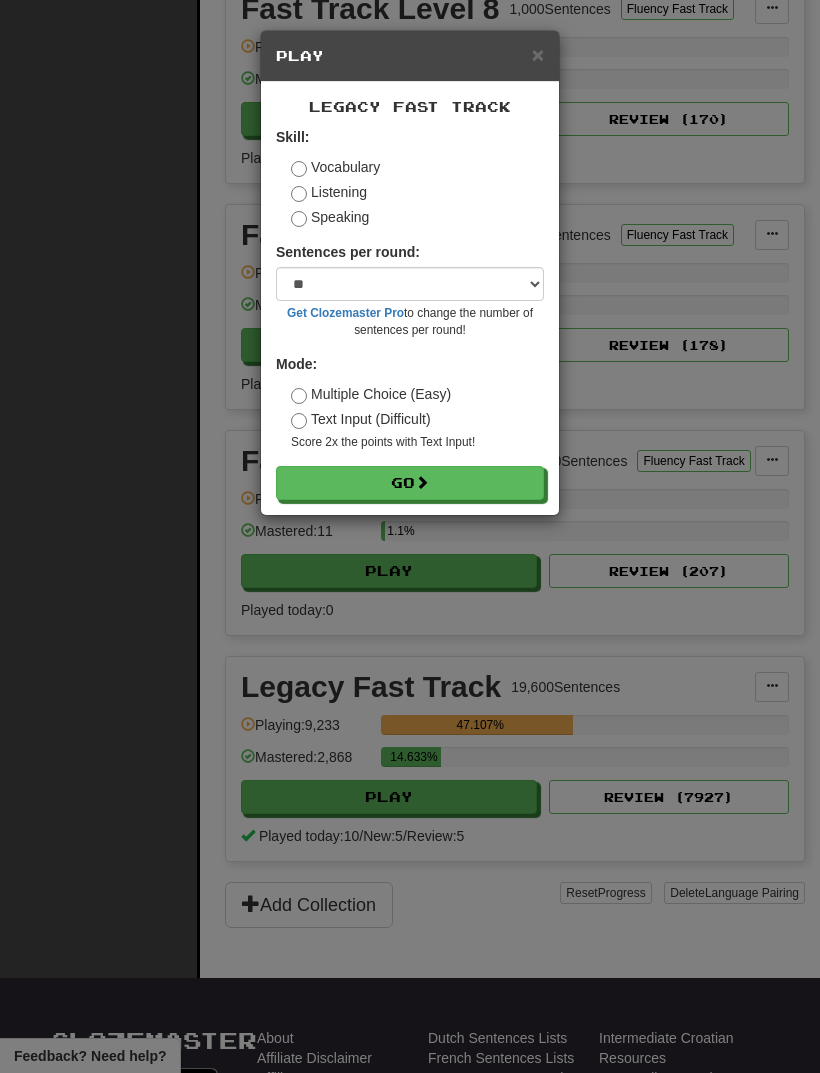 click on "Go" at bounding box center (410, 483) 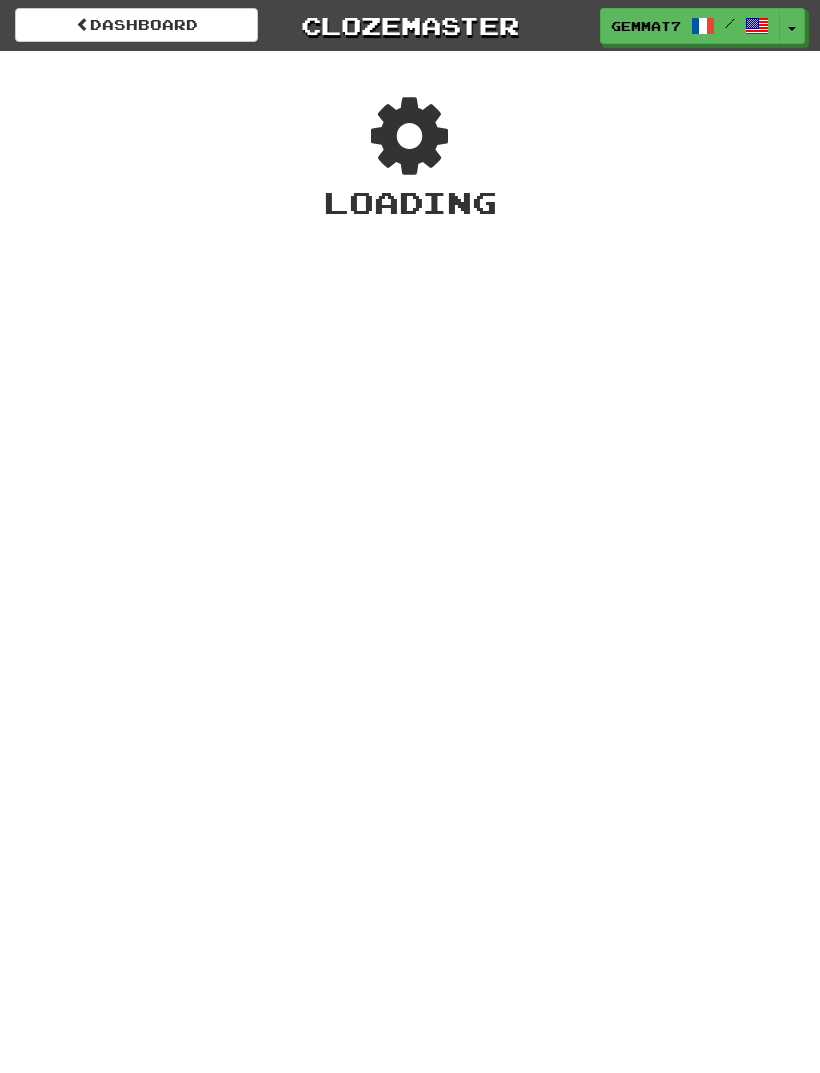 scroll, scrollTop: 0, scrollLeft: 0, axis: both 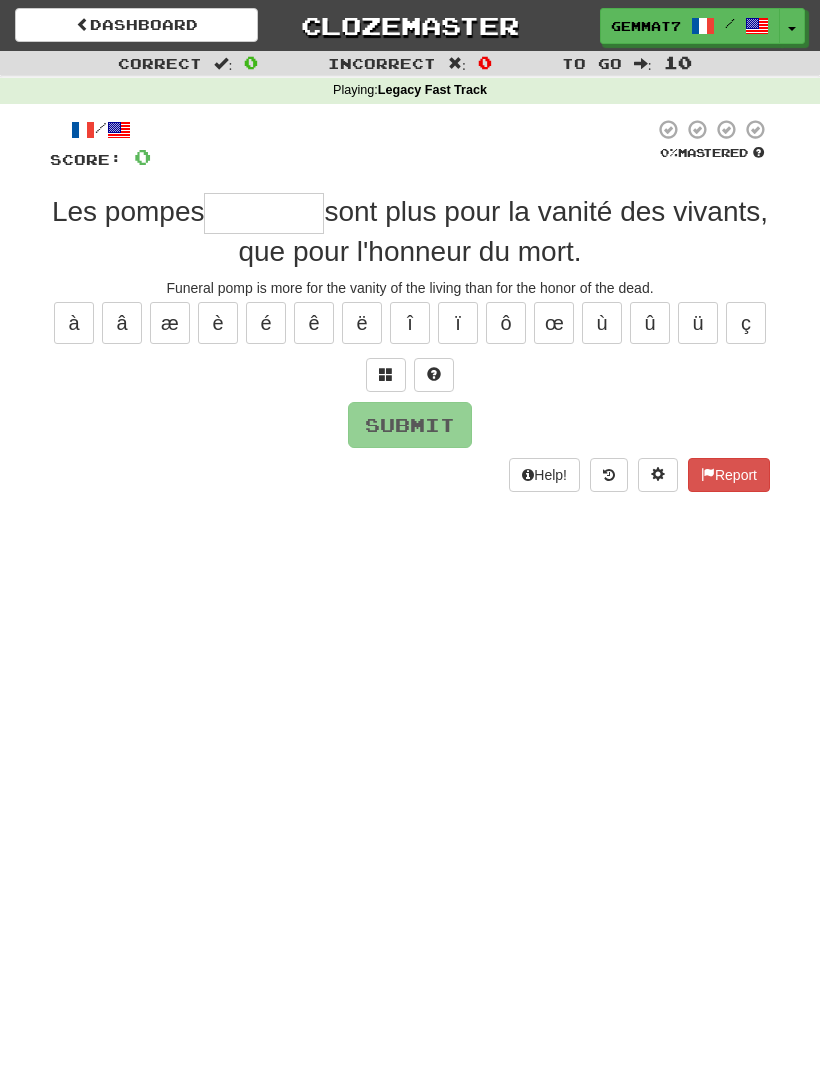 click at bounding box center [264, 213] 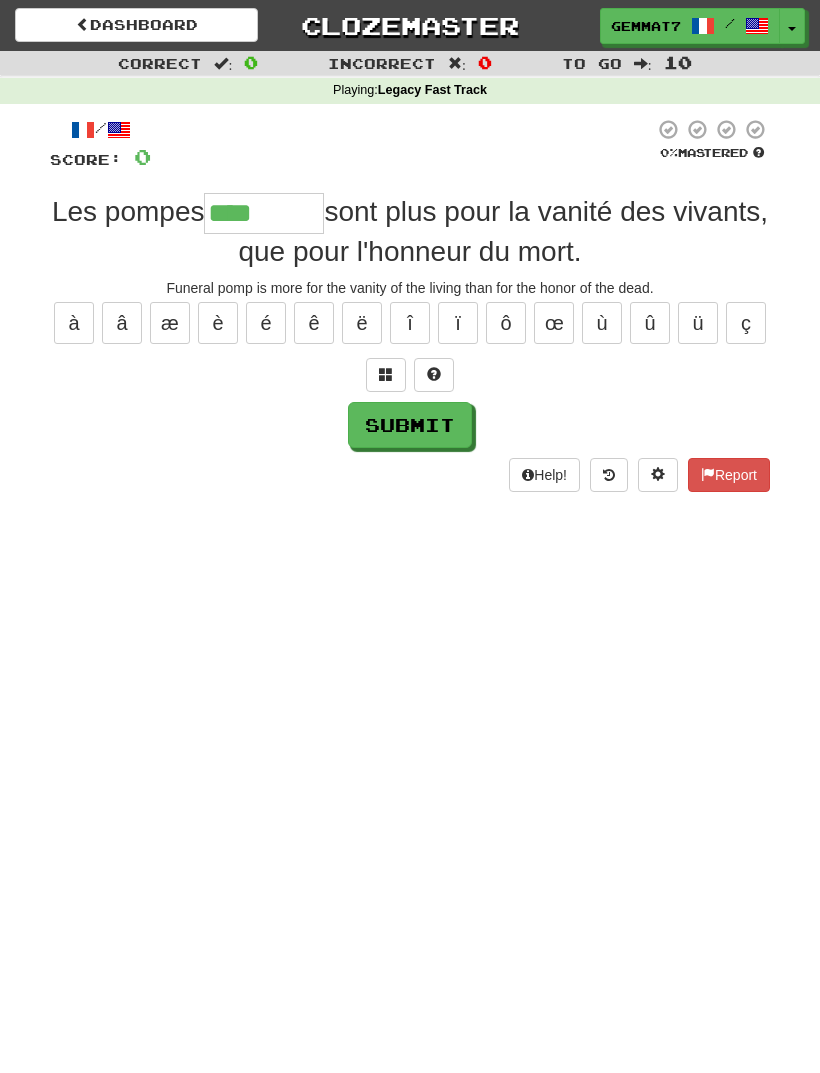 click on "/  Score:   0 0 %  Mastered Les pompes  ****  sont plus pour la vanité des vivants, que pour l'honneur du mort. Funeral pomp is more for the vanity of the living than for the honor of the dead. à â æ è é ê ë î ï ô œ ù û ü ç Submit  Help!  Report" at bounding box center [410, 305] 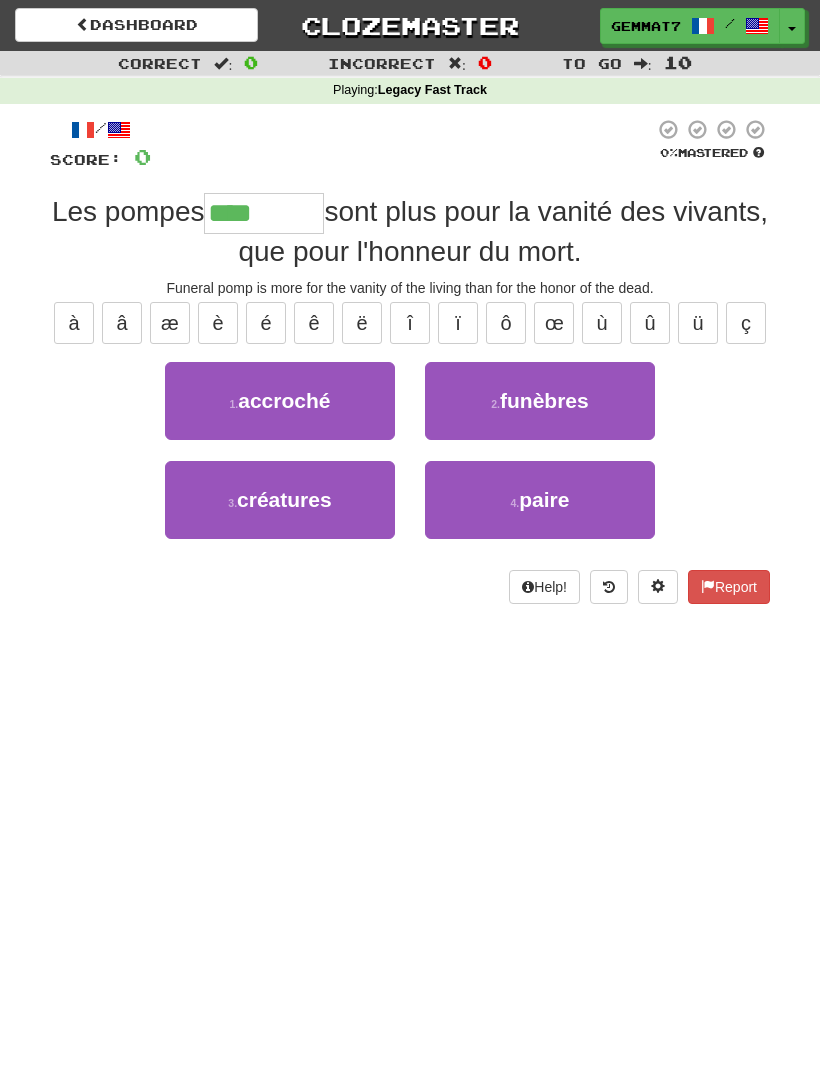 click on "2 .  funèbres" at bounding box center [540, 401] 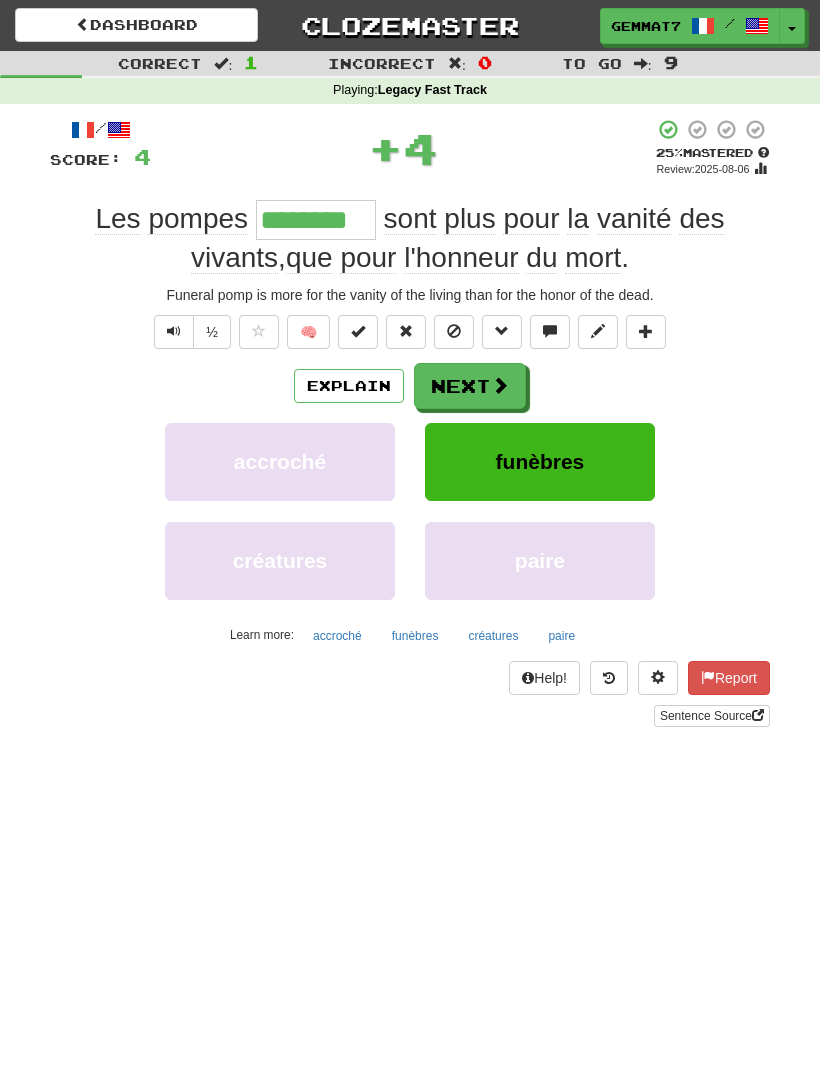 click on "funèbres" at bounding box center (415, 636) 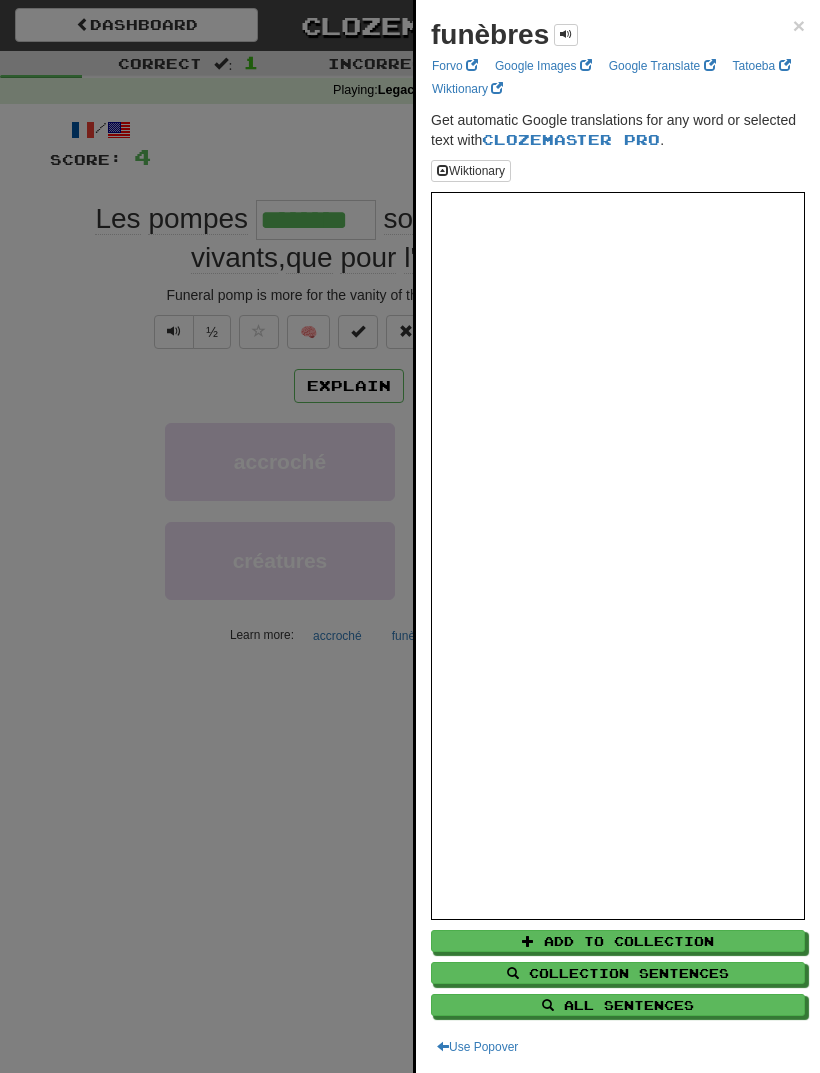 click at bounding box center (410, 536) 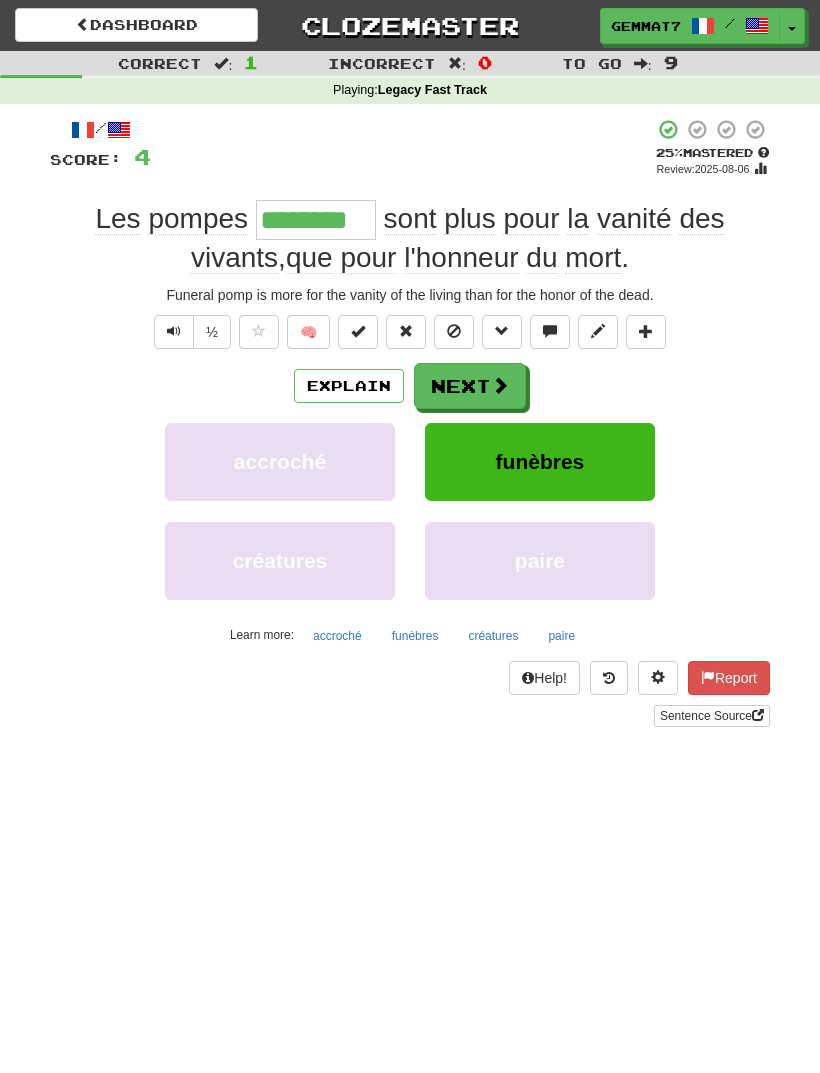 click on "Next" at bounding box center [470, 386] 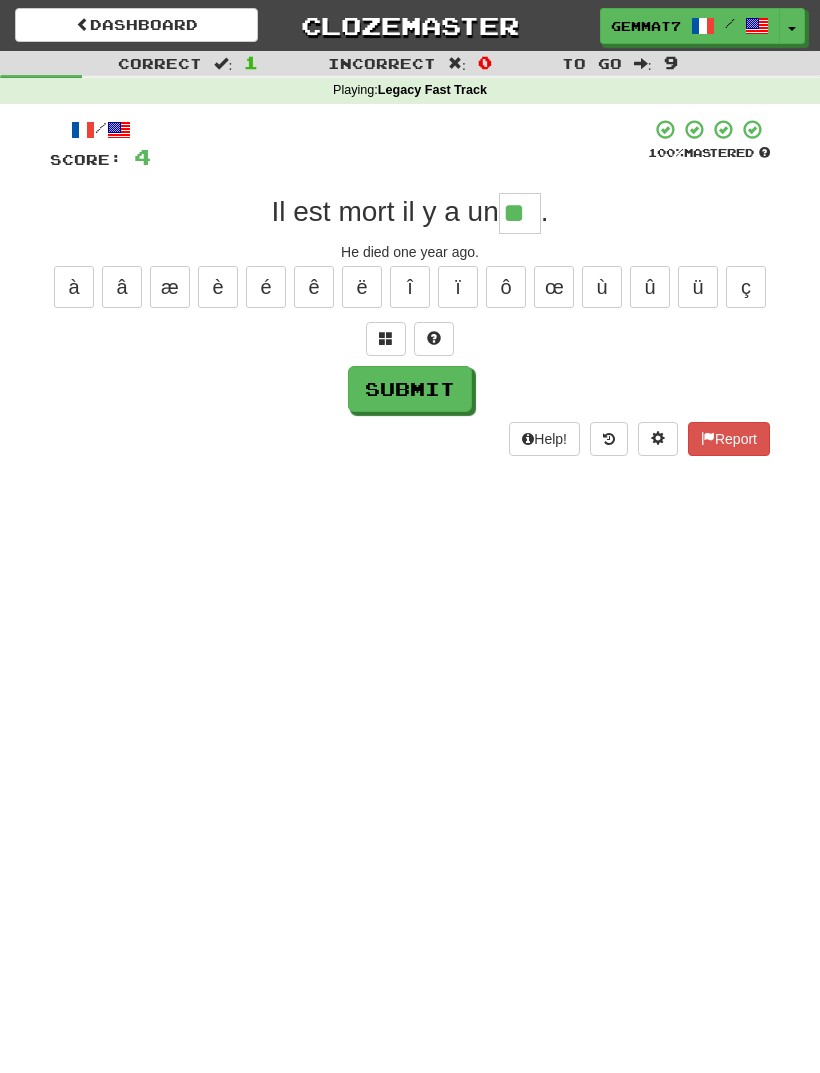 type on "**" 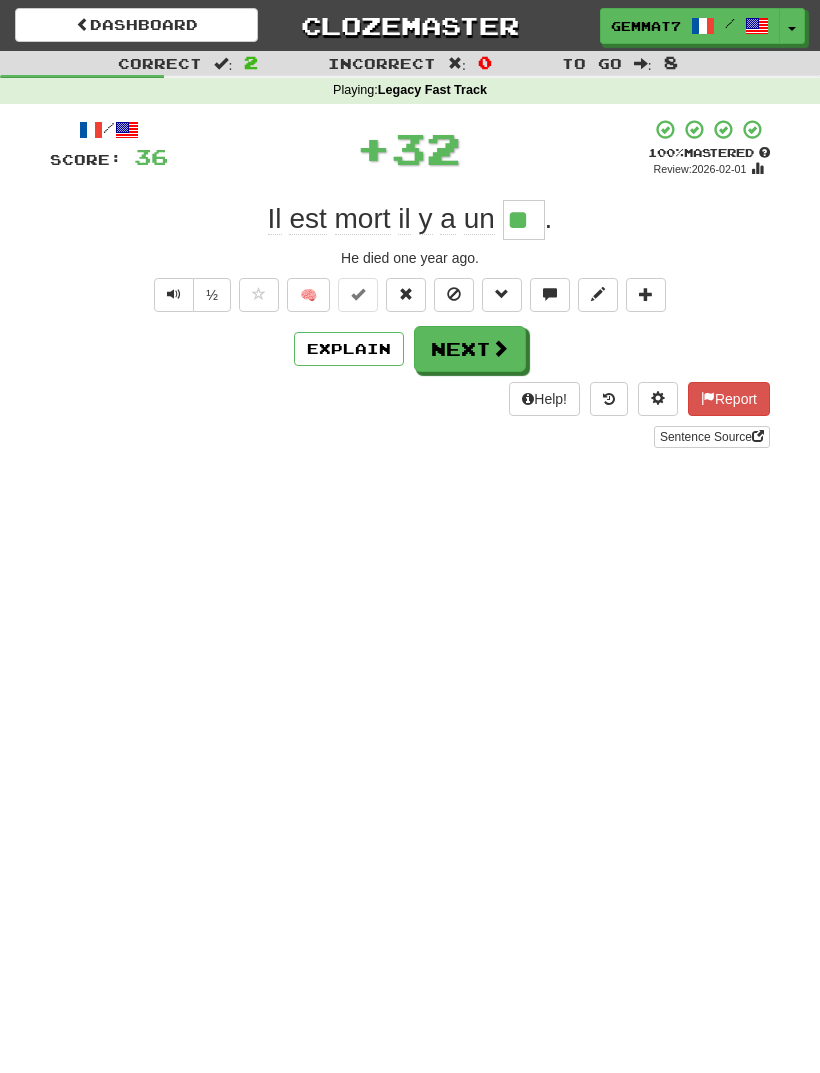 click on "Next" at bounding box center (470, 349) 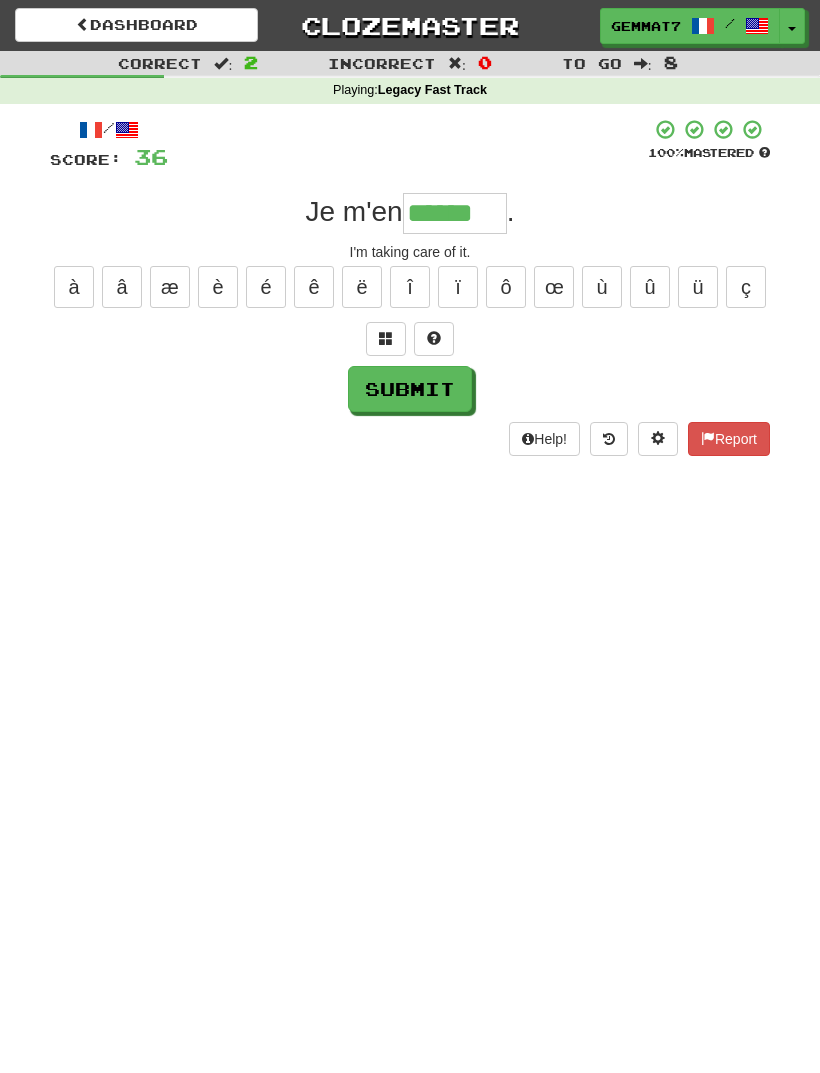 type on "******" 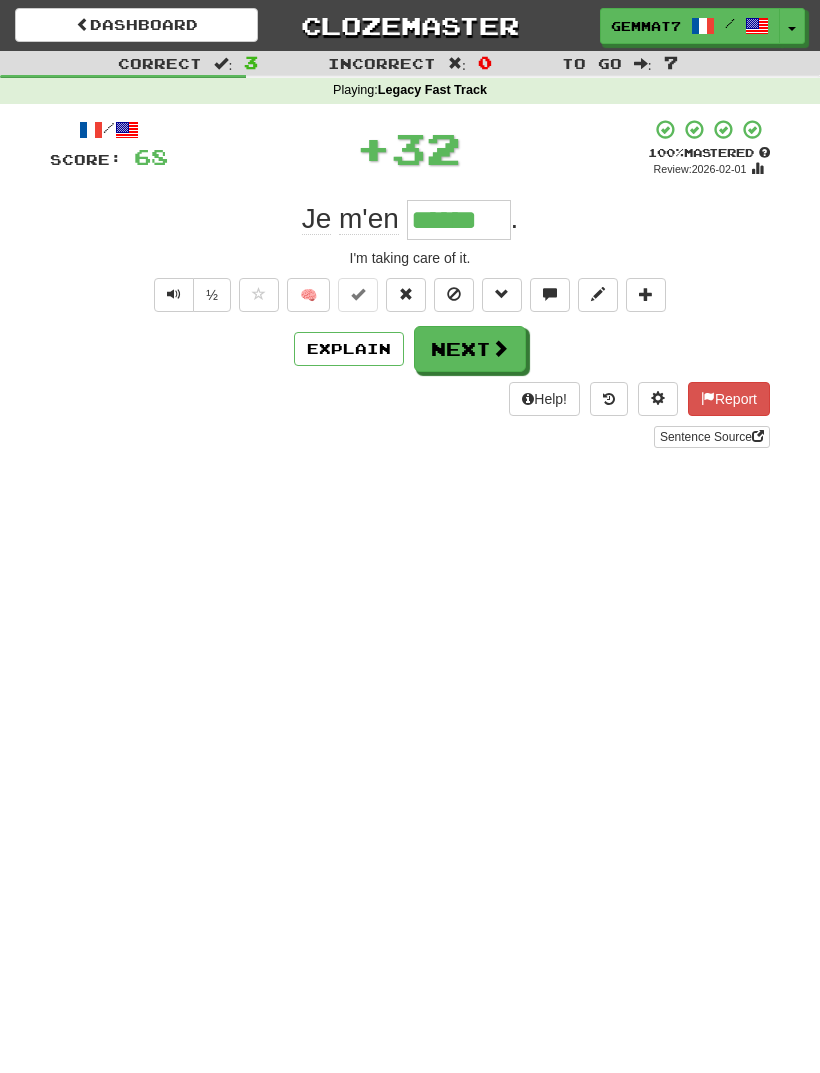 click on "Next" at bounding box center (470, 349) 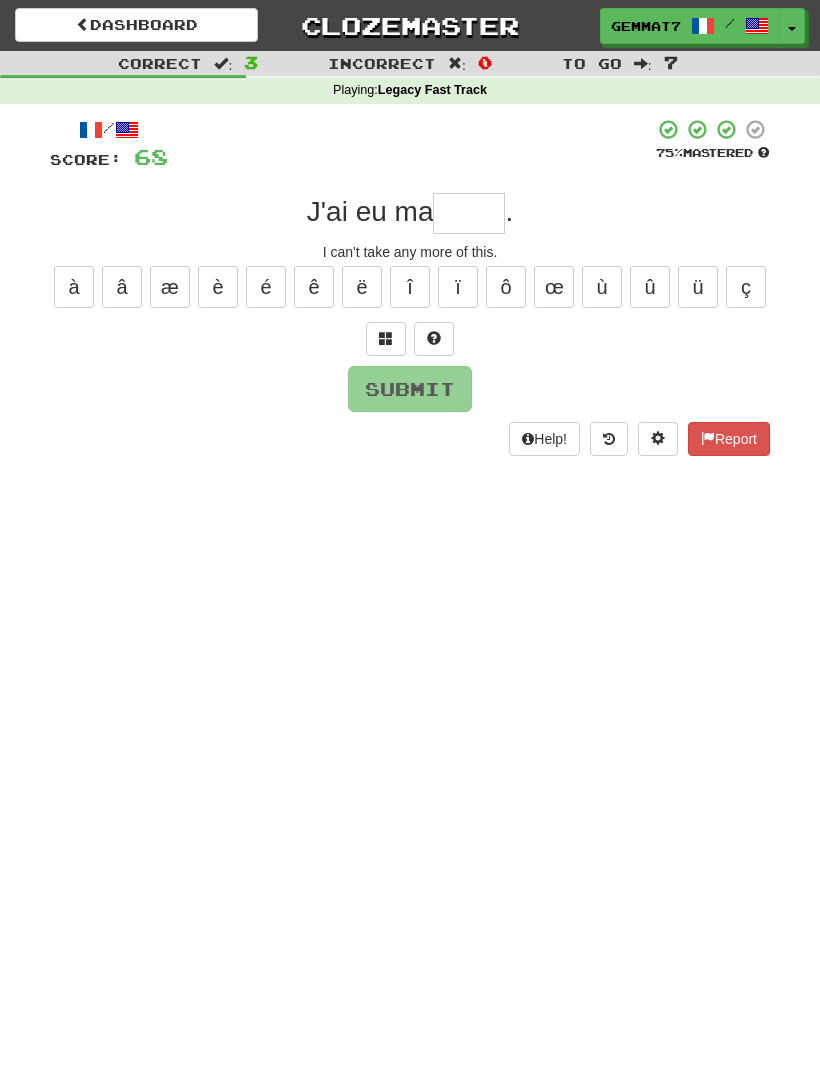 type on "*" 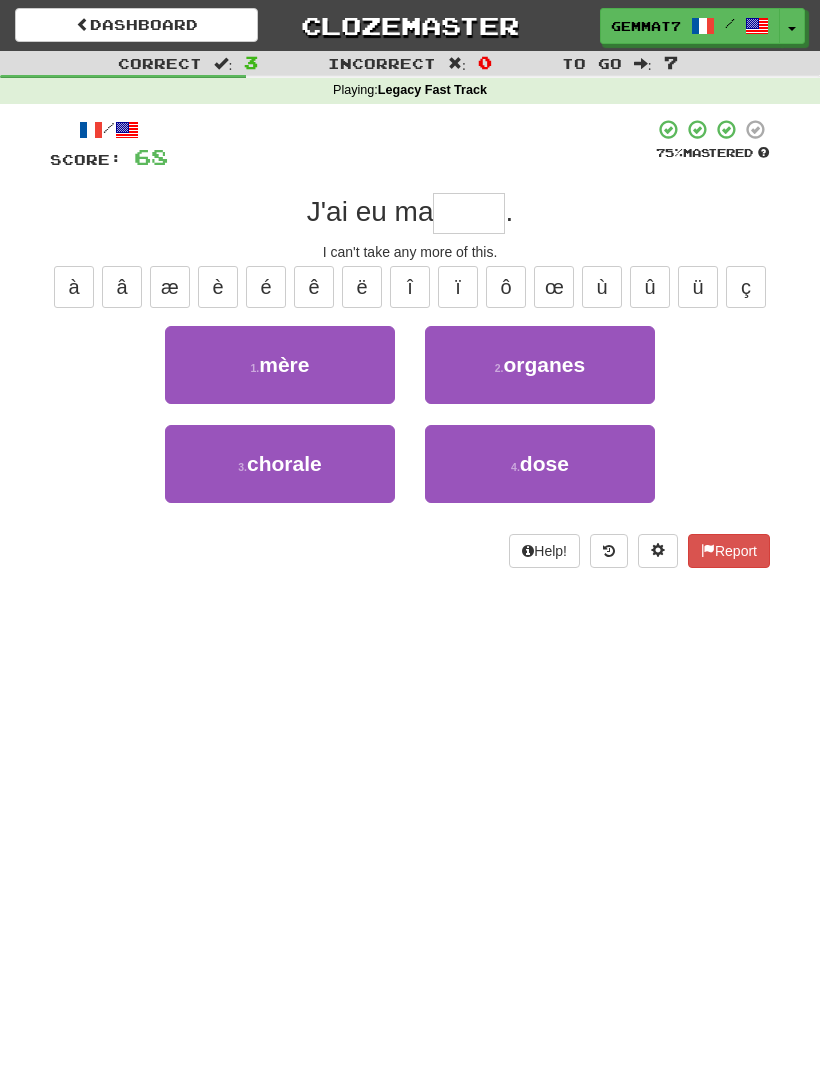 click on "dose" at bounding box center [544, 463] 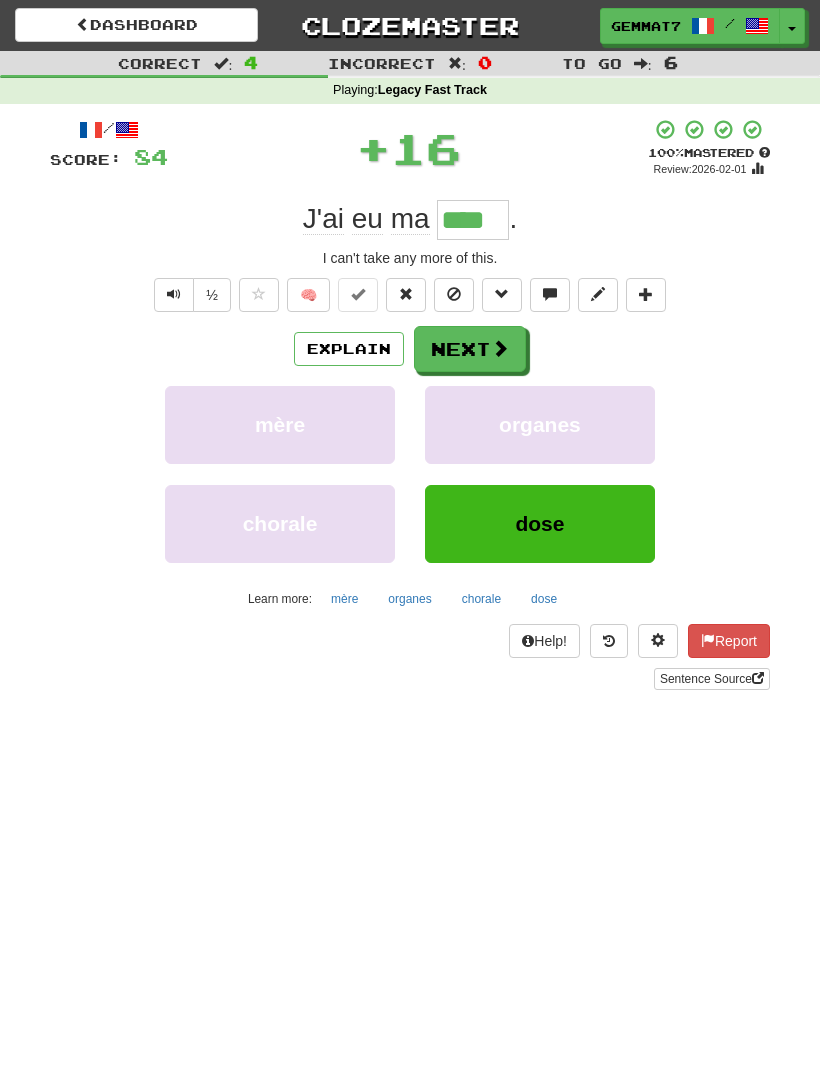 click at bounding box center (500, 348) 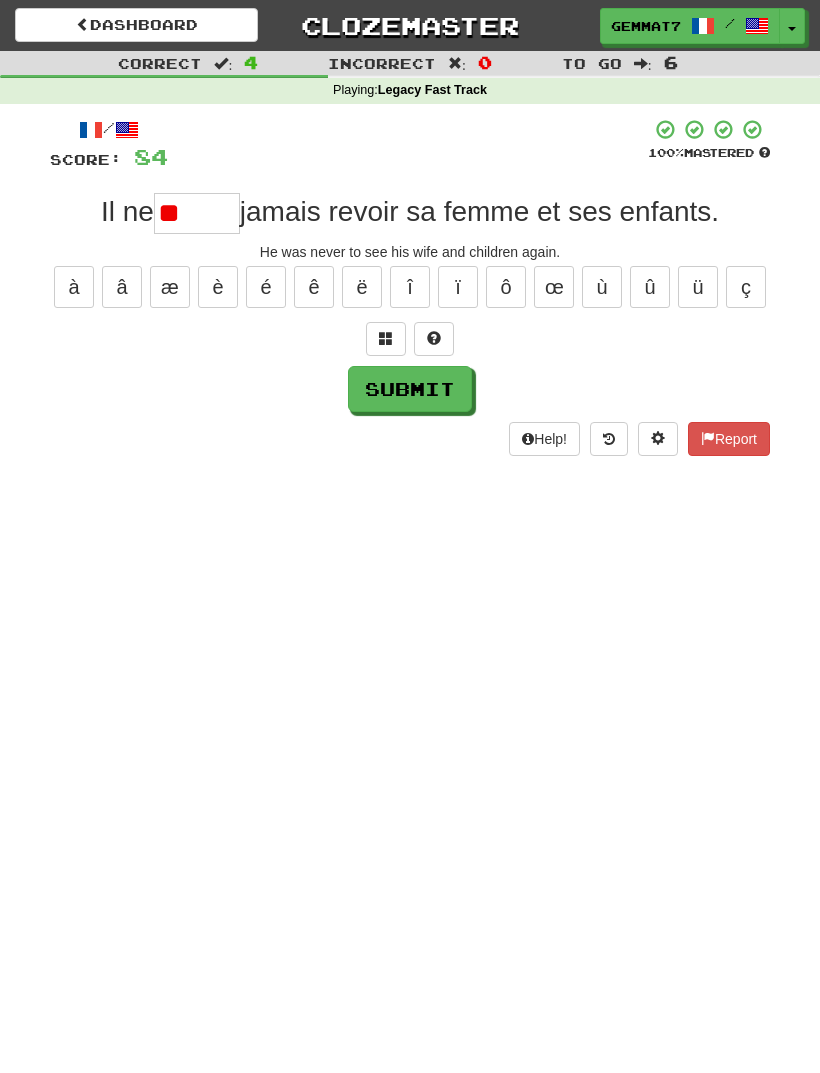 type on "*" 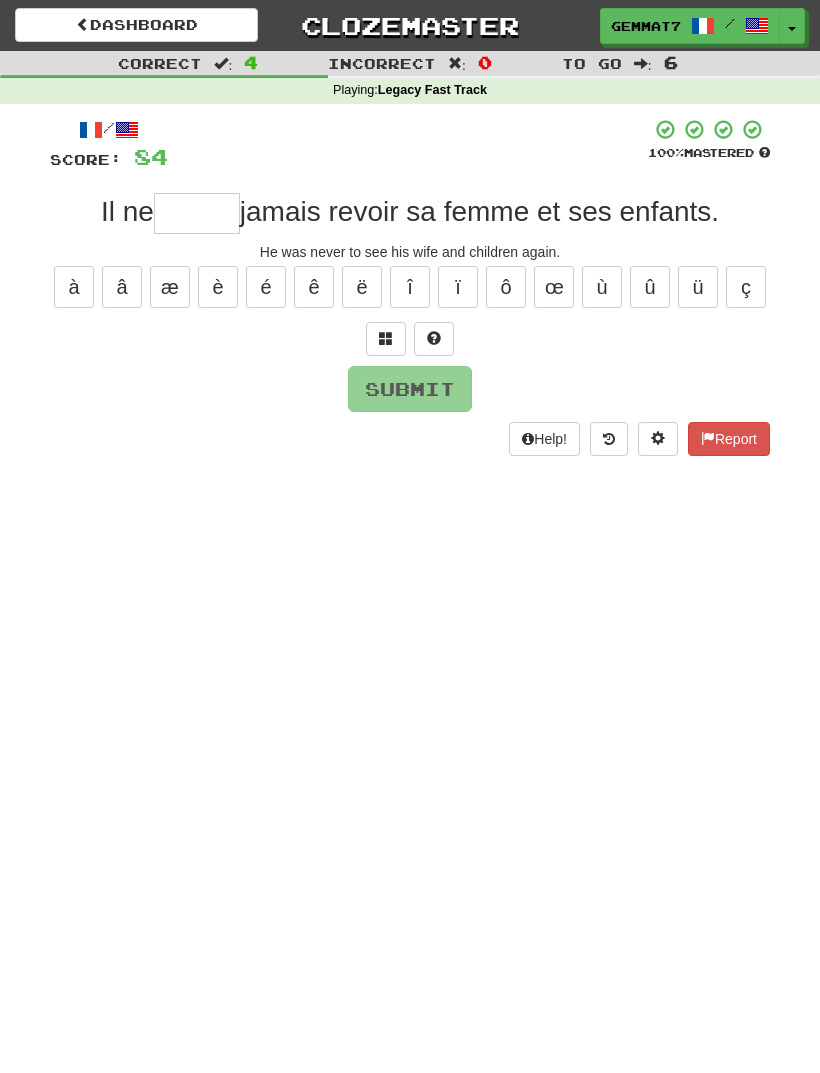 type on "*" 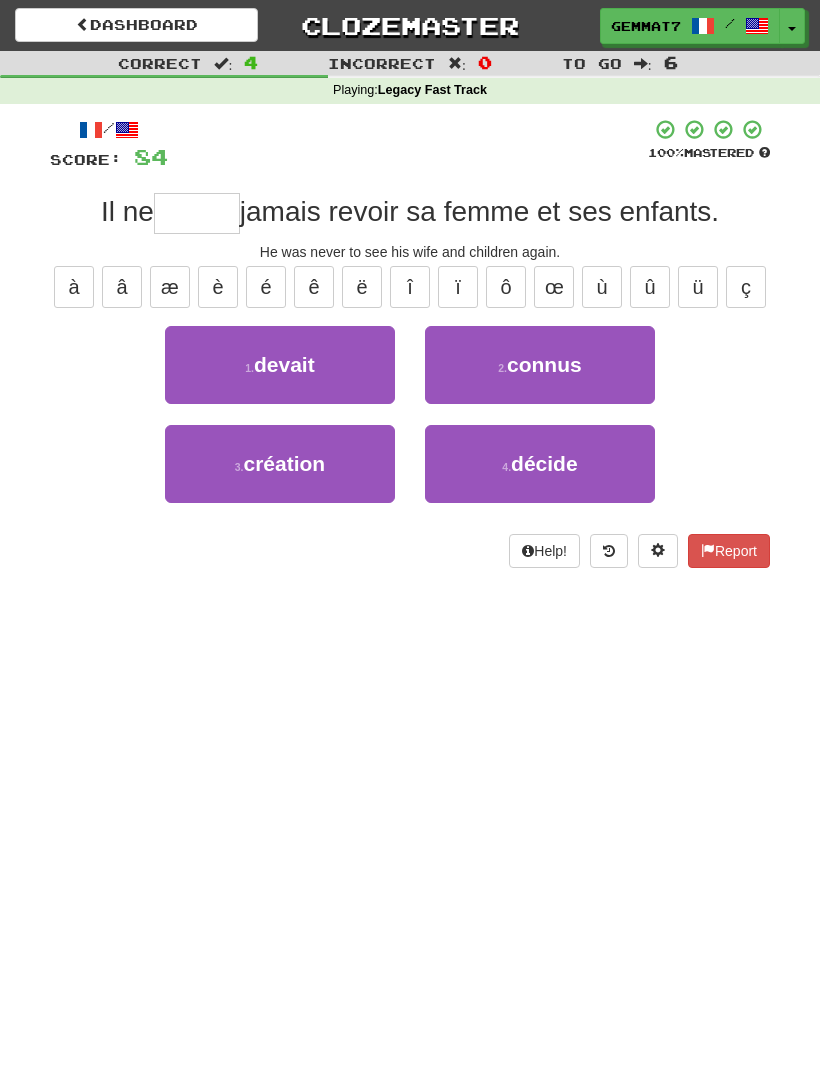 click on "devait" at bounding box center [284, 364] 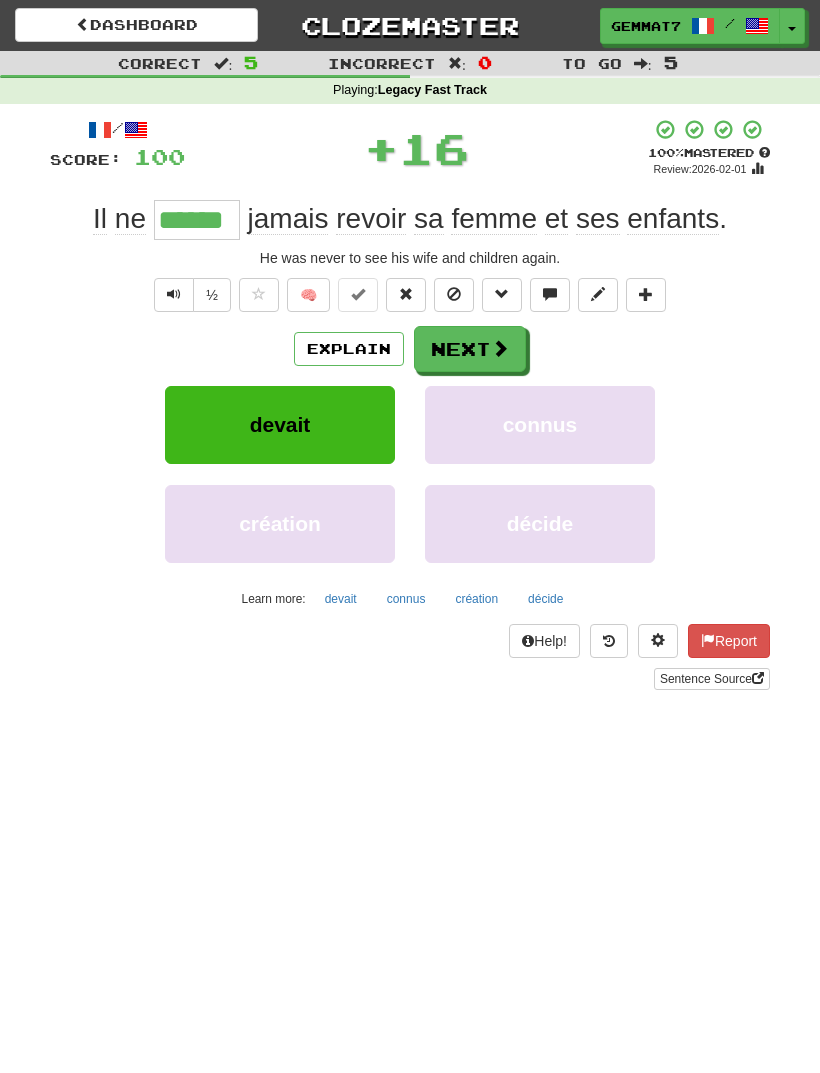 click on "Explain" at bounding box center (349, 349) 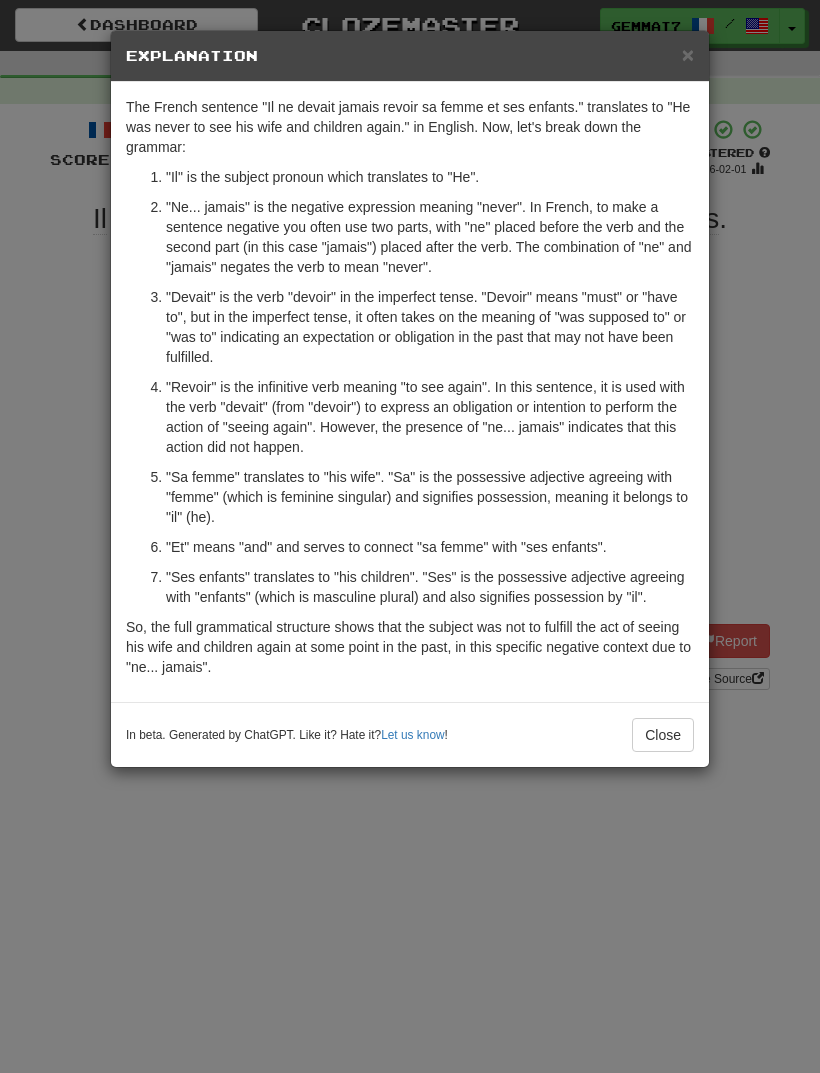click on "× Explanation The French sentence "Il ne devait jamais revoir sa femme et ses enfants." translates to "He was never to see his wife and children again." in English. Now, let's break down the grammar:
"Il" is the subject pronoun which translates to "He".
"Ne... jamais" is the negative expression meaning "never". In French, to make a sentence negative you often use two parts, with "ne" placed before the verb and the second part (in this case "jamais") placed after the verb. The combination of "ne" and "jamais" negates the verb to mean "never".
"Devait" is the verb "devoir" in the imperfect tense. "Devoir" means "must" or "have to", but in the imperfect tense, it often takes on the meaning of "was supposed to" or "was to" indicating an expectation or obligation in the past that may not have been fulfilled.
"Et" means "and" and serves to connect "sa femme" with "ses enfants".
In beta. Generated by ChatGPT. Like it? Hate it?  Let us know ! Close" at bounding box center (410, 536) 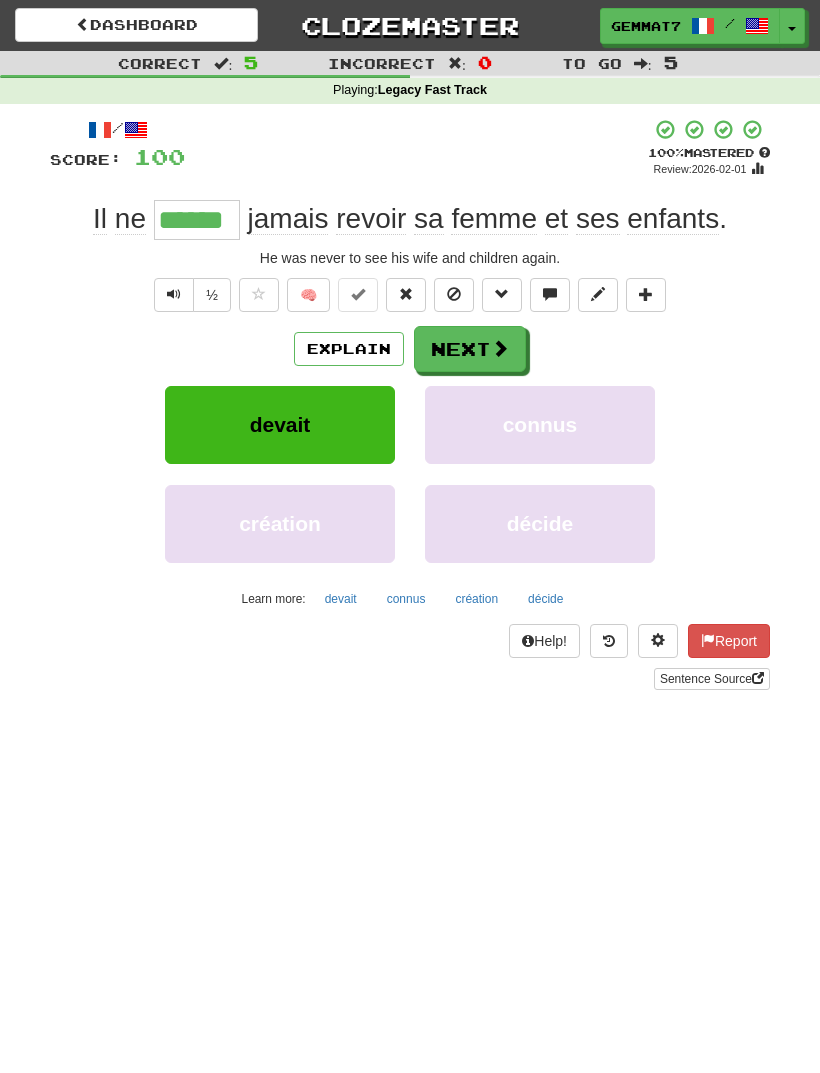 click on "Next" at bounding box center [470, 349] 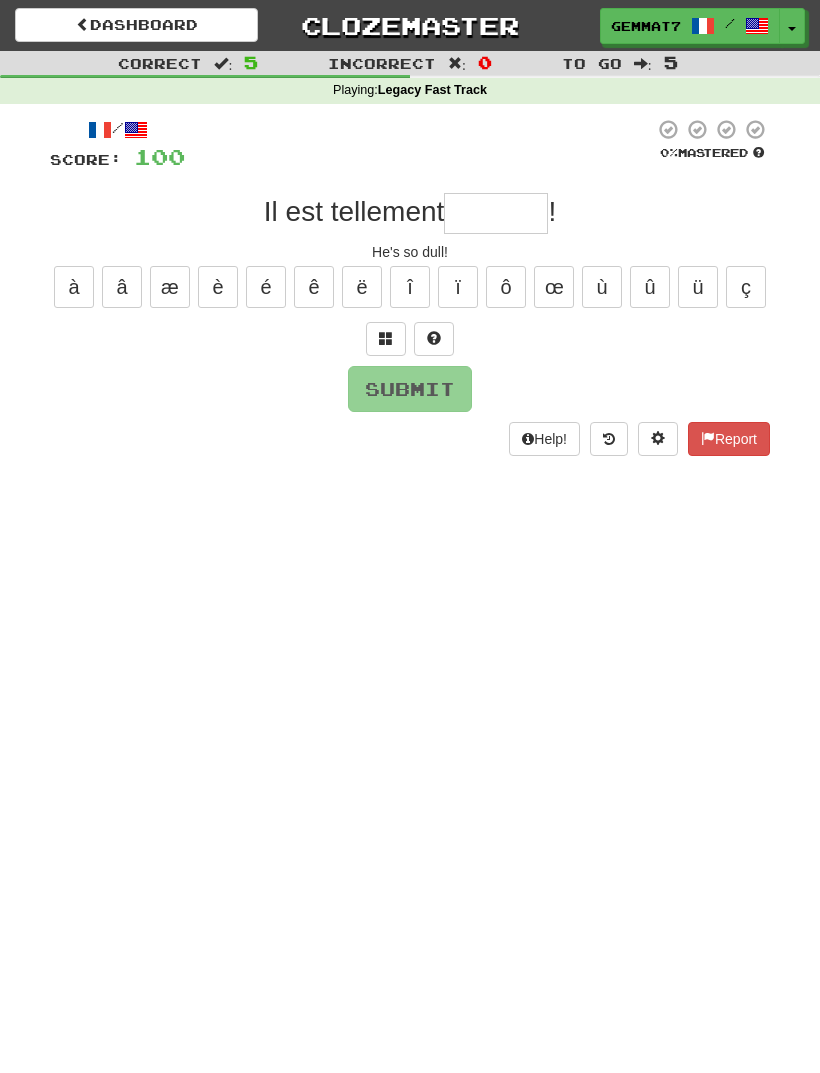 click at bounding box center [386, 339] 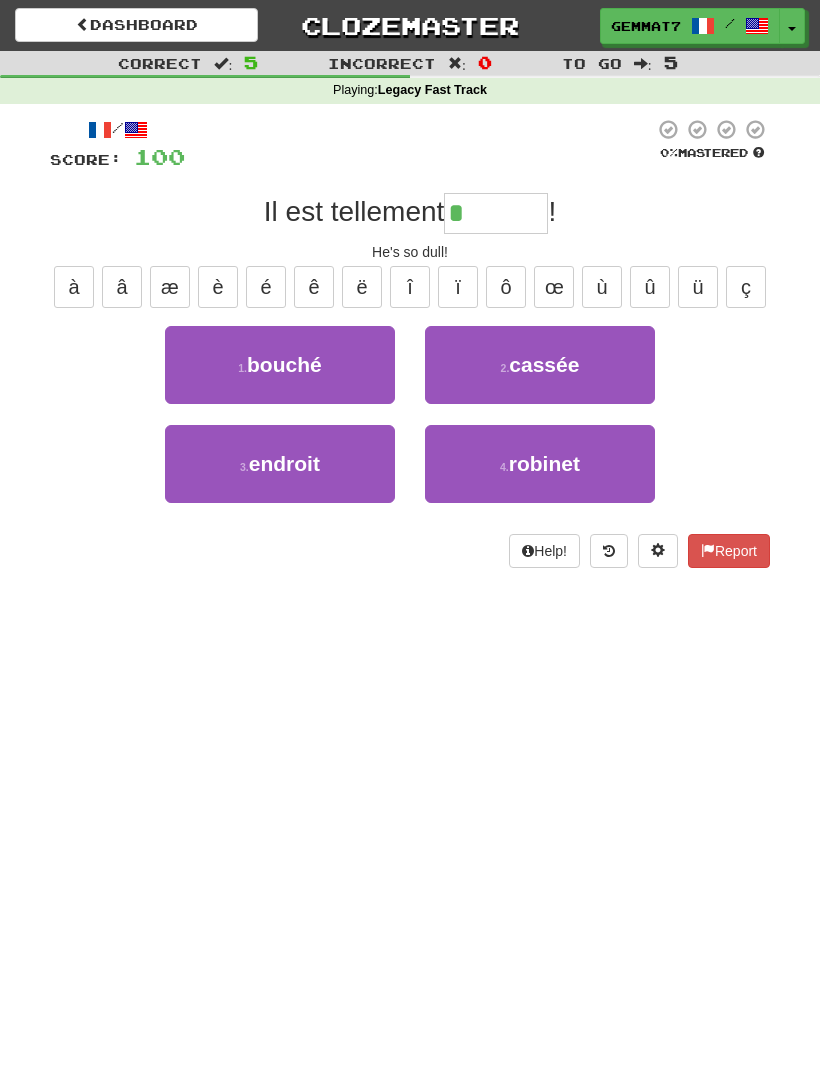 click on "1 .  bouché" at bounding box center [280, 365] 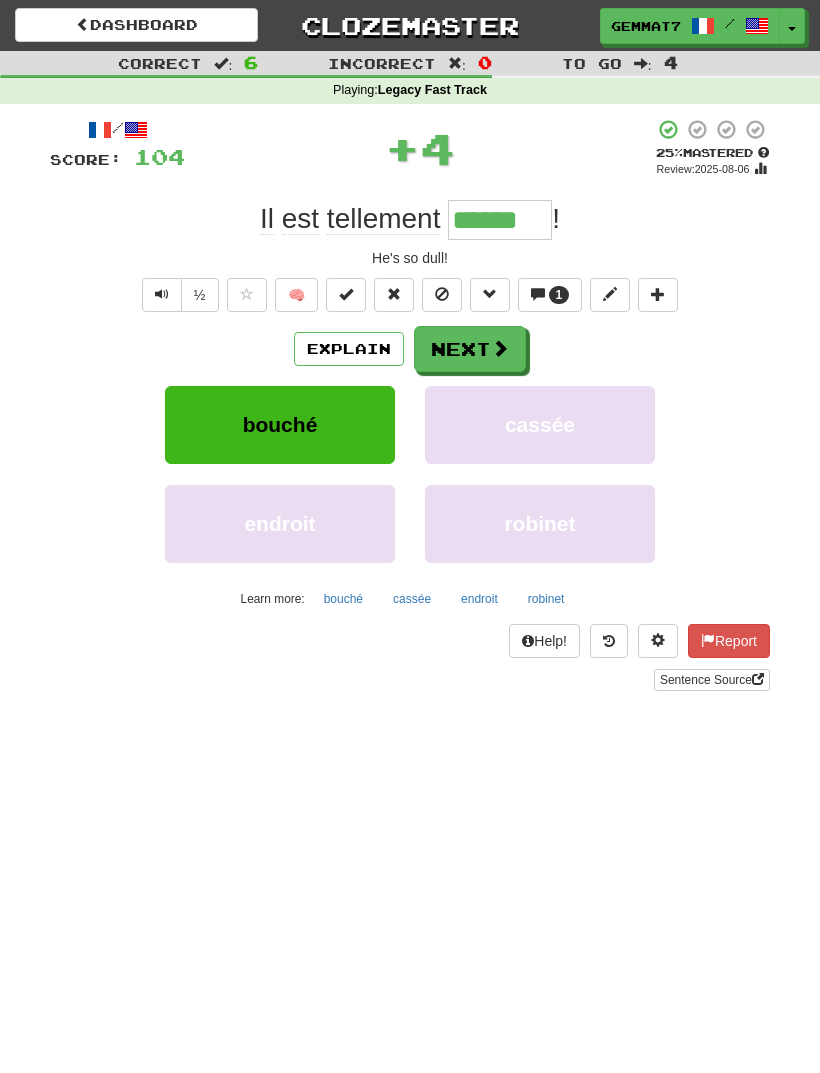 click on "bouché" at bounding box center (343, 599) 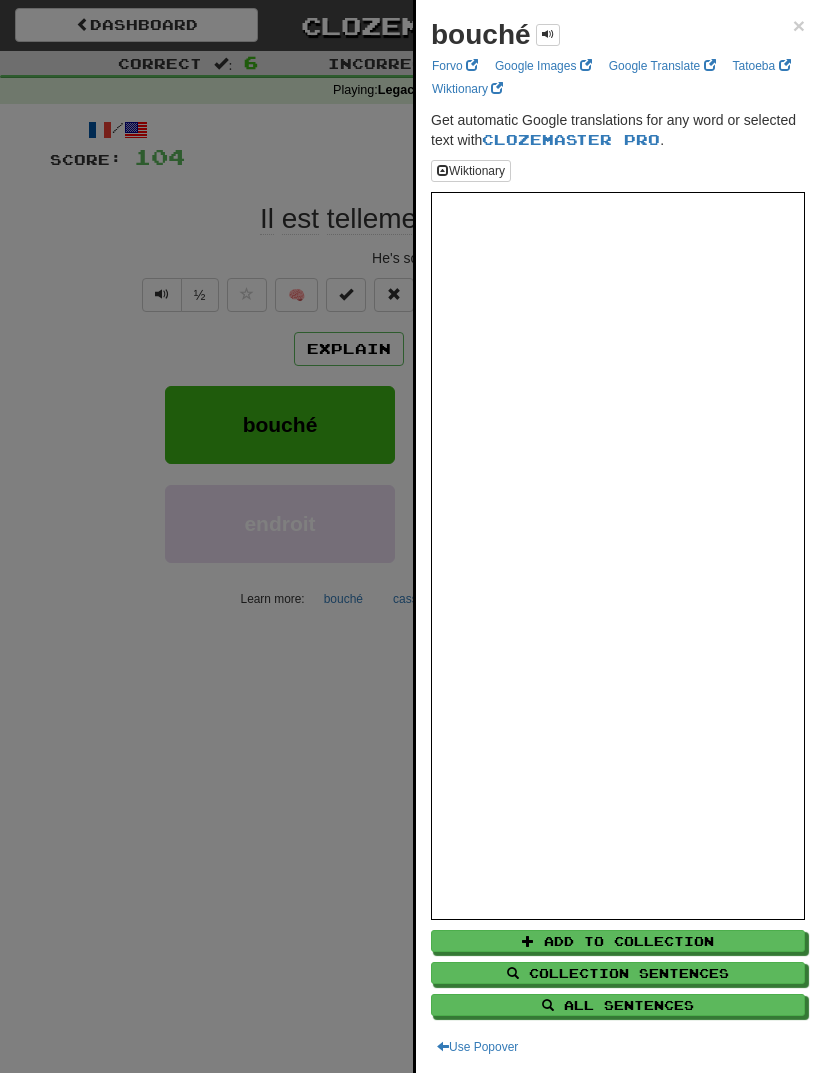 click at bounding box center (410, 536) 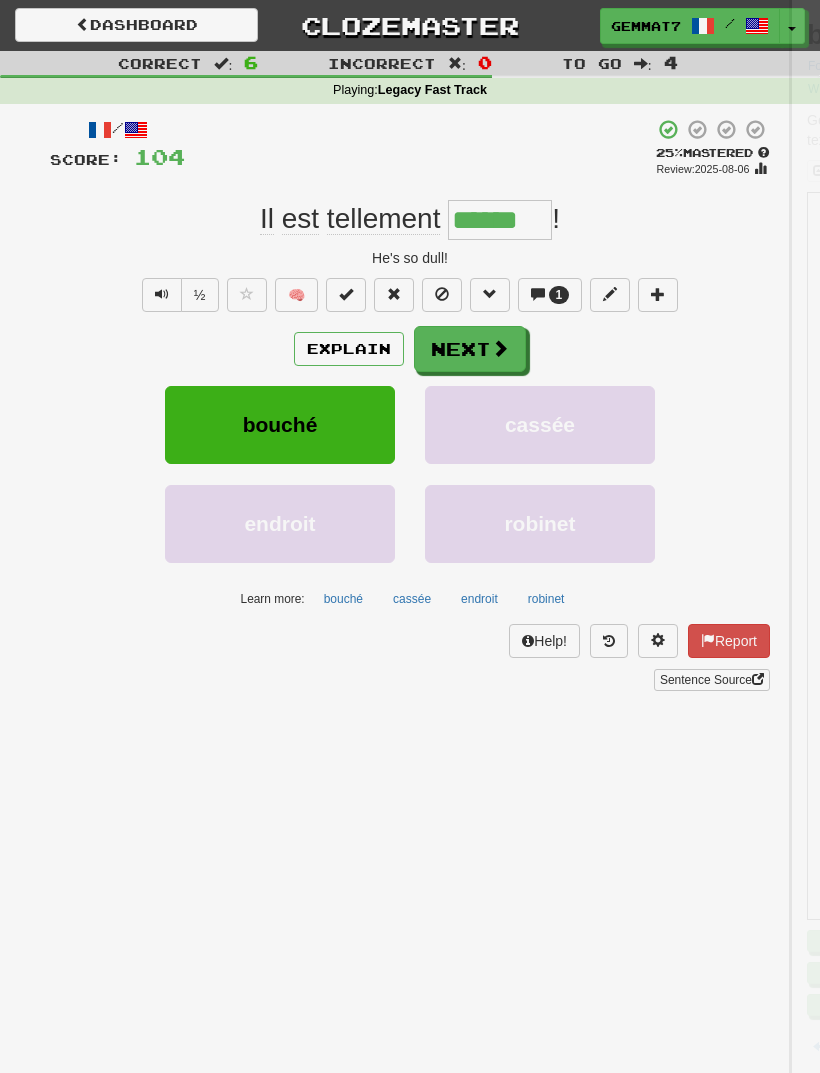 click on "Next" at bounding box center [470, 349] 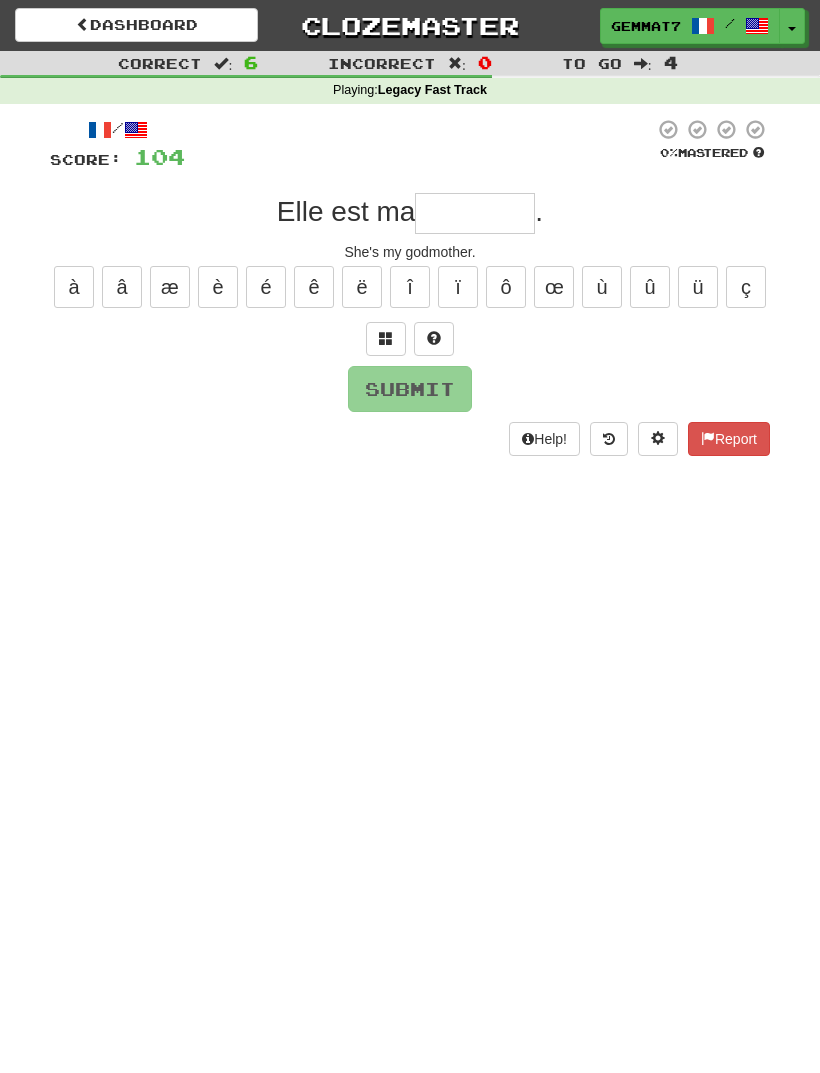 type on "*" 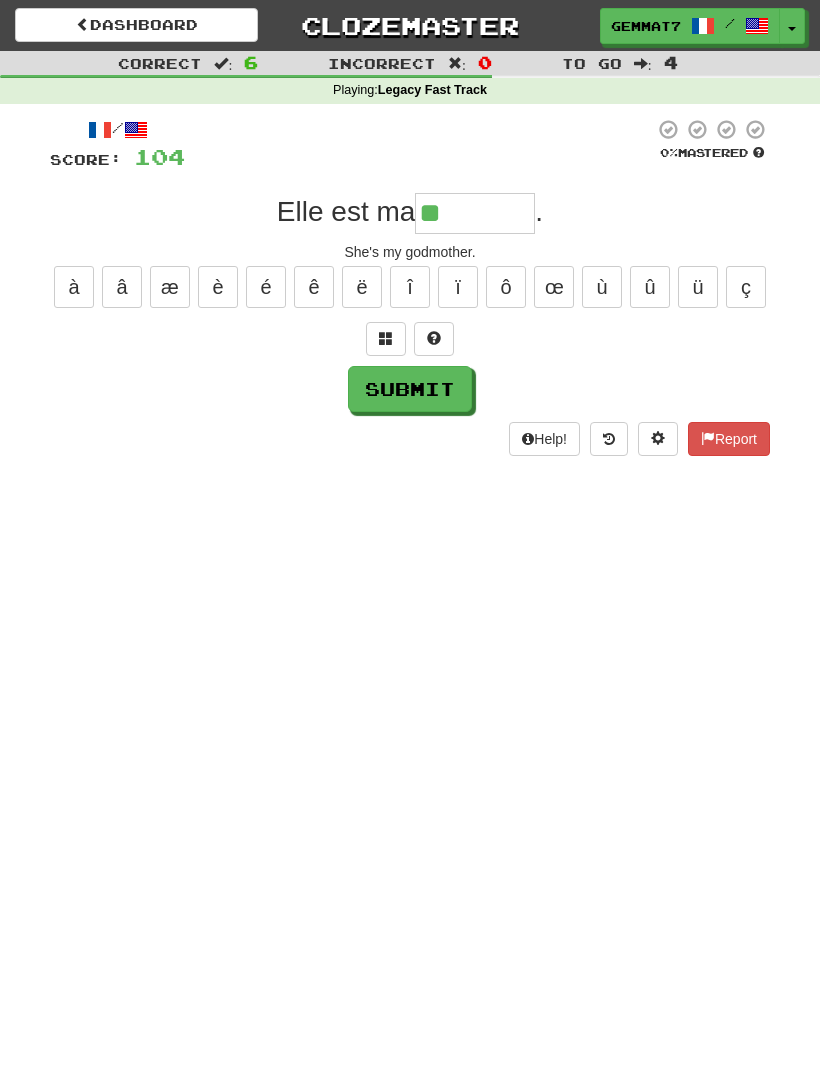click at bounding box center [386, 339] 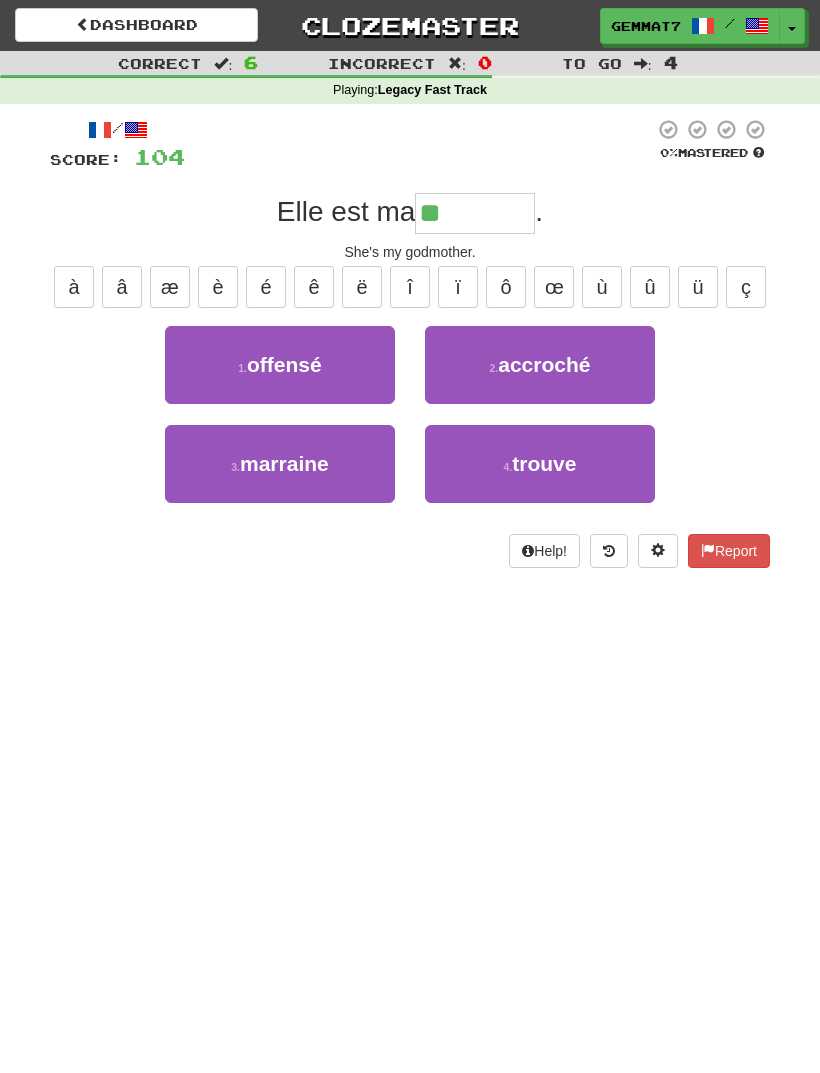 click on "3 .  marraine" at bounding box center [280, 464] 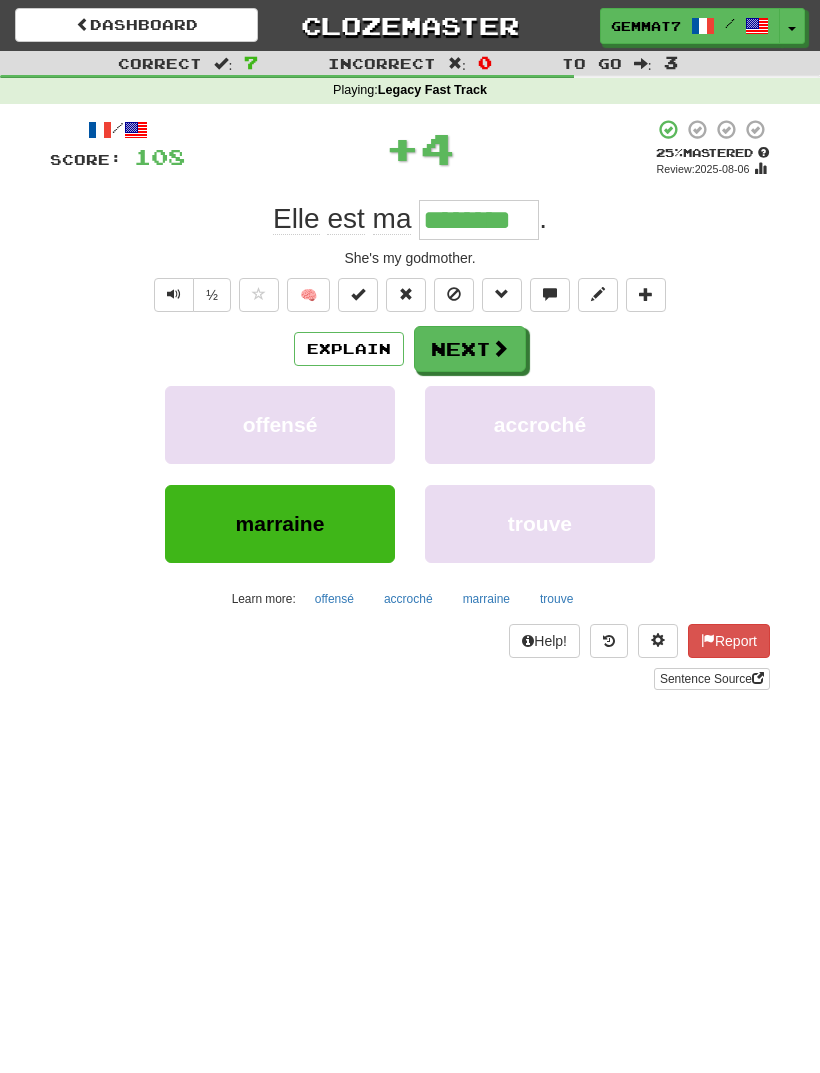 click on "Next" at bounding box center (470, 349) 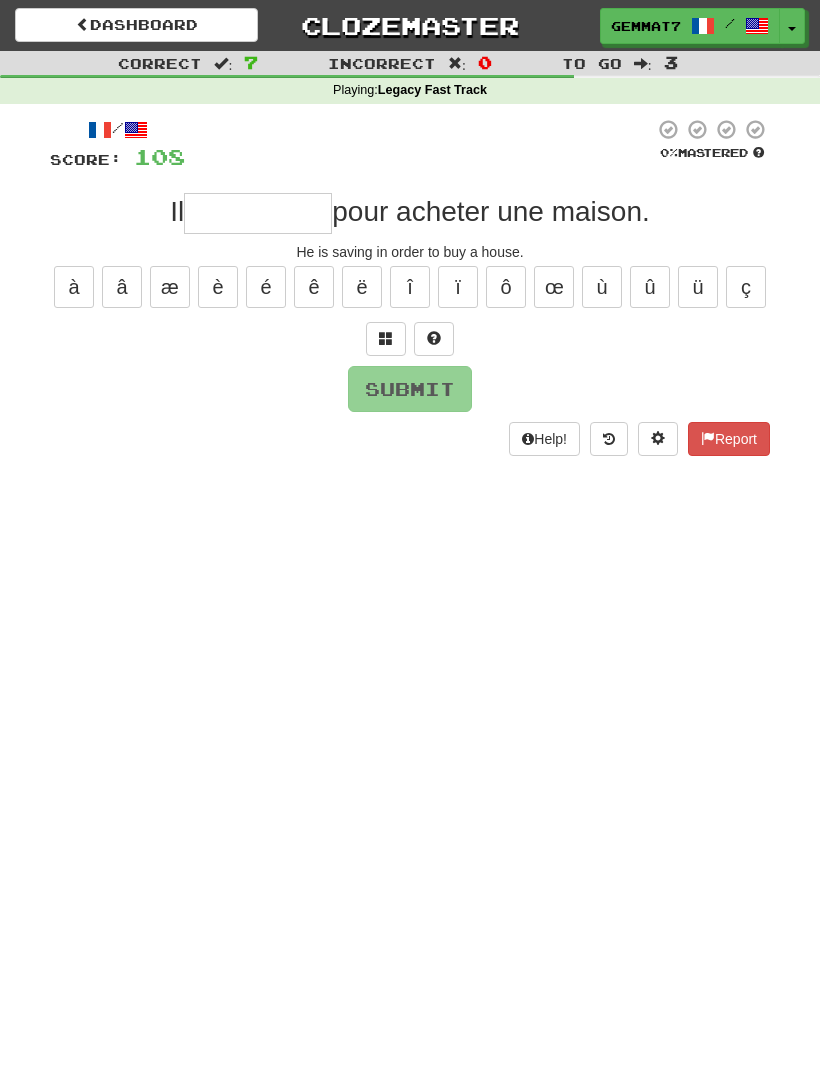 type on "*" 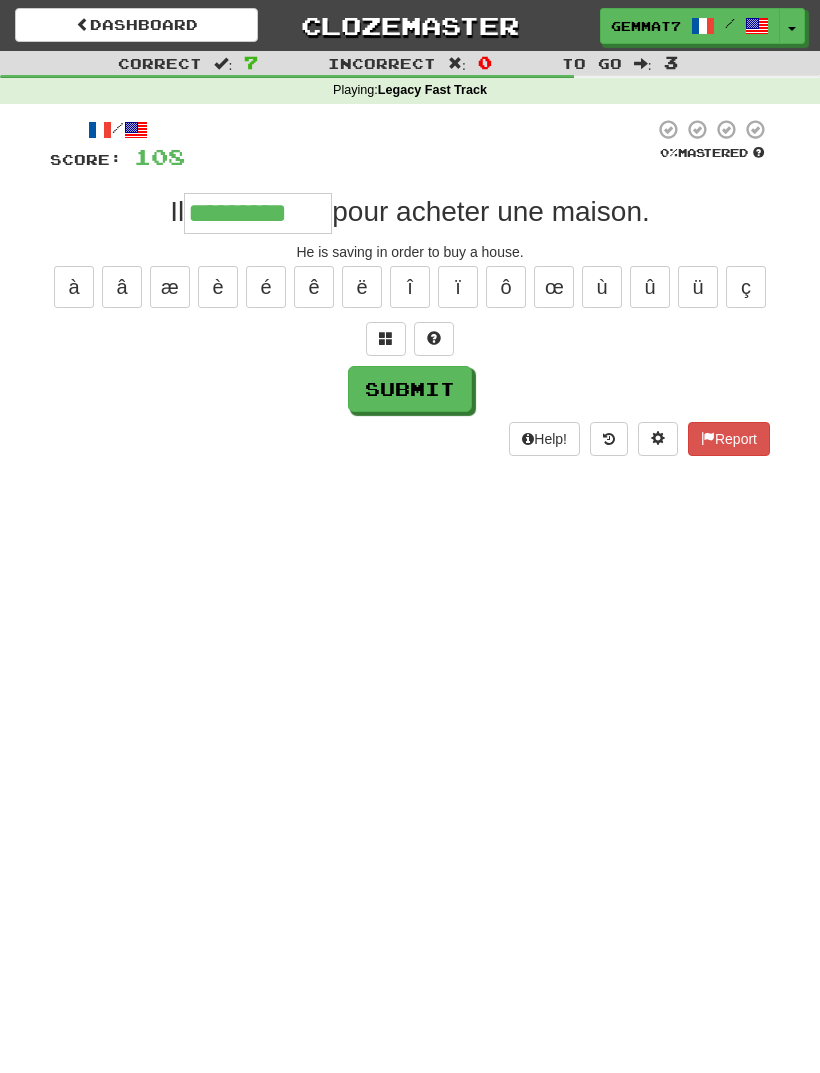type on "*********" 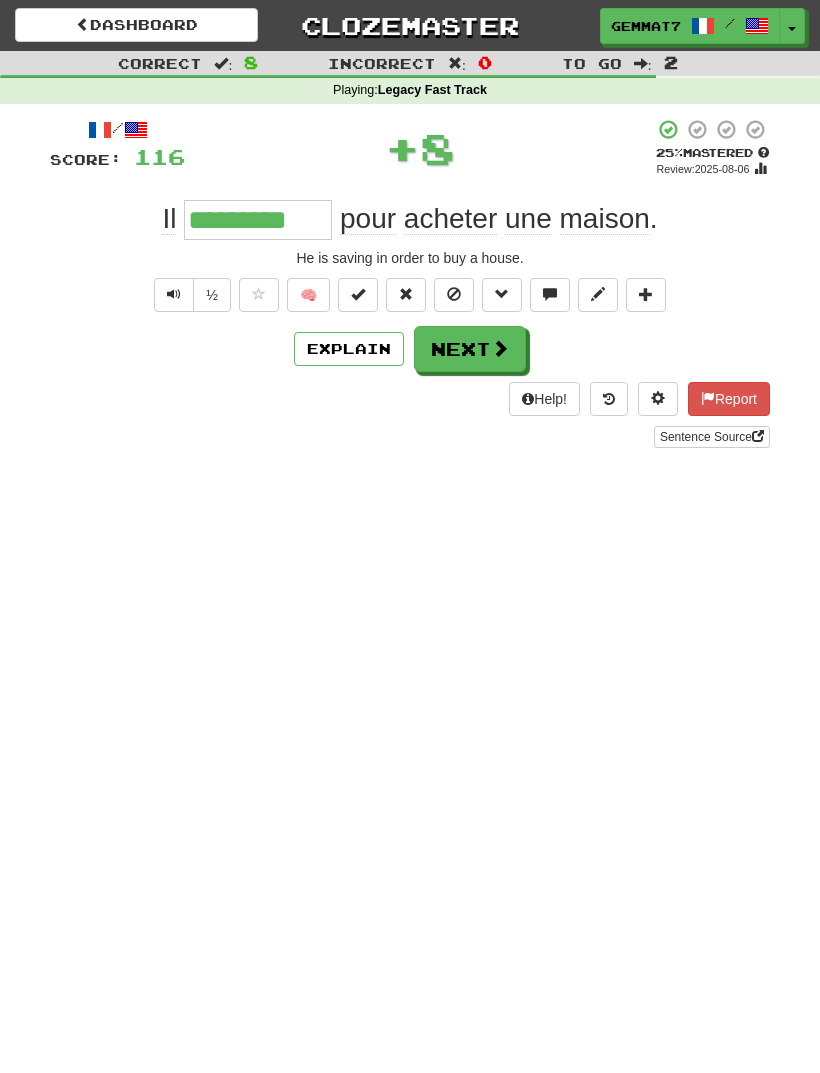 click on "Next" at bounding box center (470, 349) 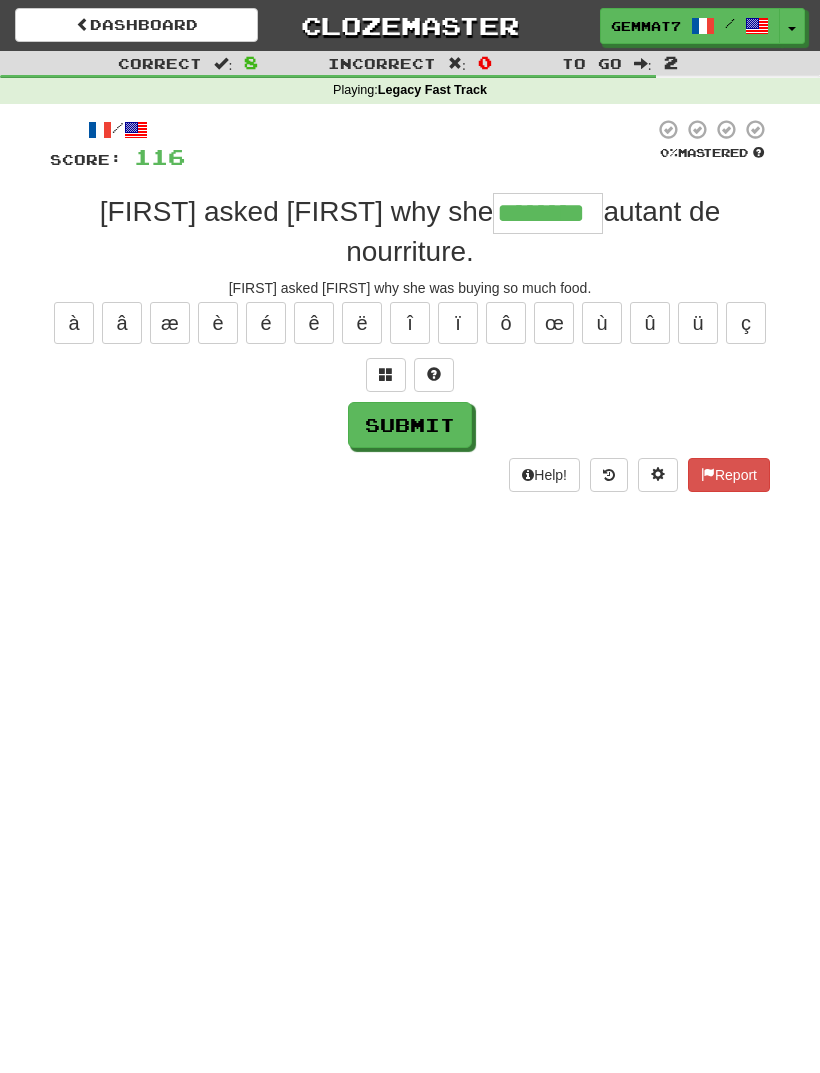 type on "********" 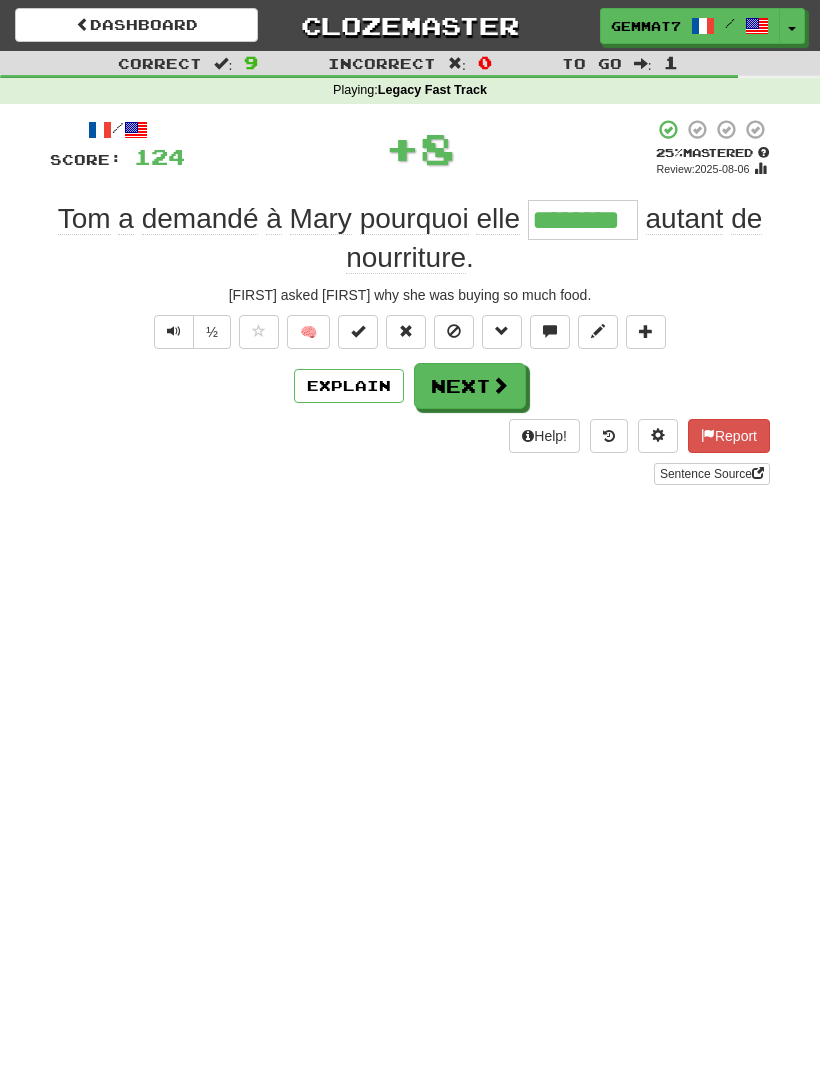 click on "Next" at bounding box center [470, 386] 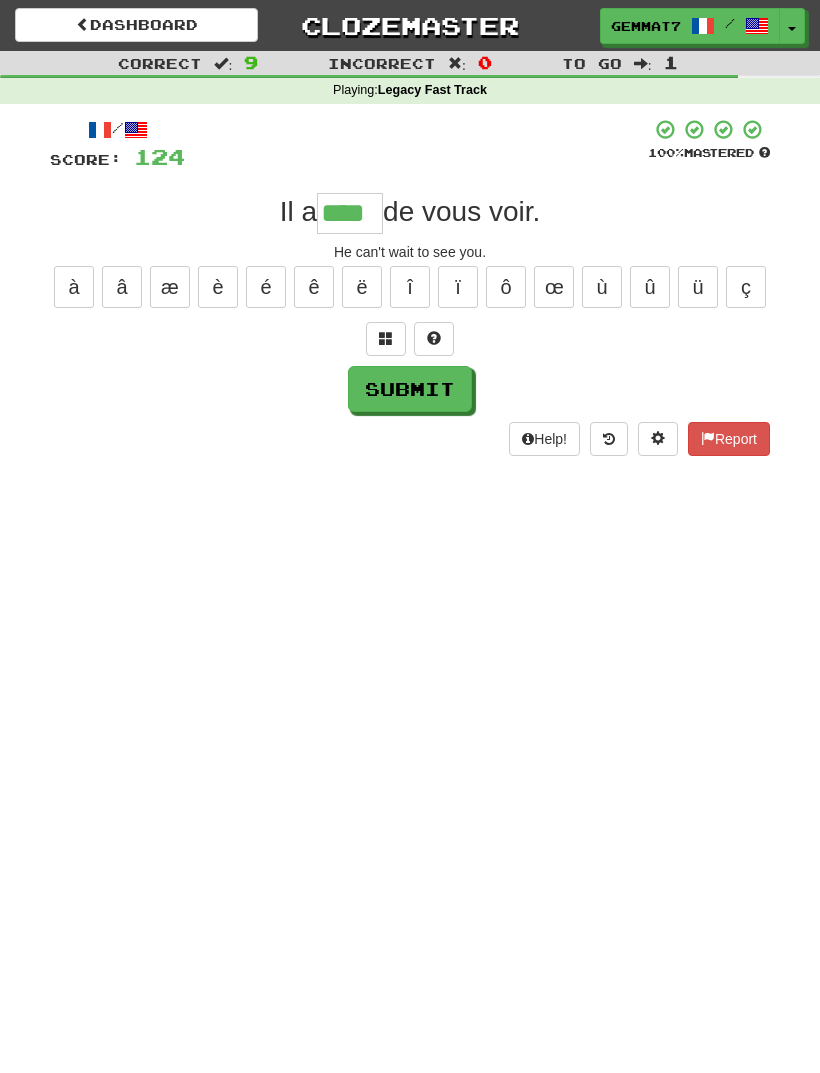 type on "****" 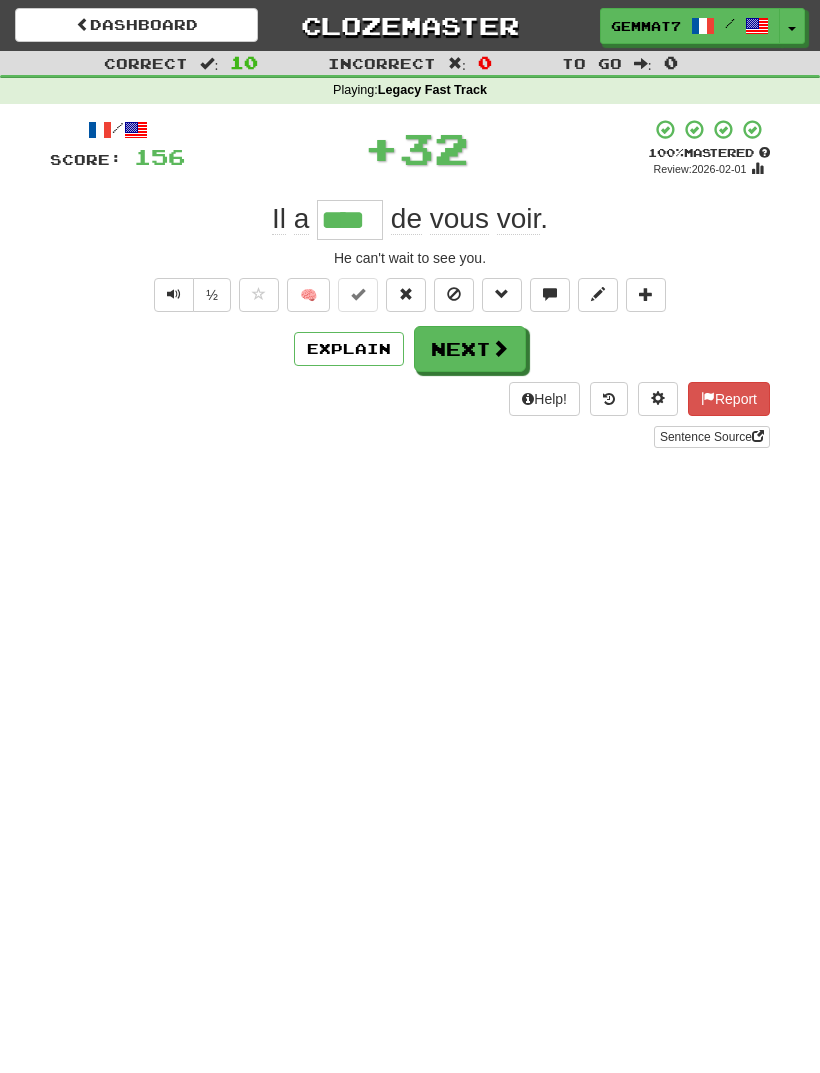 click on "Next" at bounding box center [470, 349] 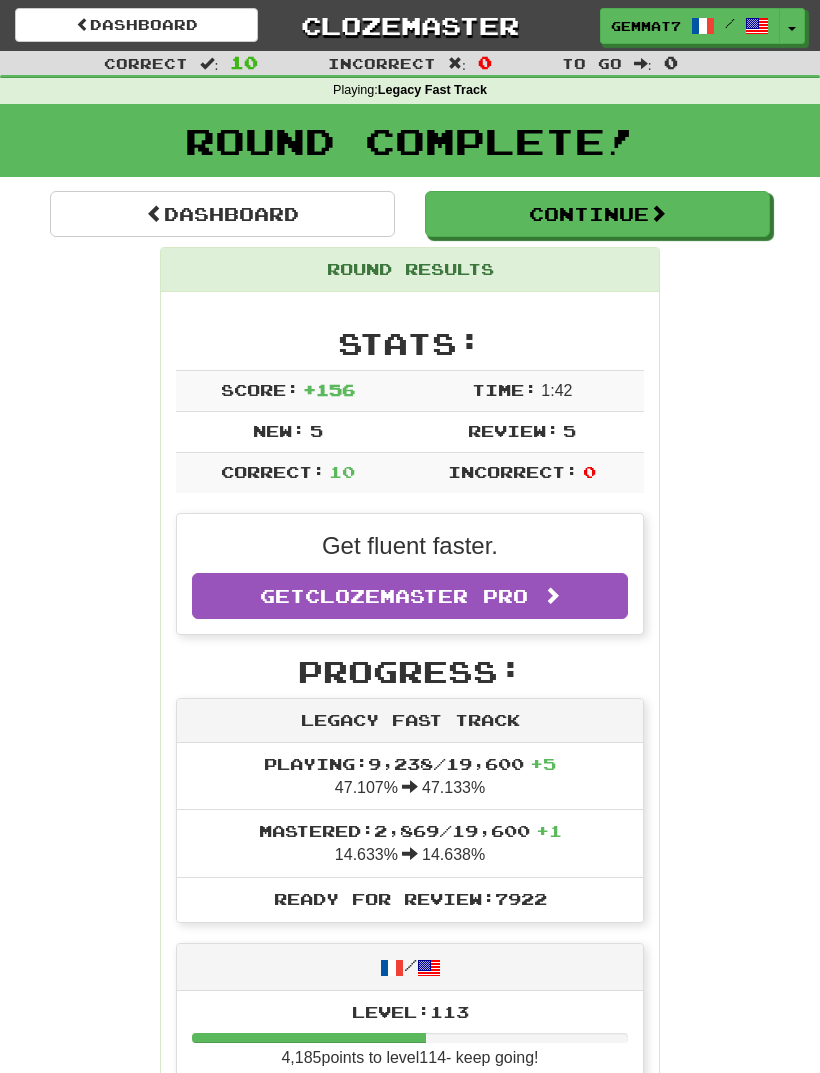 click on "Continue" at bounding box center [597, 214] 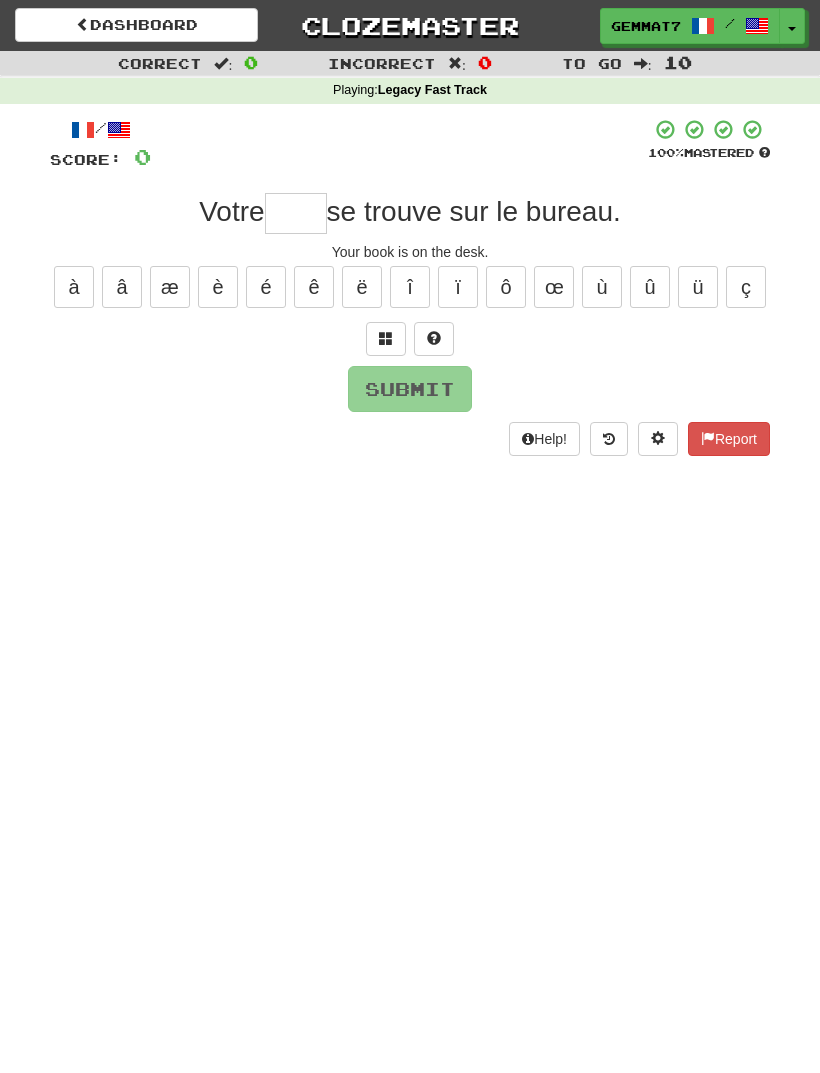 click at bounding box center (296, 213) 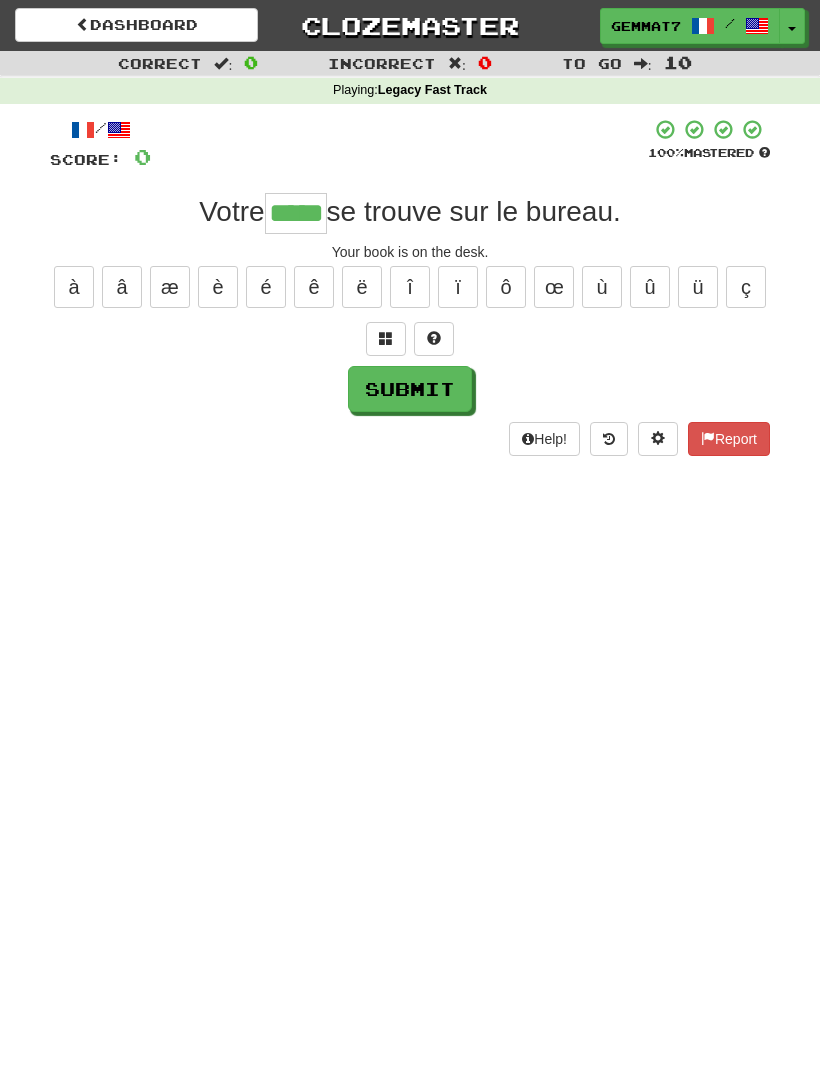 type on "*****" 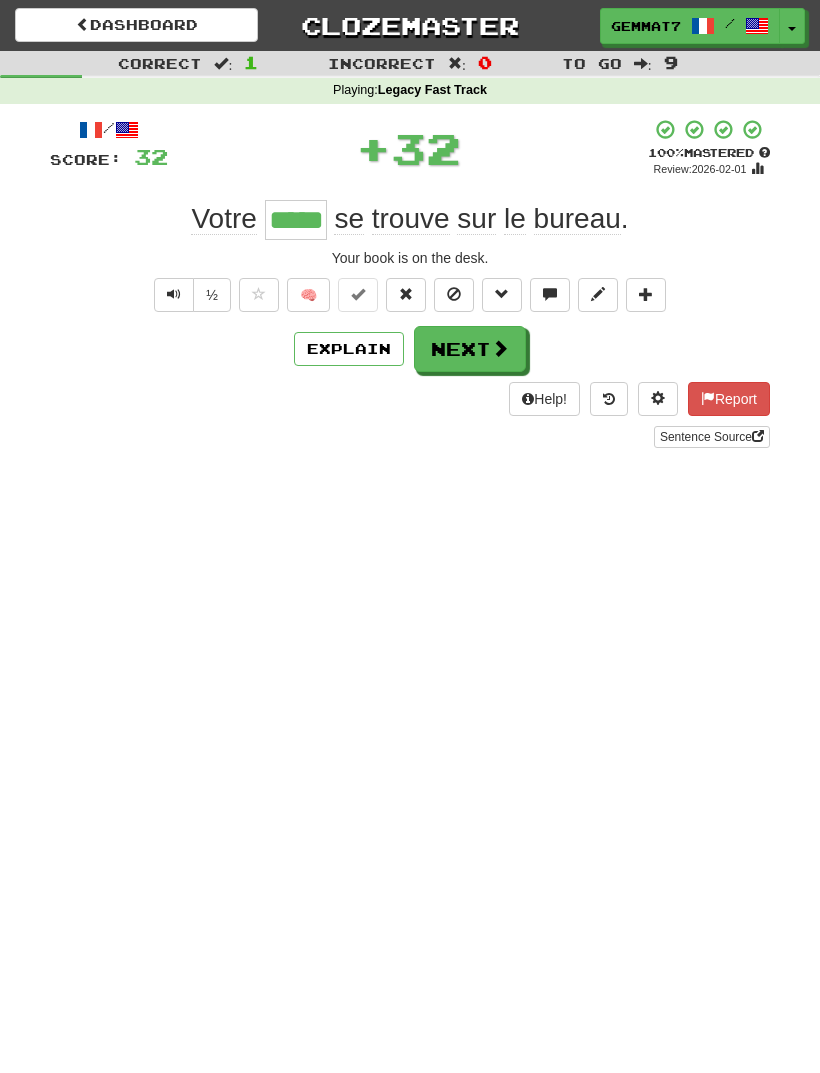 click on "Next" at bounding box center (470, 349) 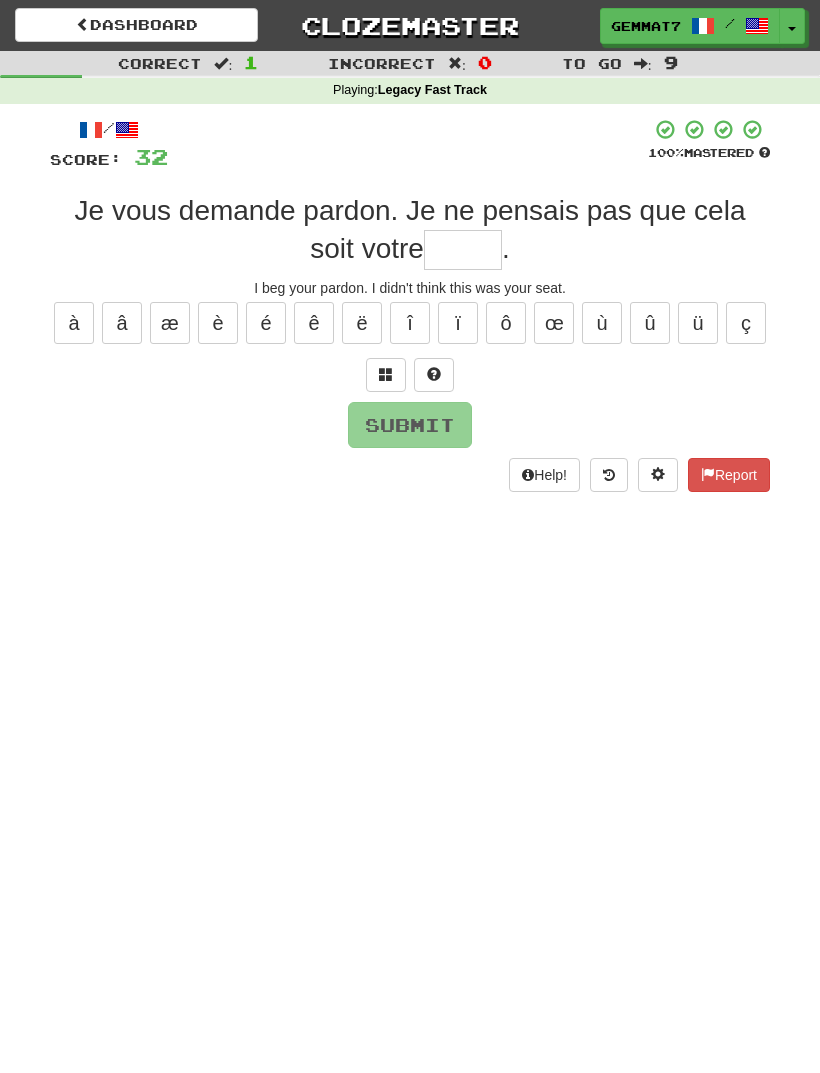 type on "*" 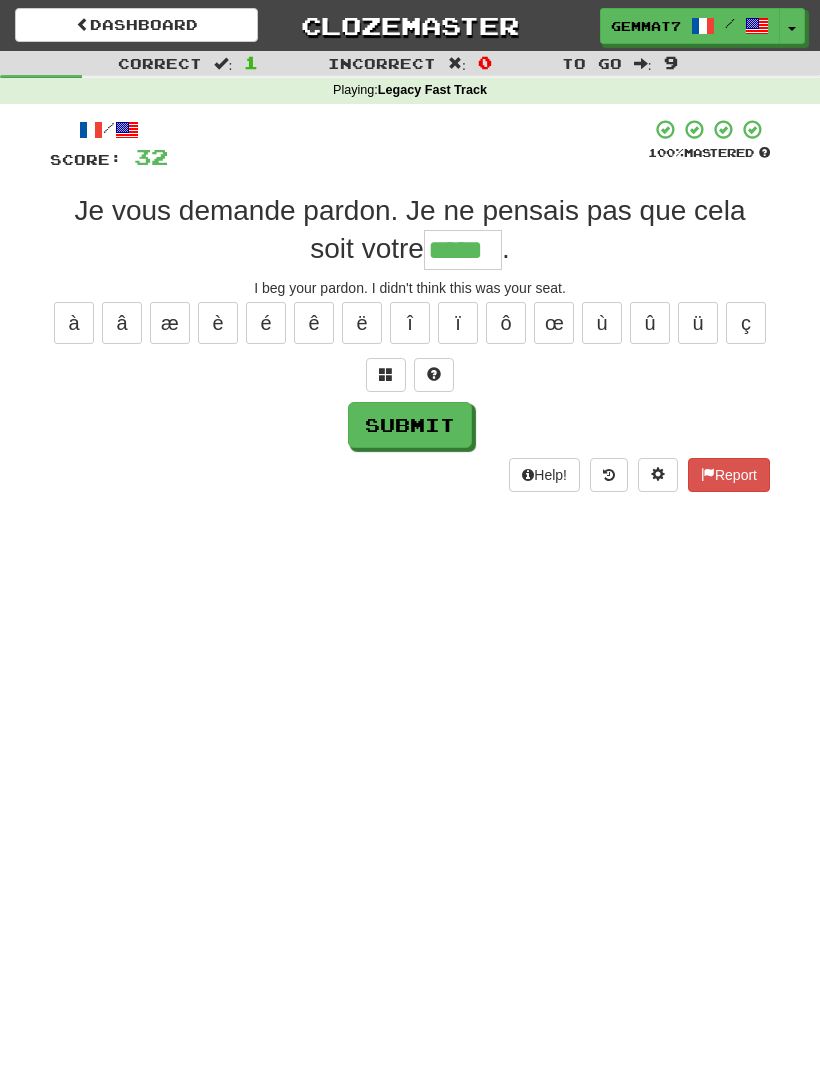type on "*****" 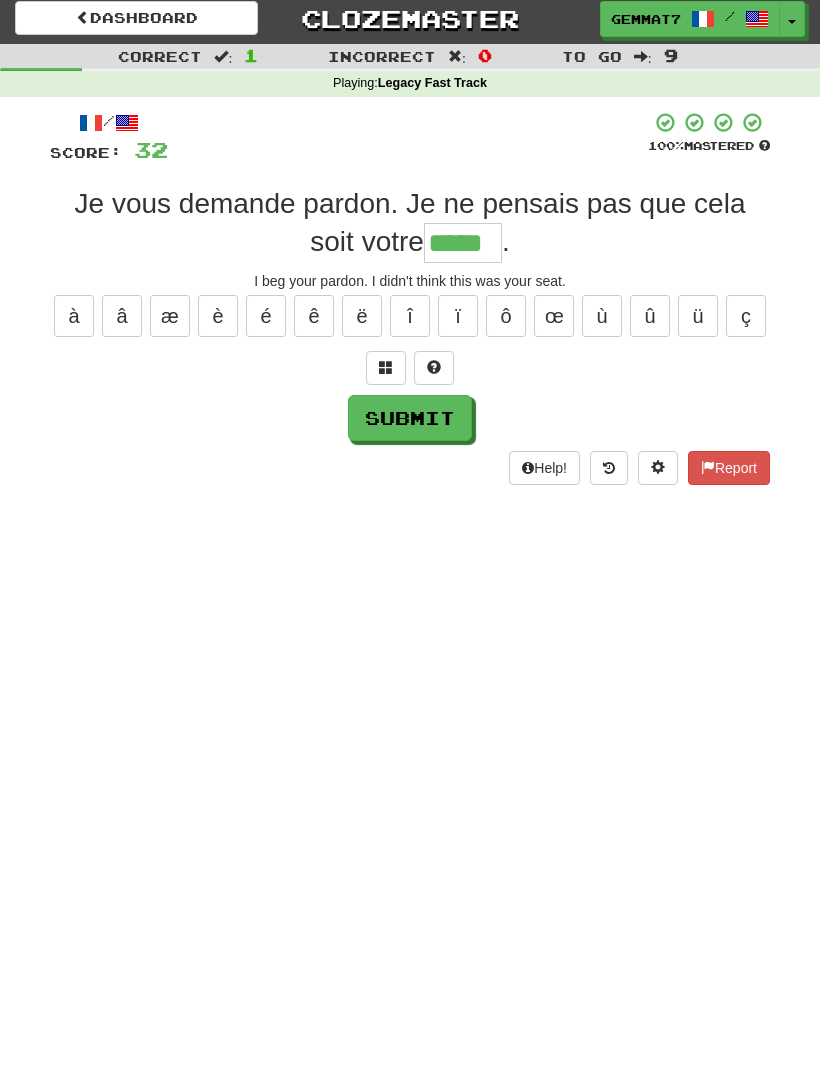 scroll, scrollTop: 0, scrollLeft: 0, axis: both 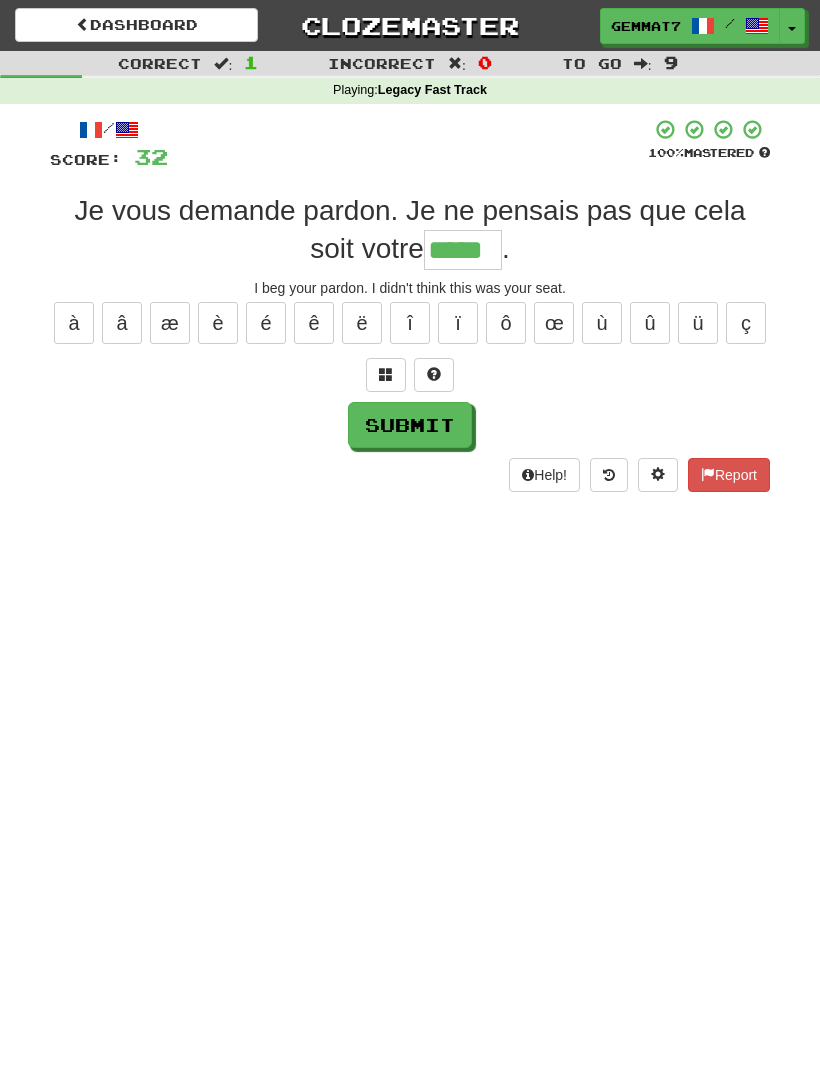 click on "Submit" at bounding box center (410, 425) 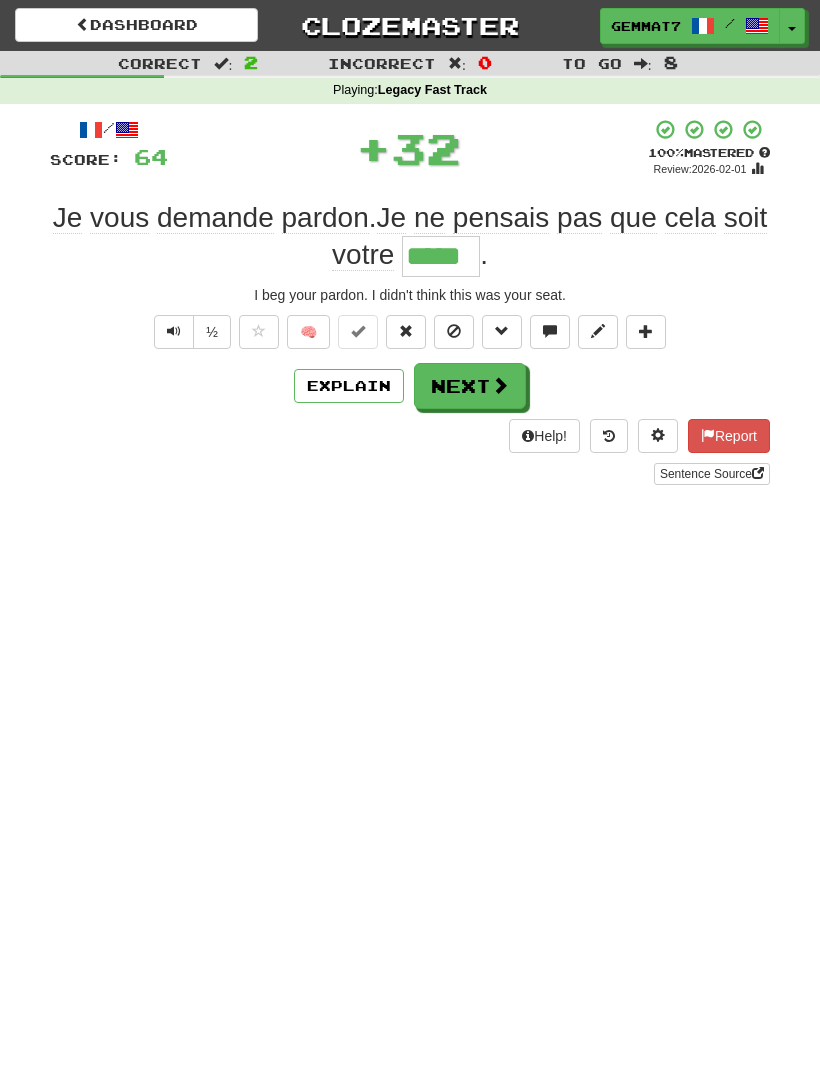 click on "Next" at bounding box center (470, 386) 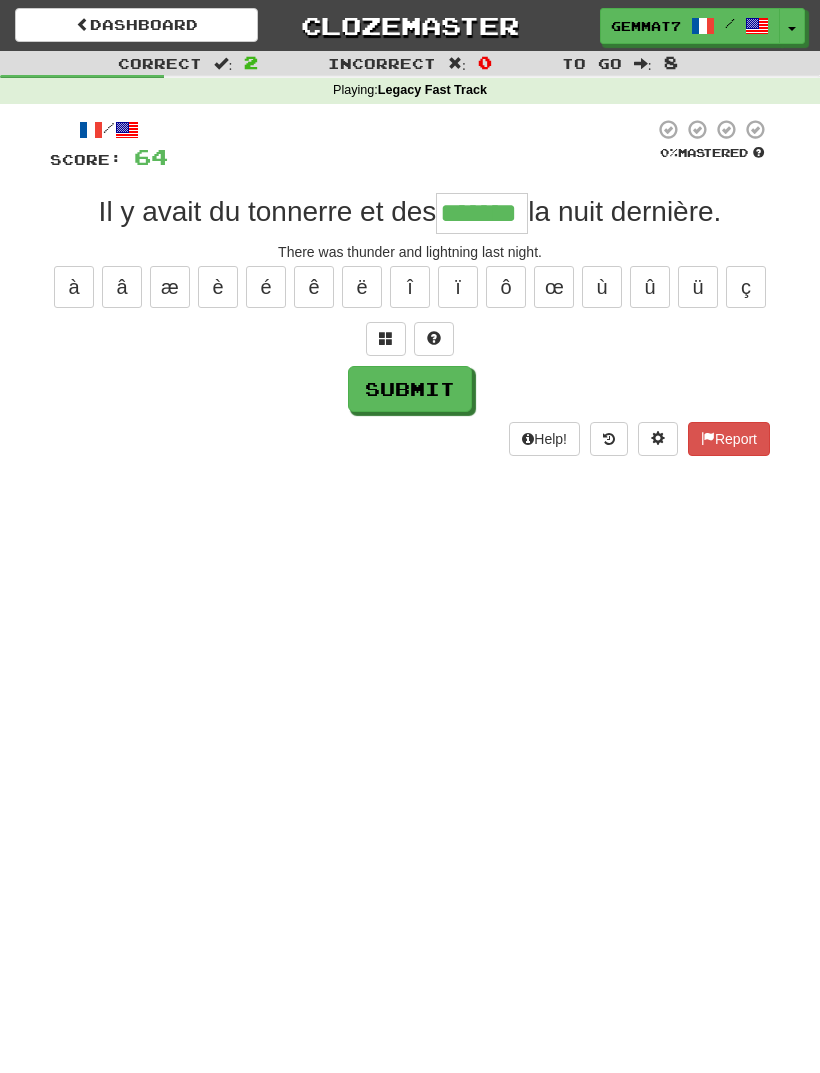 type on "*******" 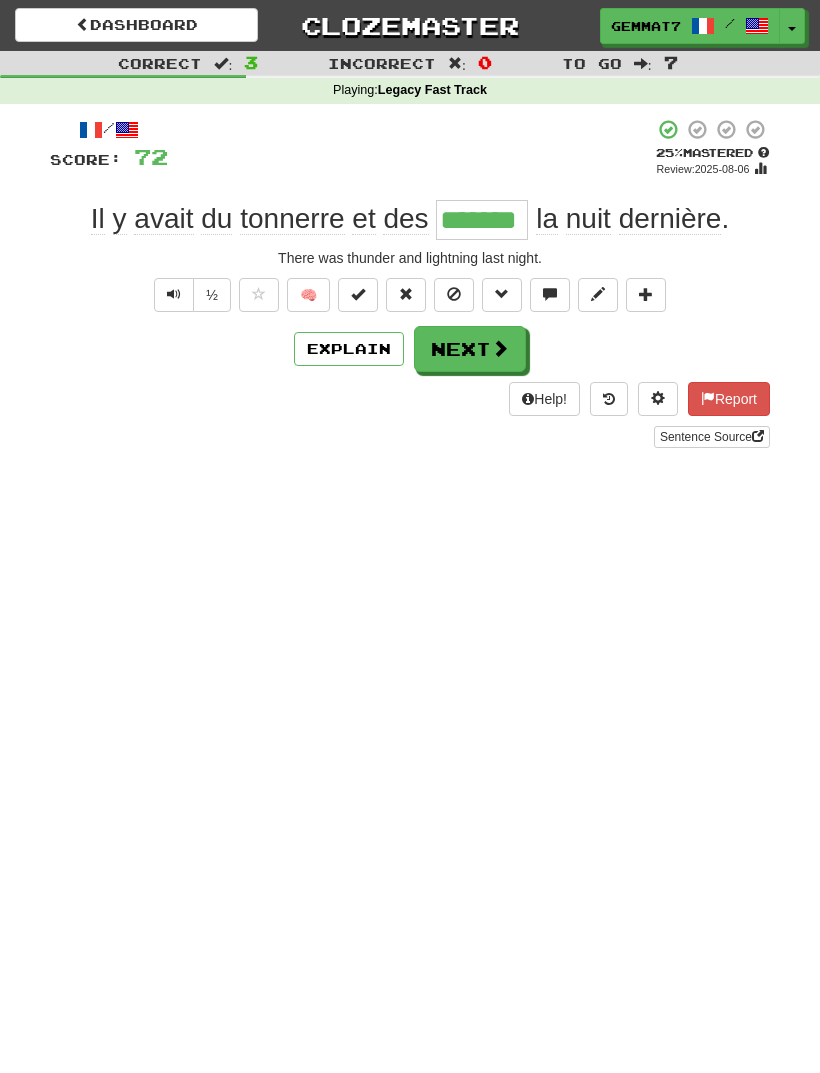 click on "Next" at bounding box center (470, 349) 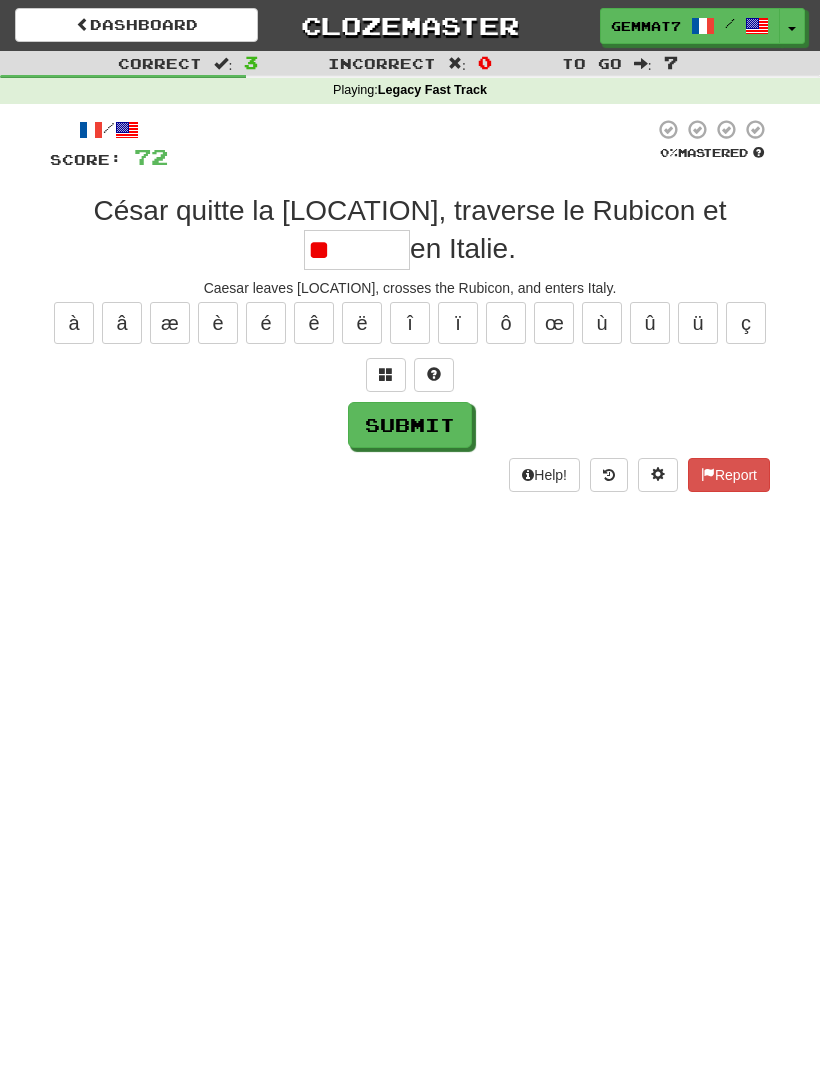 type on "*" 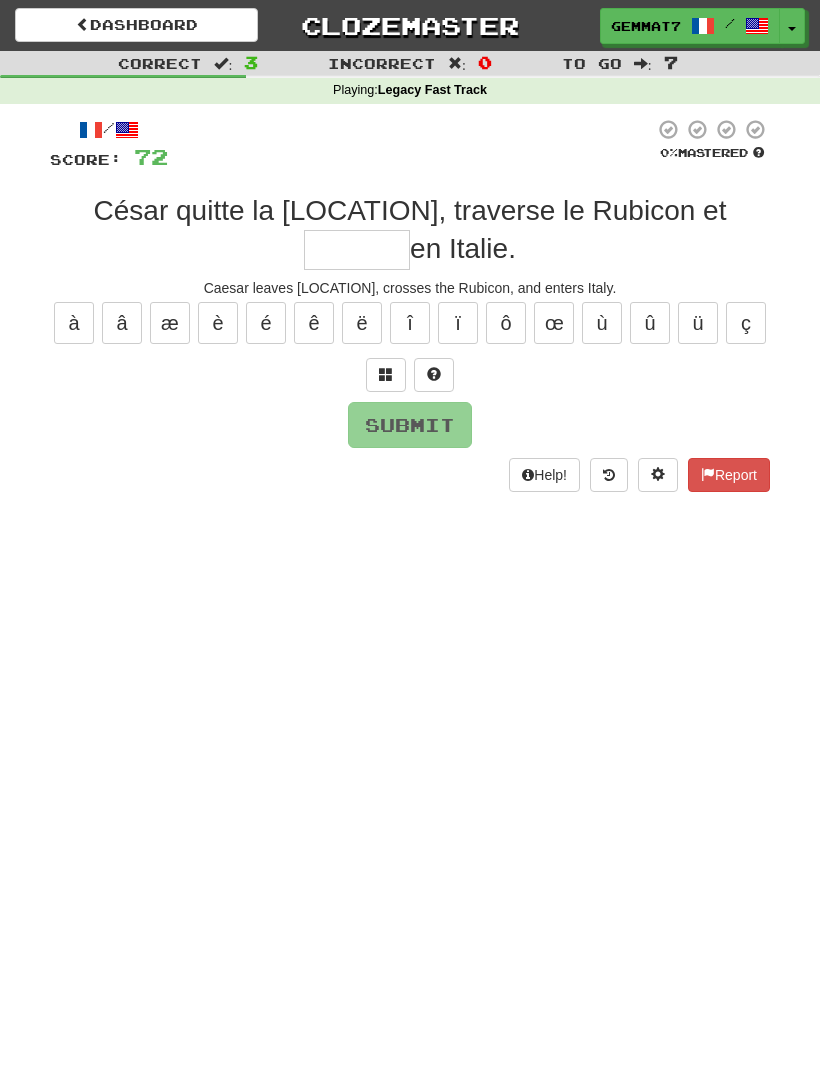 type on "*" 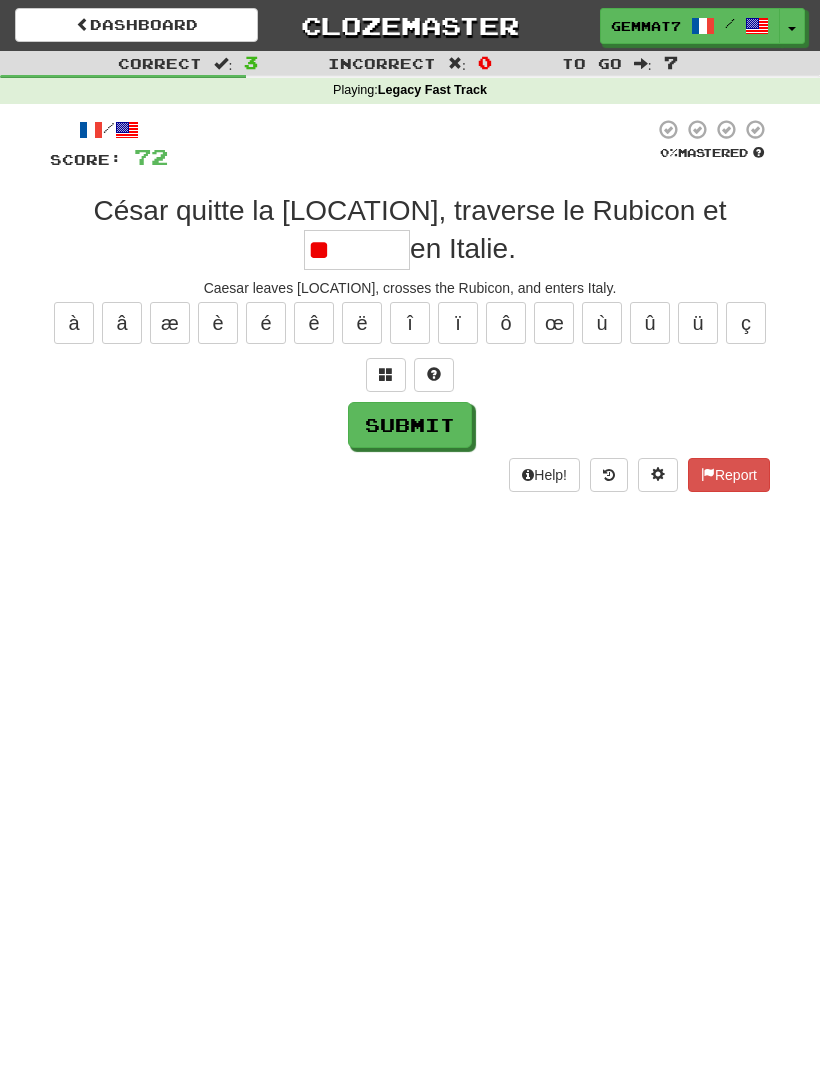 click at bounding box center [386, 375] 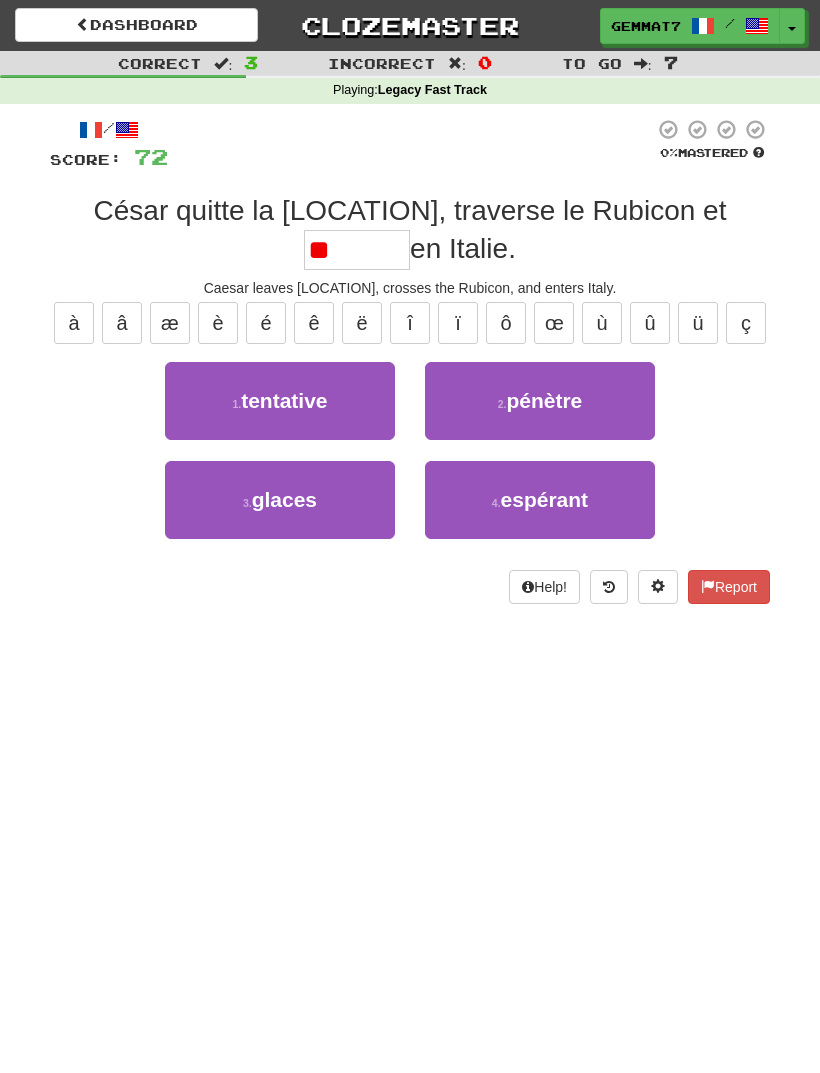 click on "2 .  pénètre" at bounding box center (540, 401) 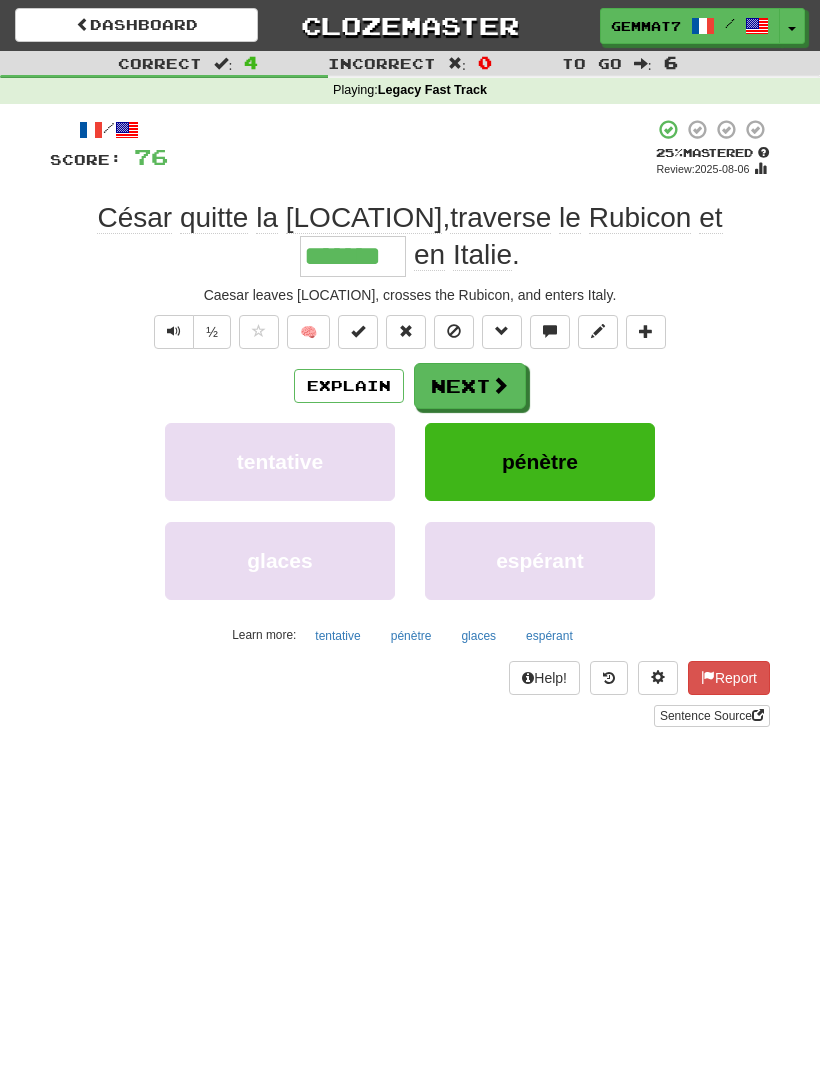 click on "pénètre" at bounding box center [411, 636] 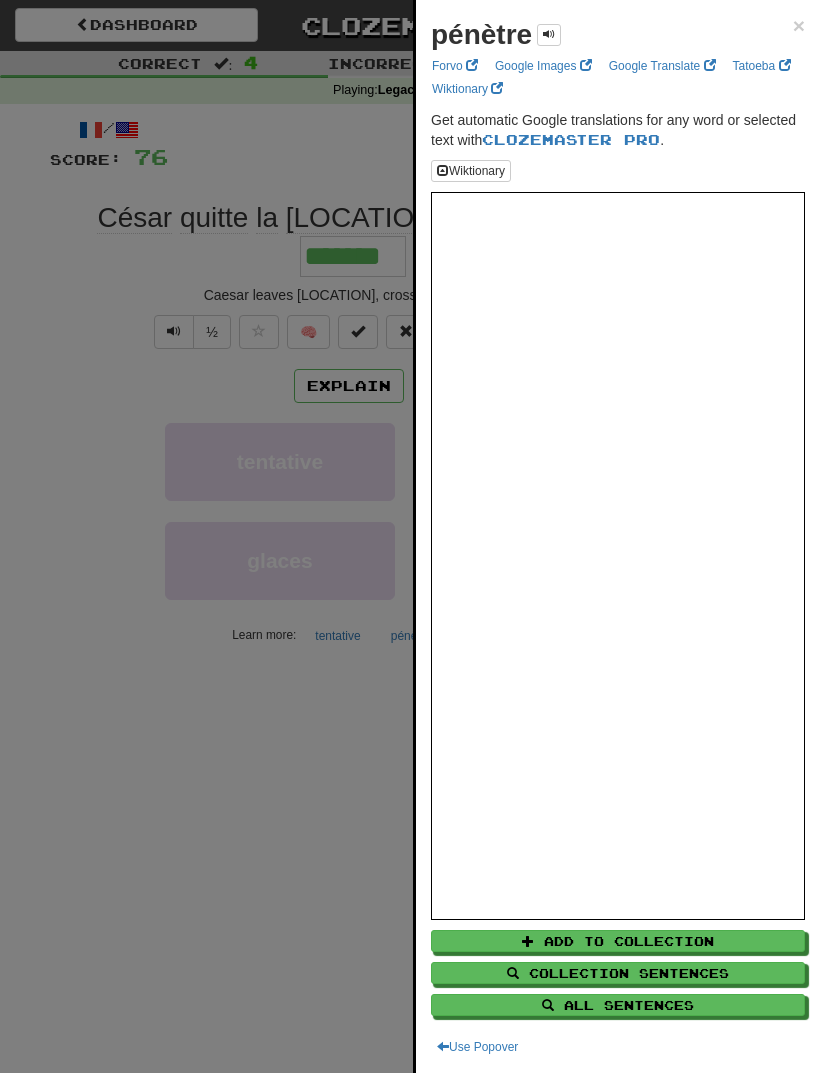 click at bounding box center [410, 536] 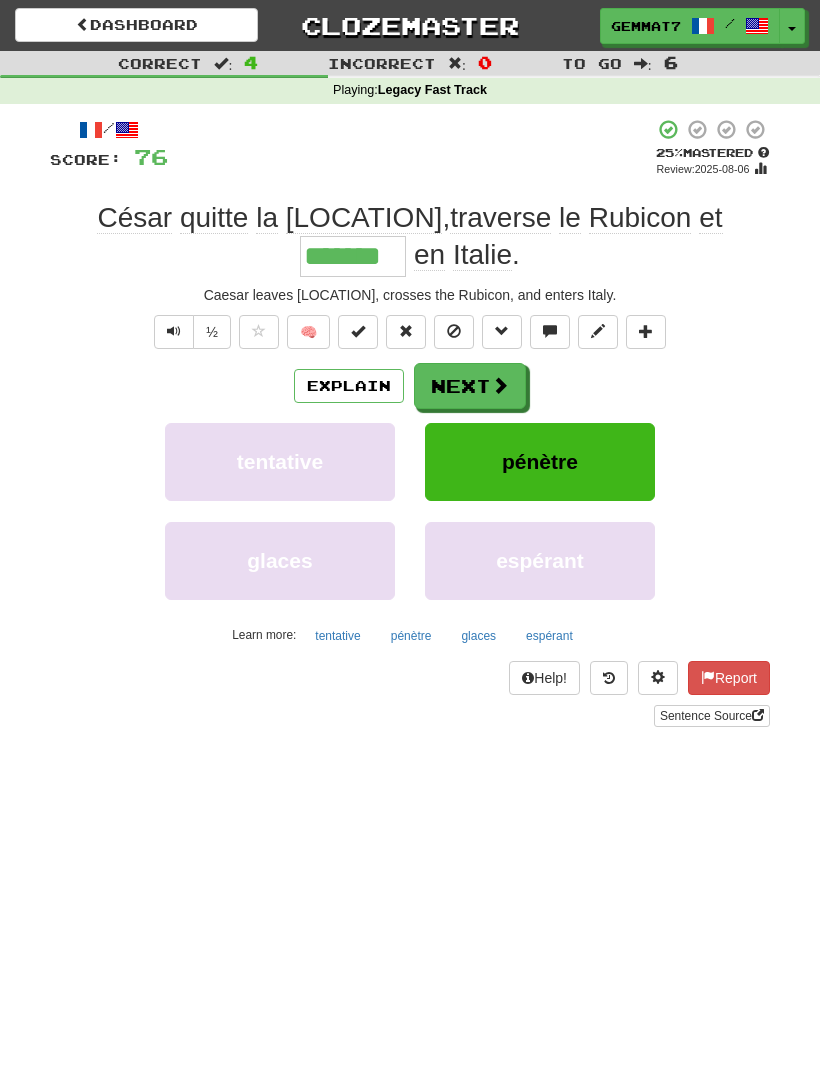 click on "Next" at bounding box center (470, 386) 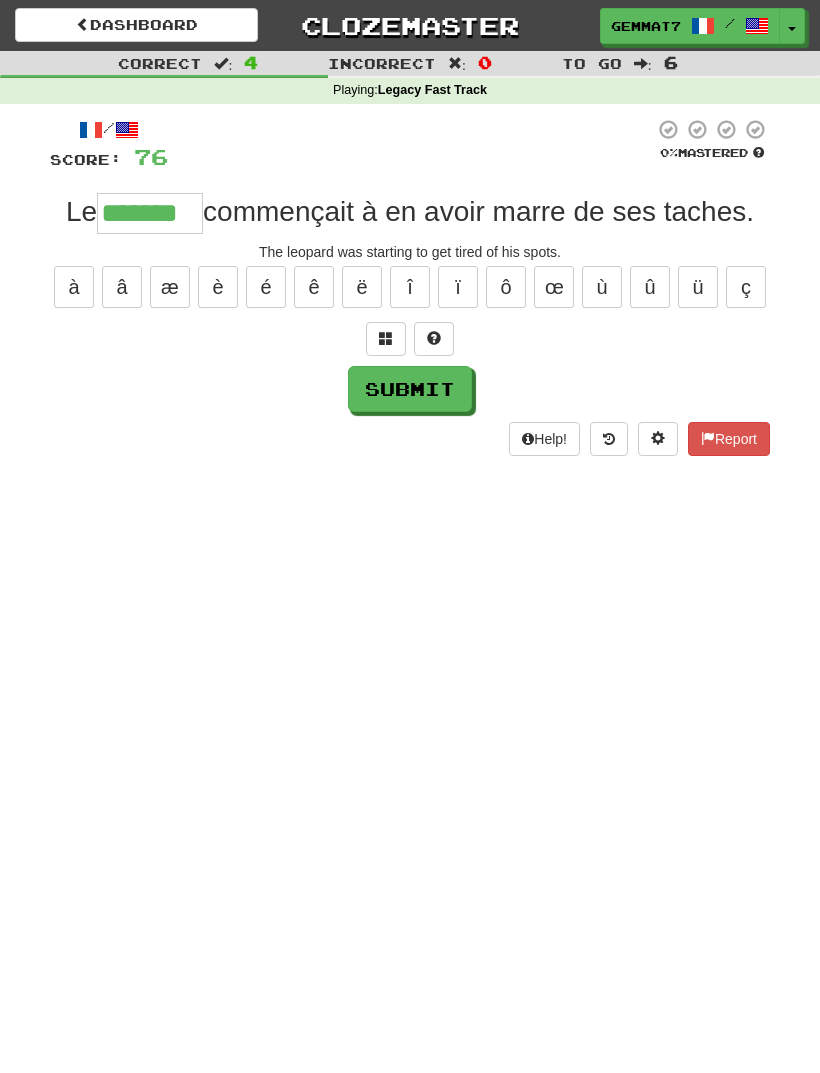 type on "*******" 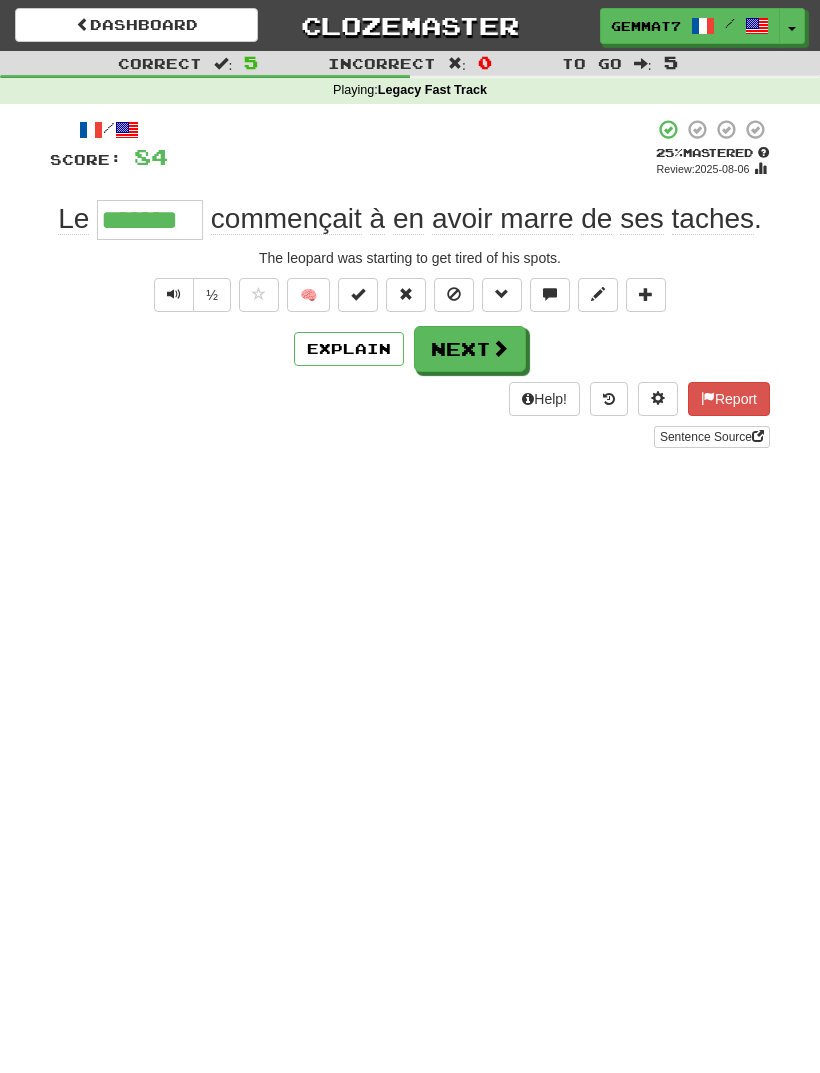 click on "Next" at bounding box center (470, 349) 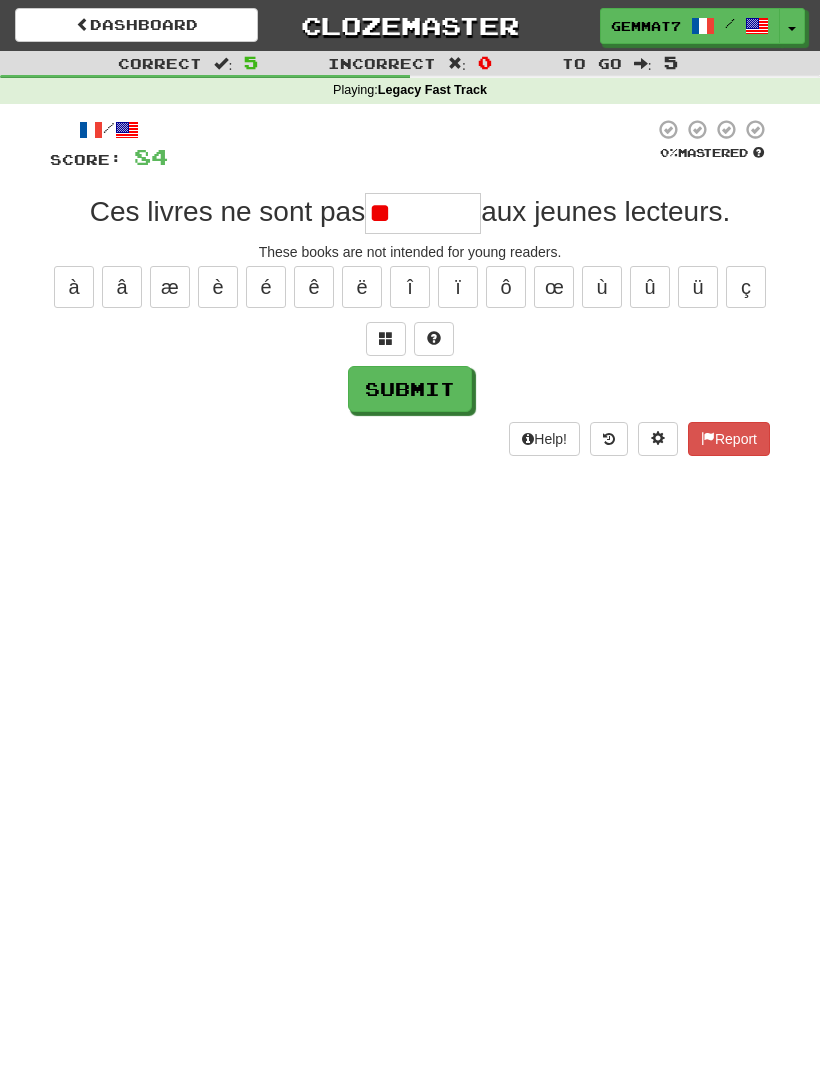 type on "*" 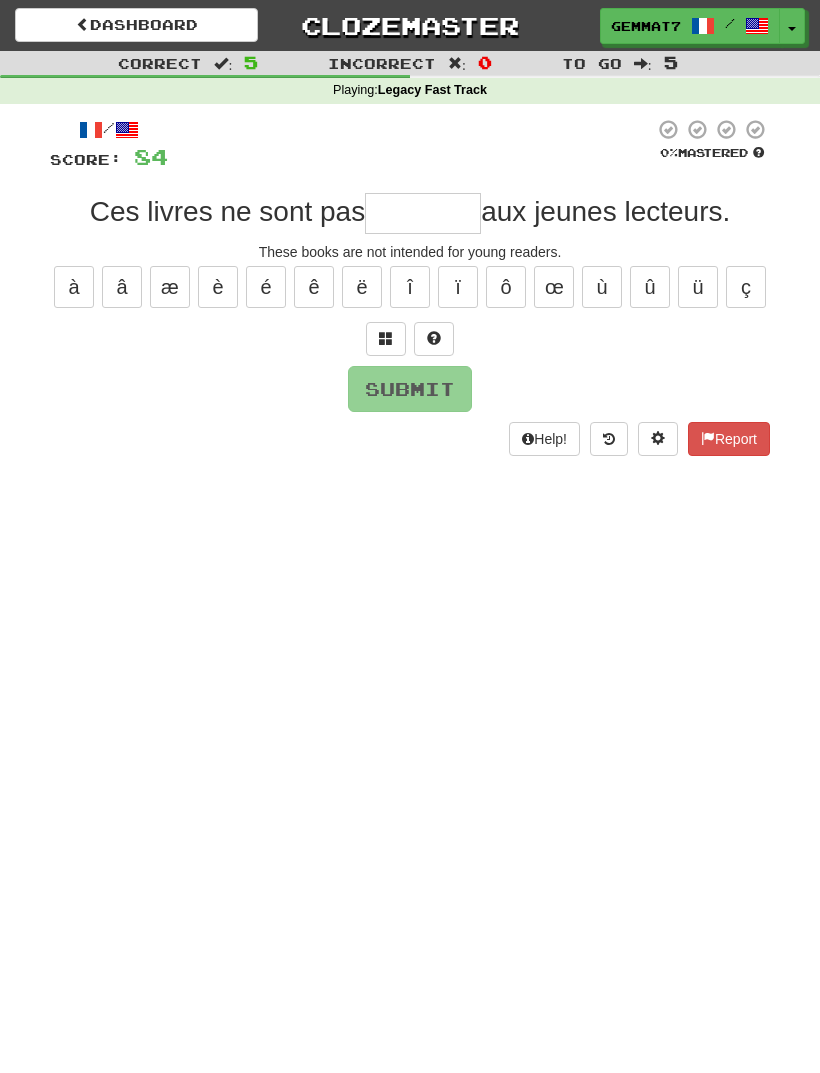 type on "*" 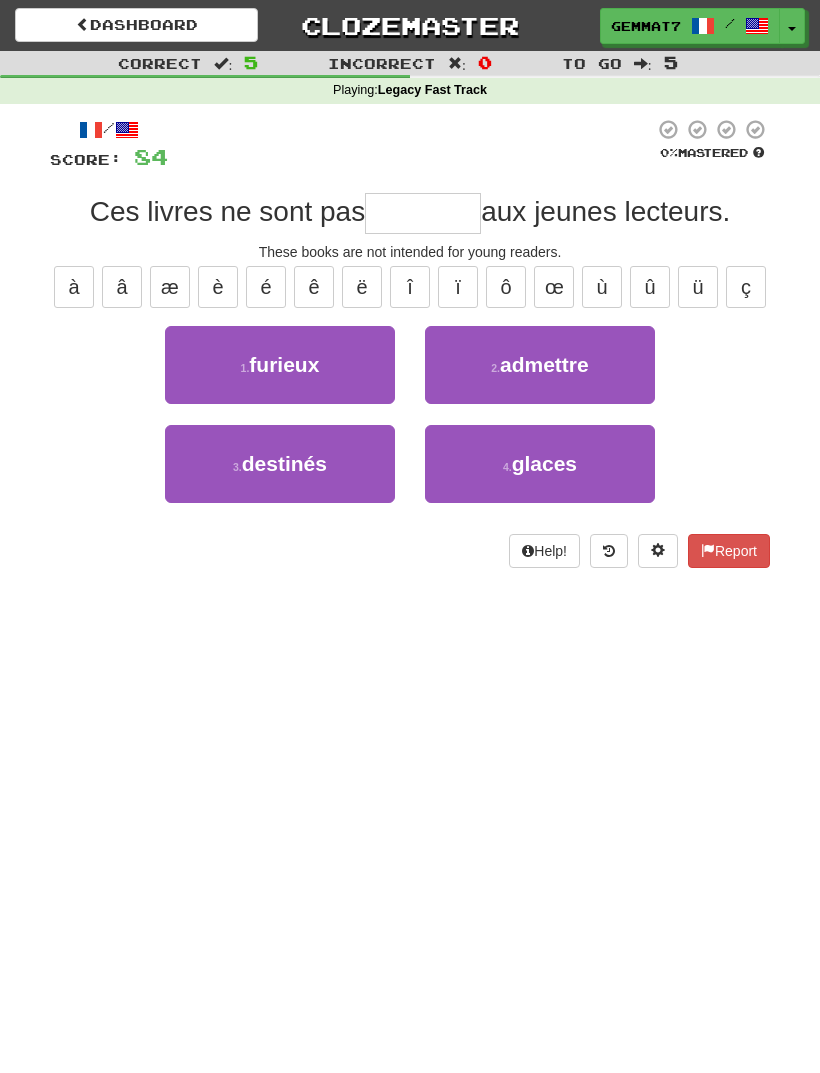click on "3 .  destinés" at bounding box center [280, 464] 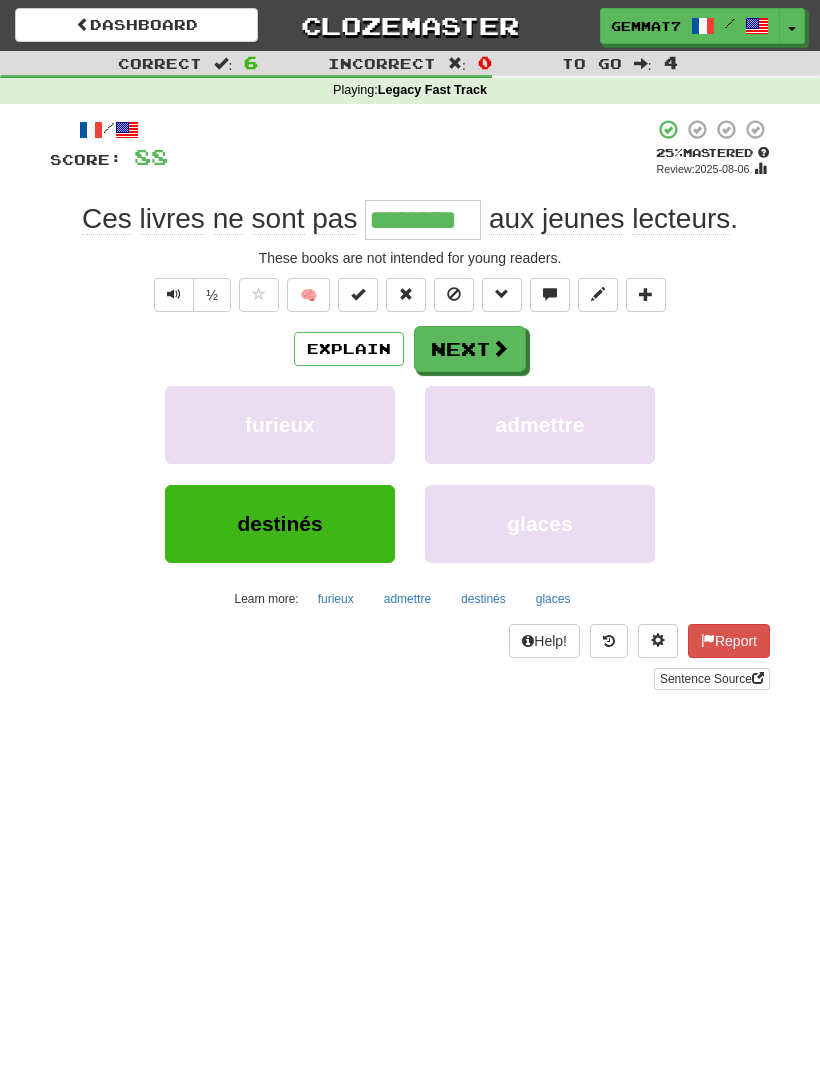 click on "Next" at bounding box center [470, 349] 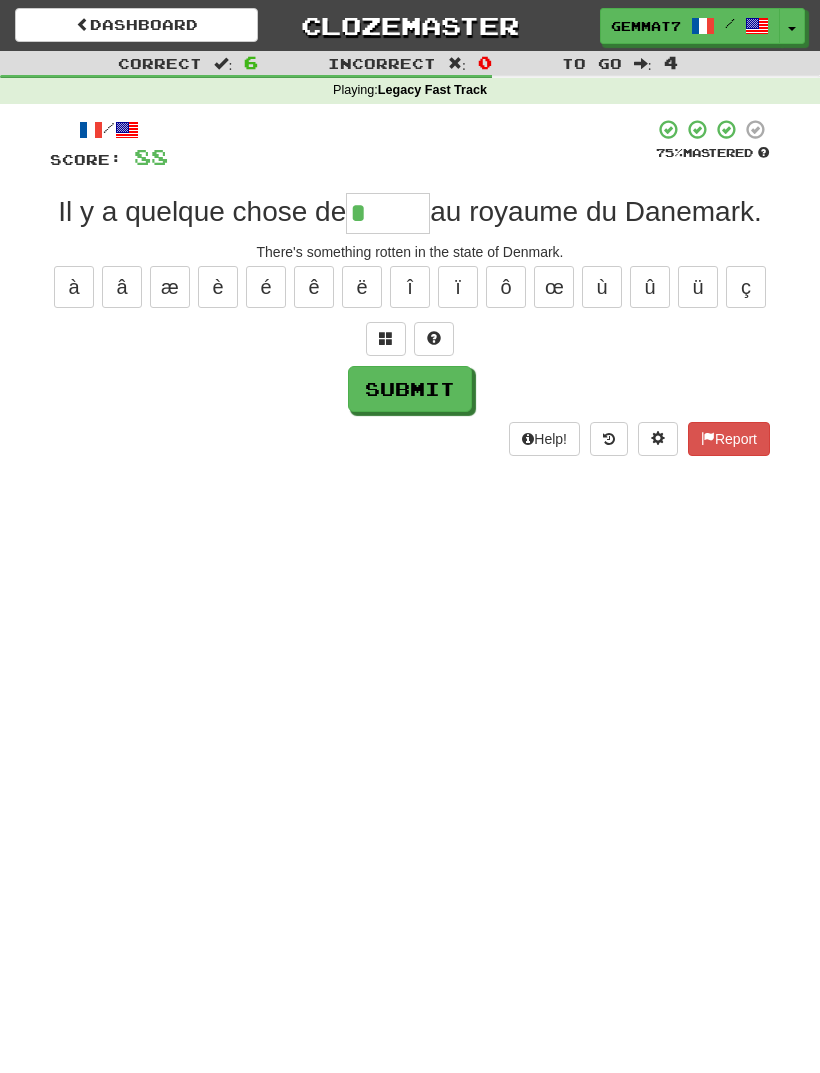 click at bounding box center [386, 338] 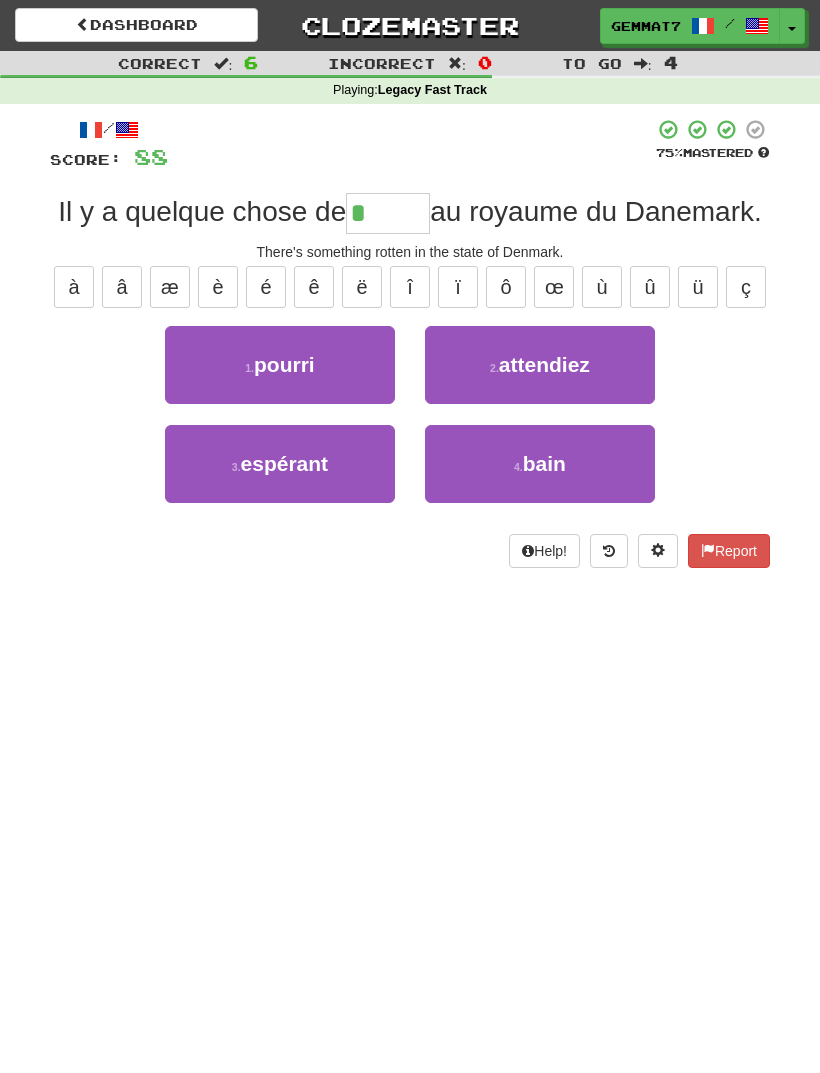 click on "1 .  pourri" at bounding box center (280, 365) 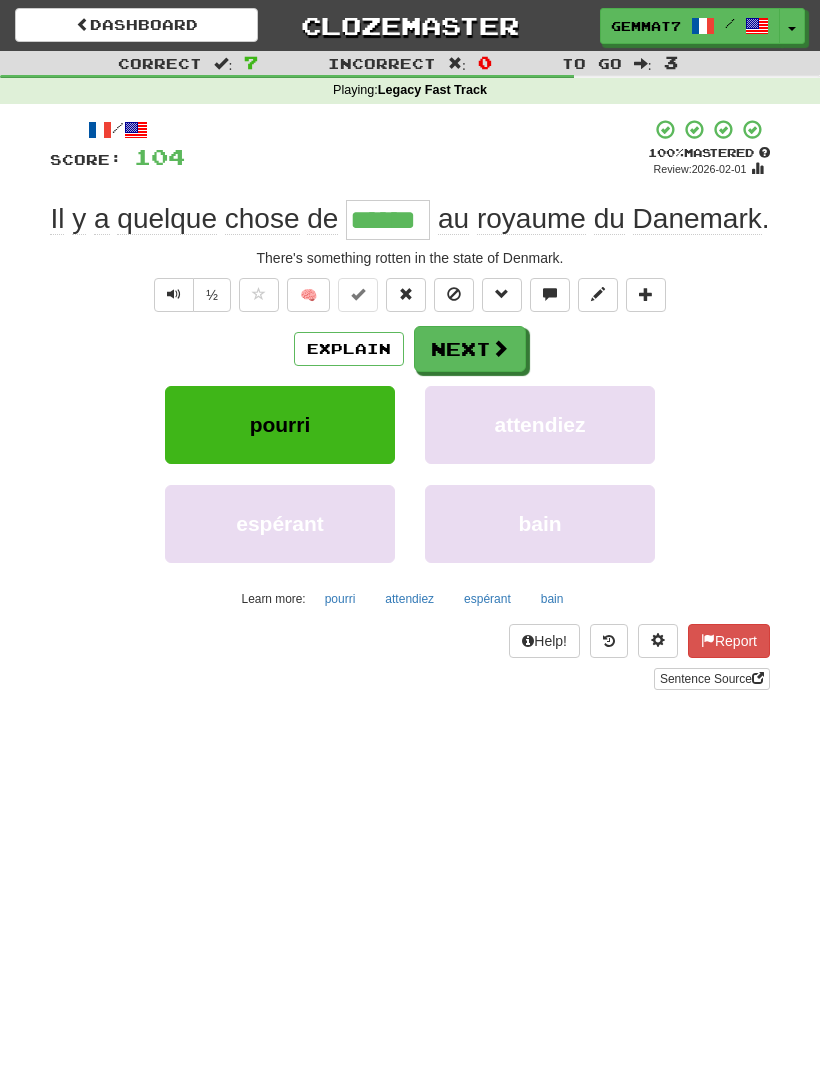 click on "Next" at bounding box center [470, 349] 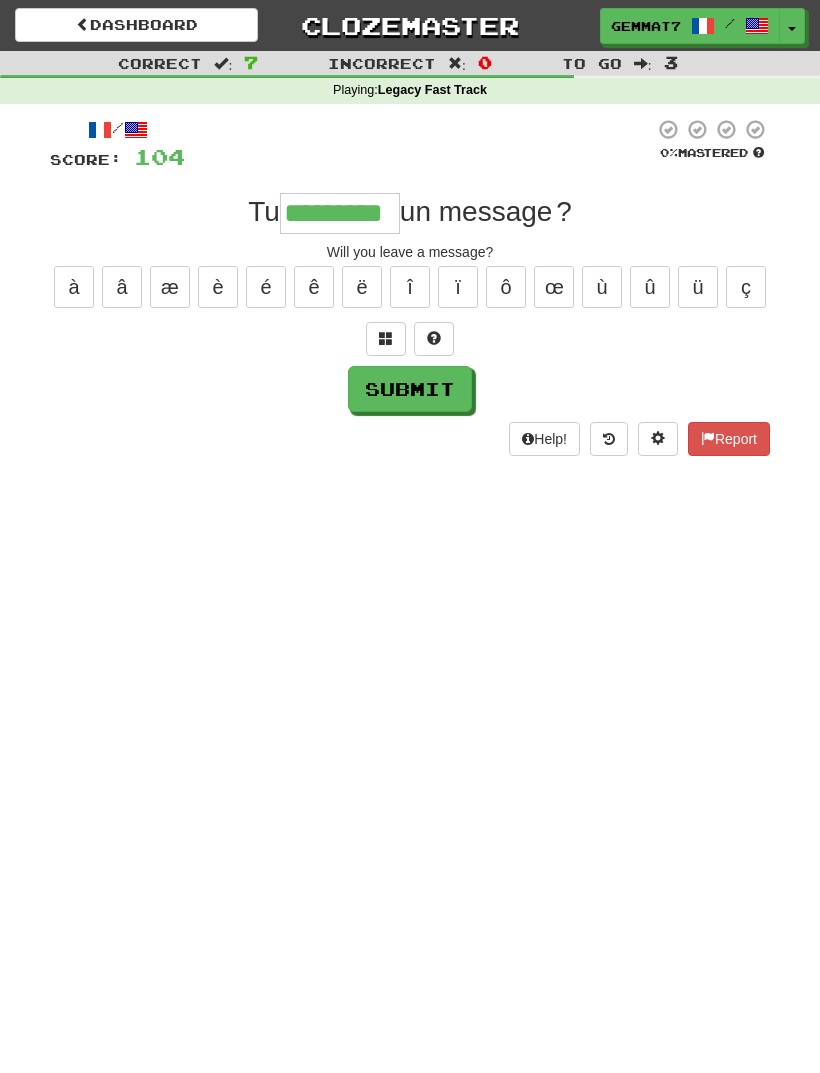 type on "*********" 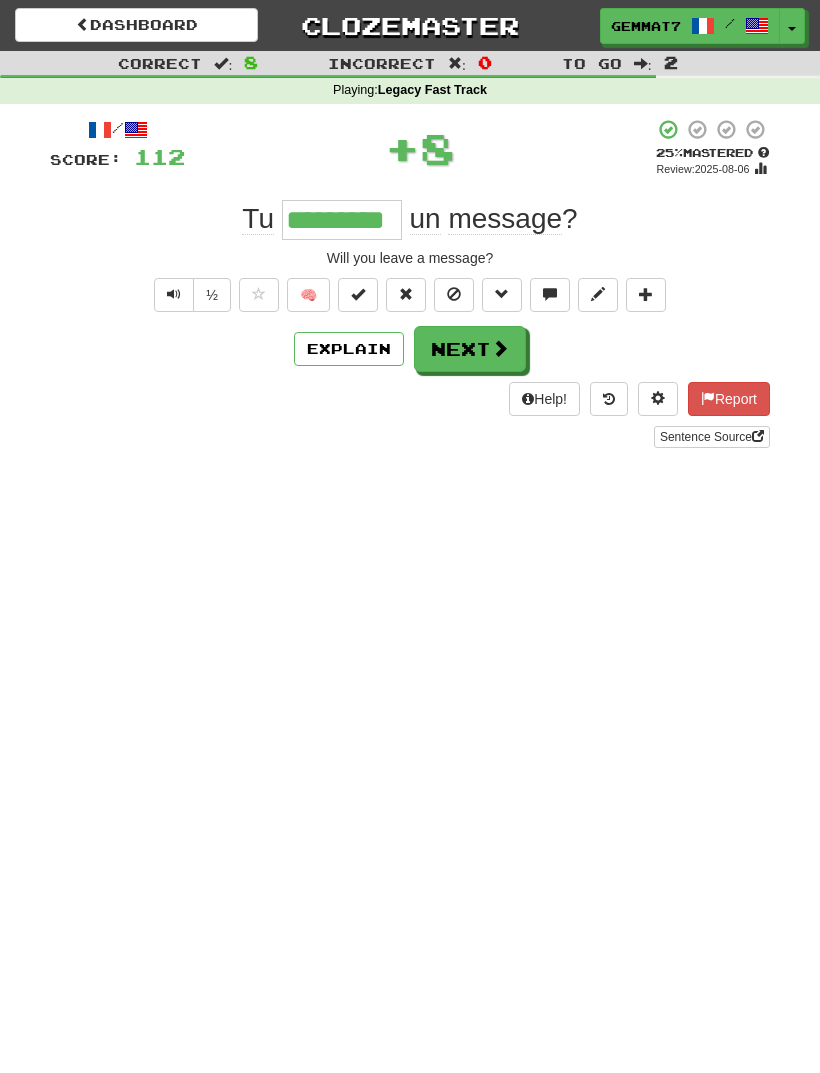 click on "Next" at bounding box center (470, 349) 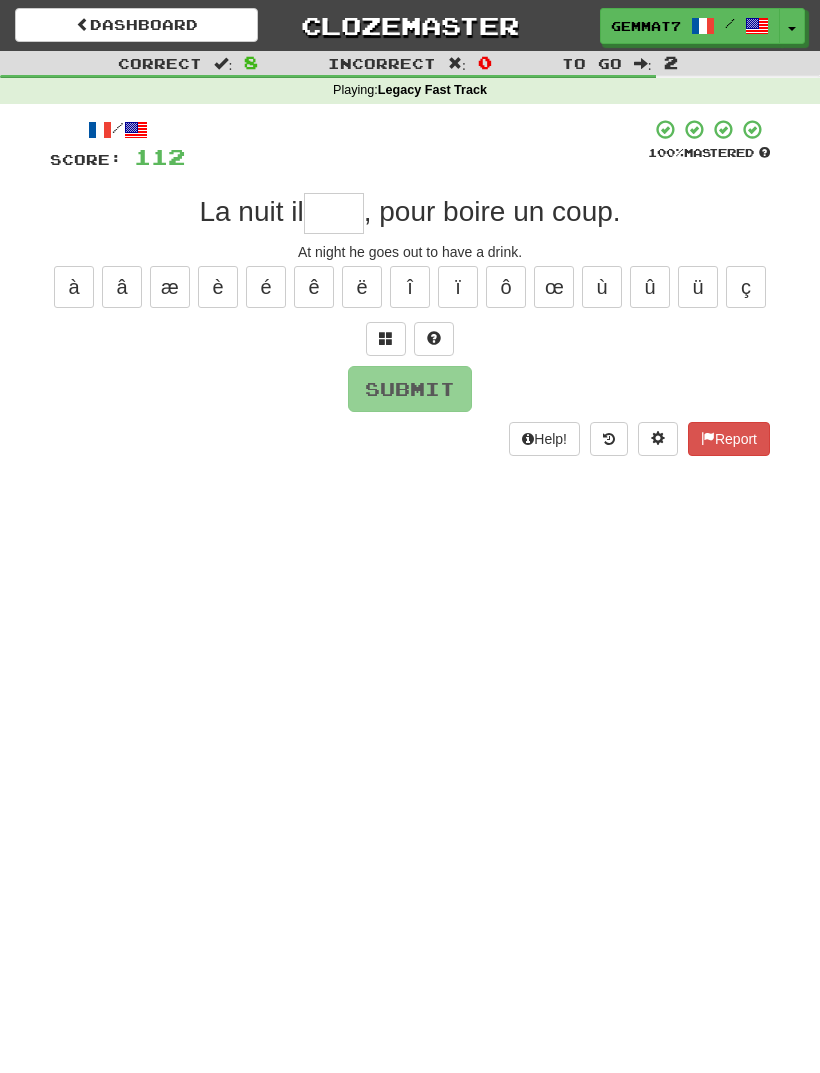 type on "*" 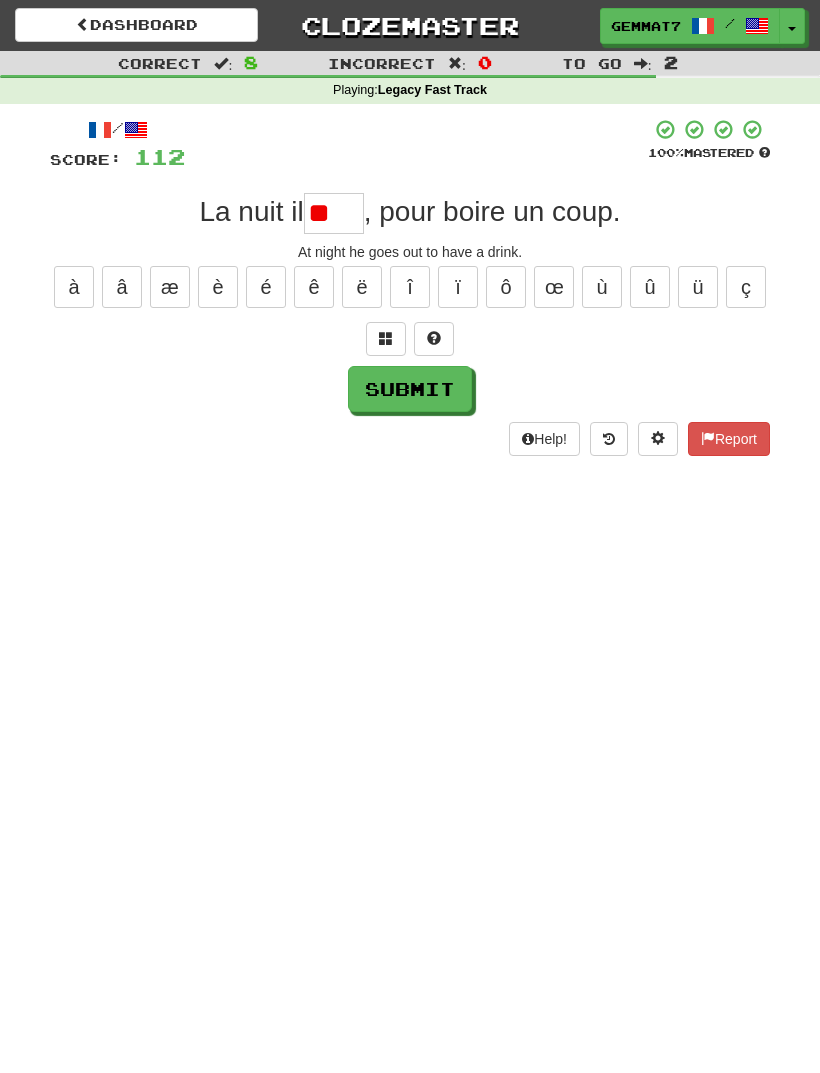 type on "*" 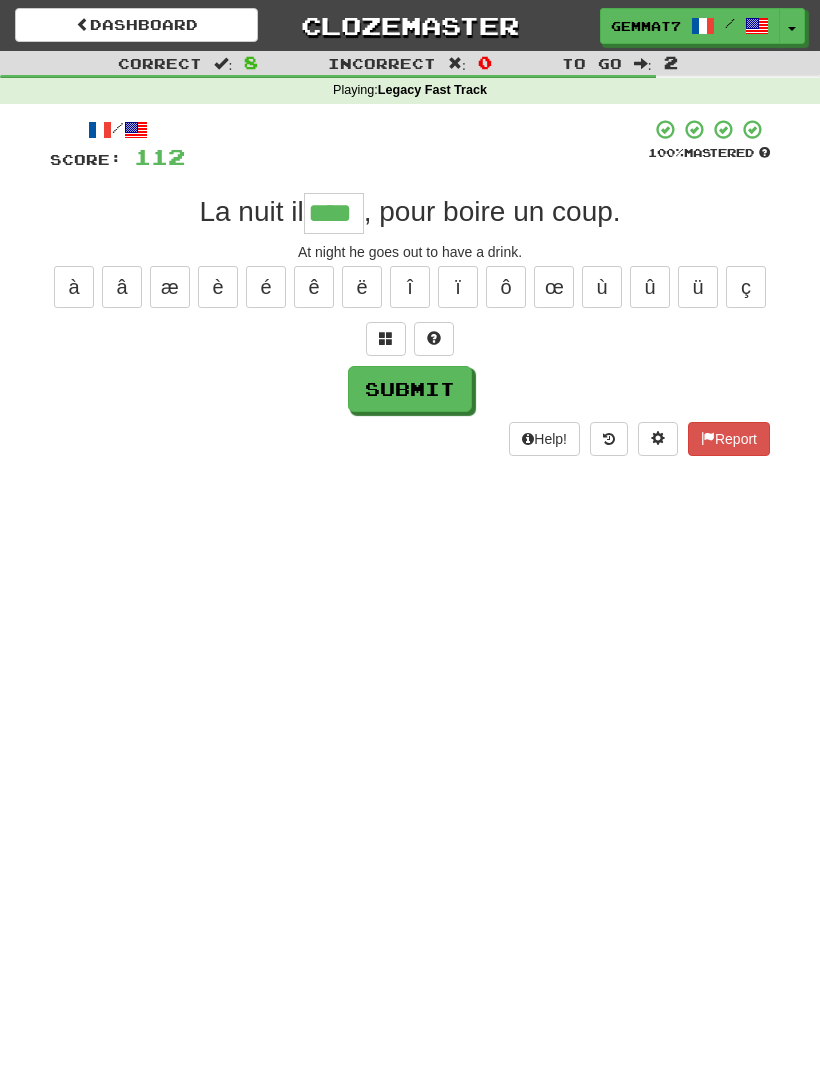 type on "****" 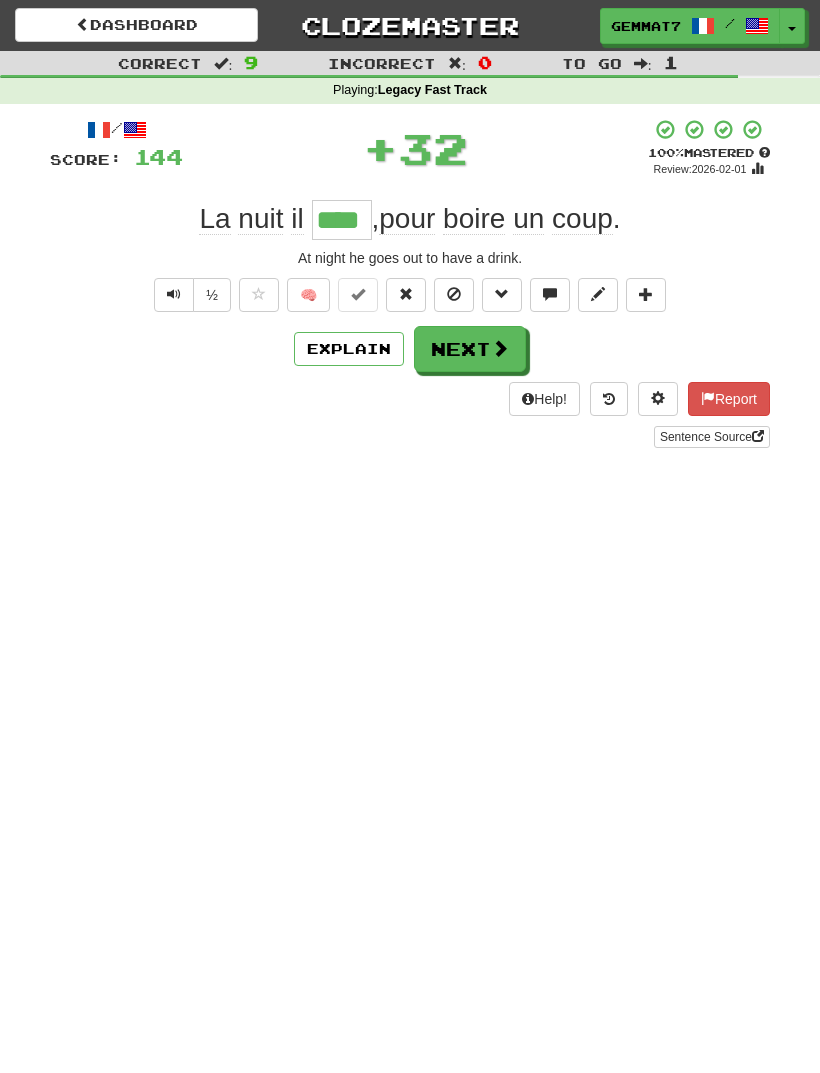 click on "Next" at bounding box center [470, 349] 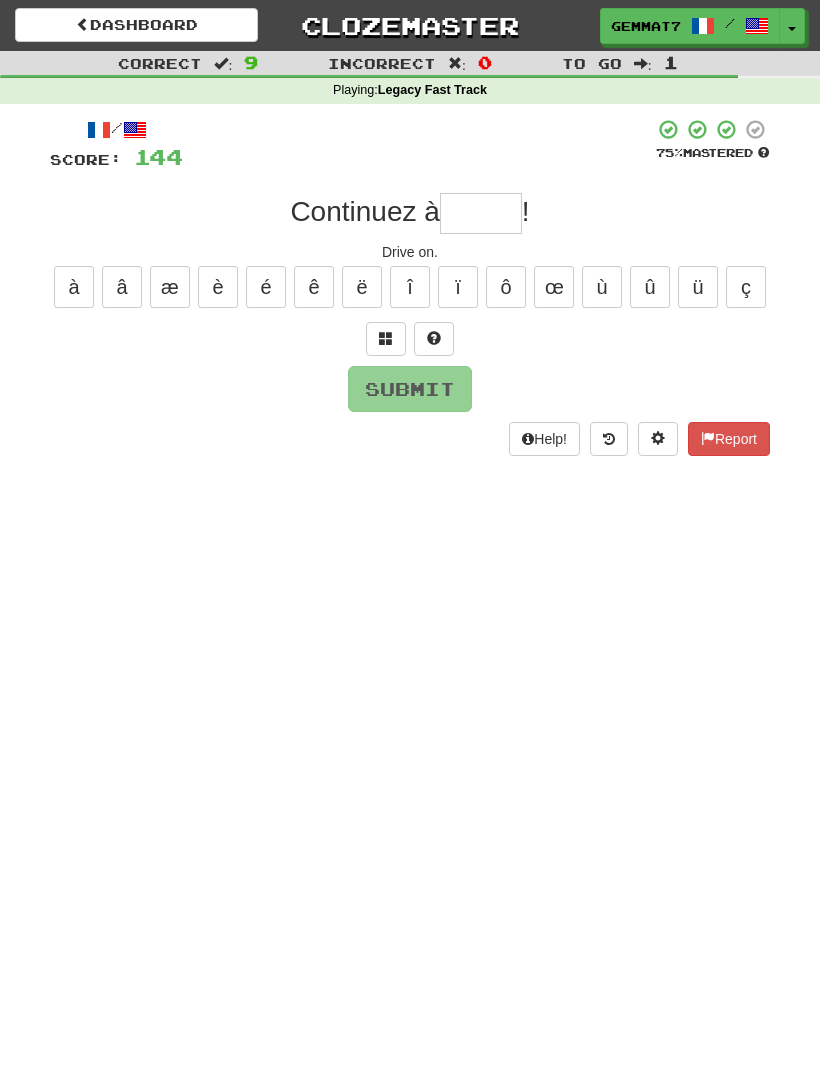 type on "*" 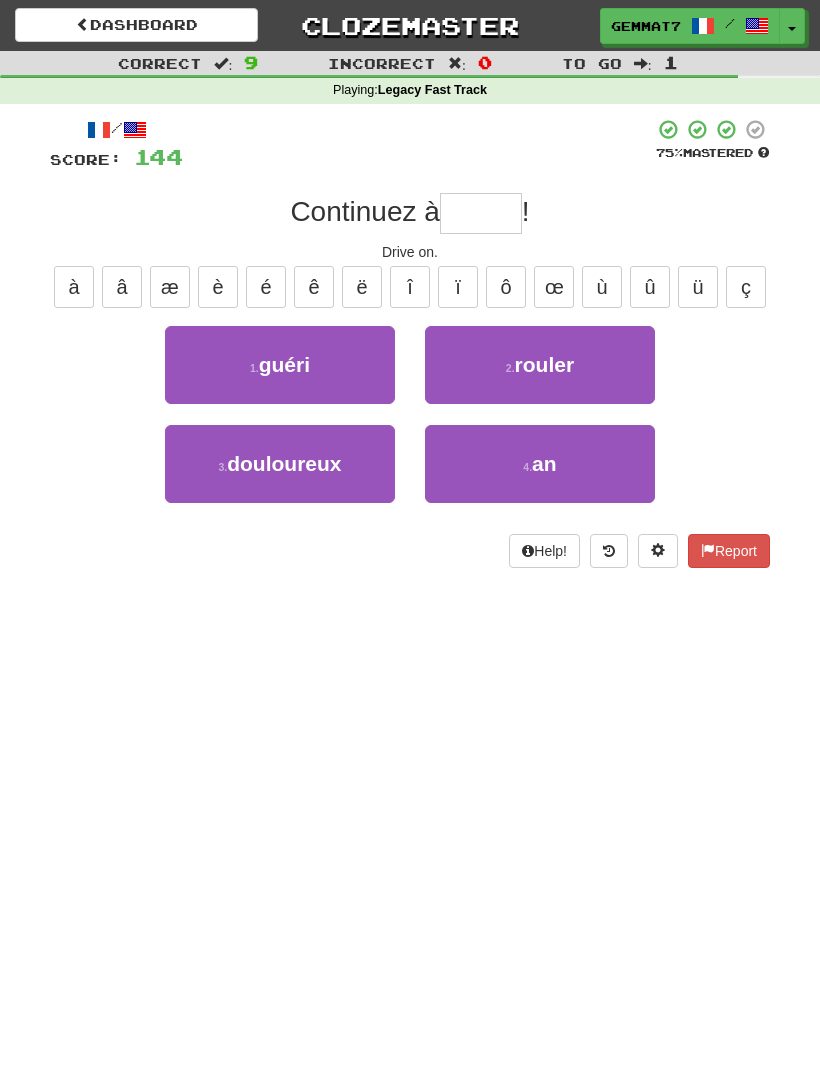 click on "2 .  rouler" at bounding box center [540, 365] 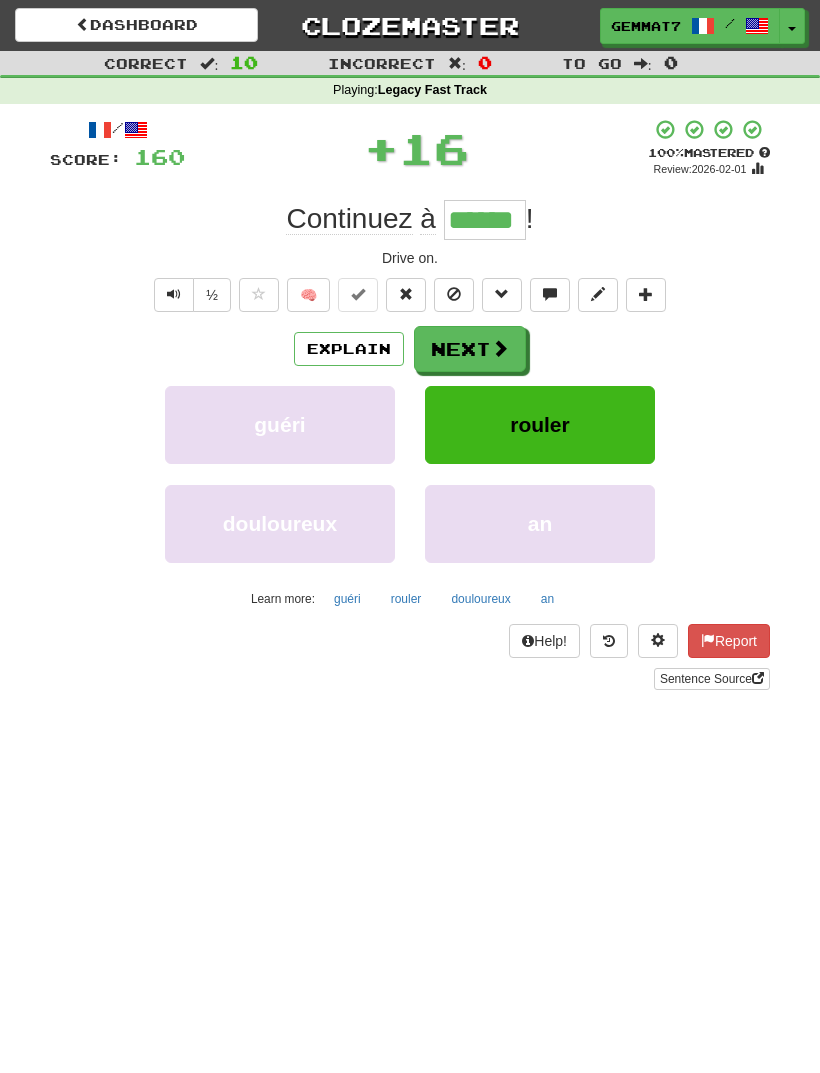 click at bounding box center [500, 348] 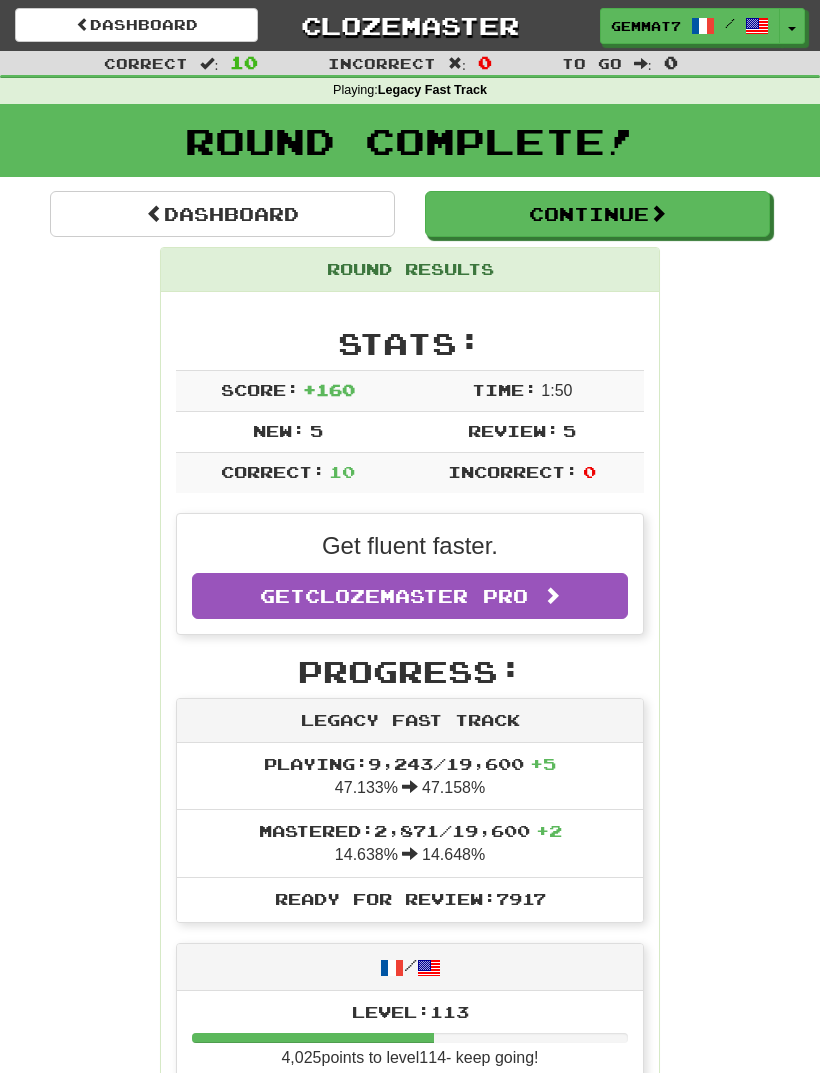click on "Continue" at bounding box center [597, 214] 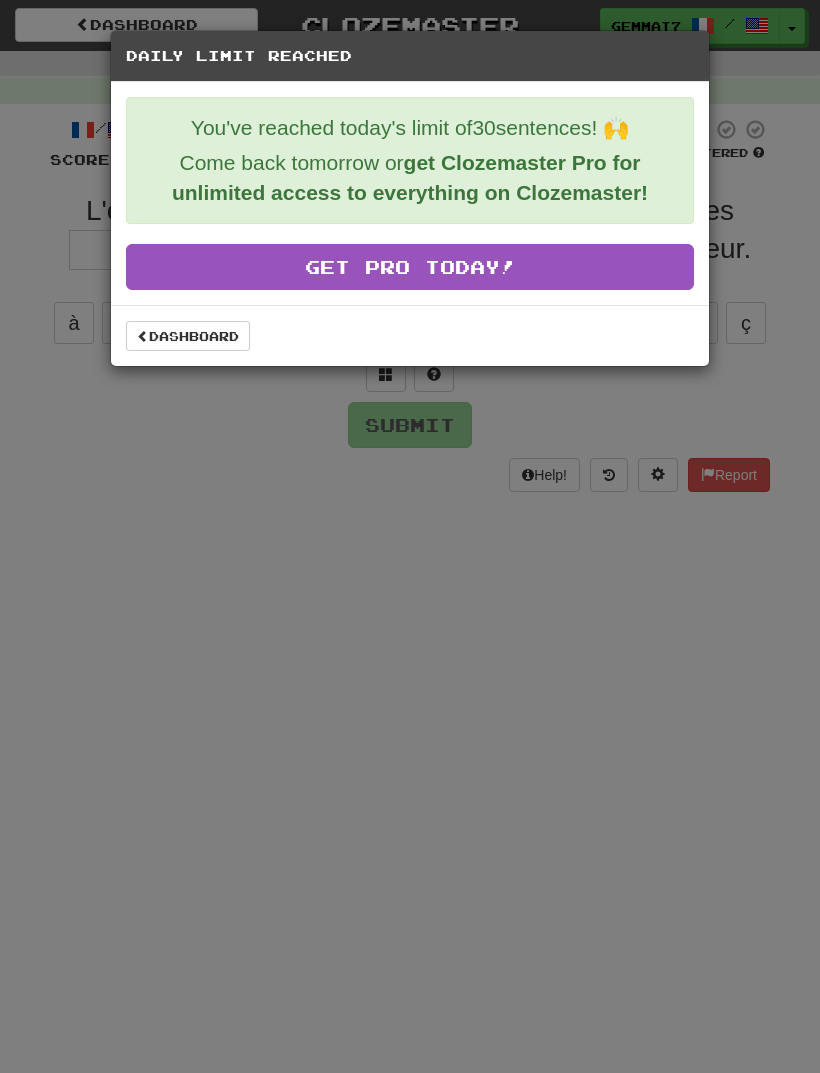 click on "Dashboard" at bounding box center (188, 336) 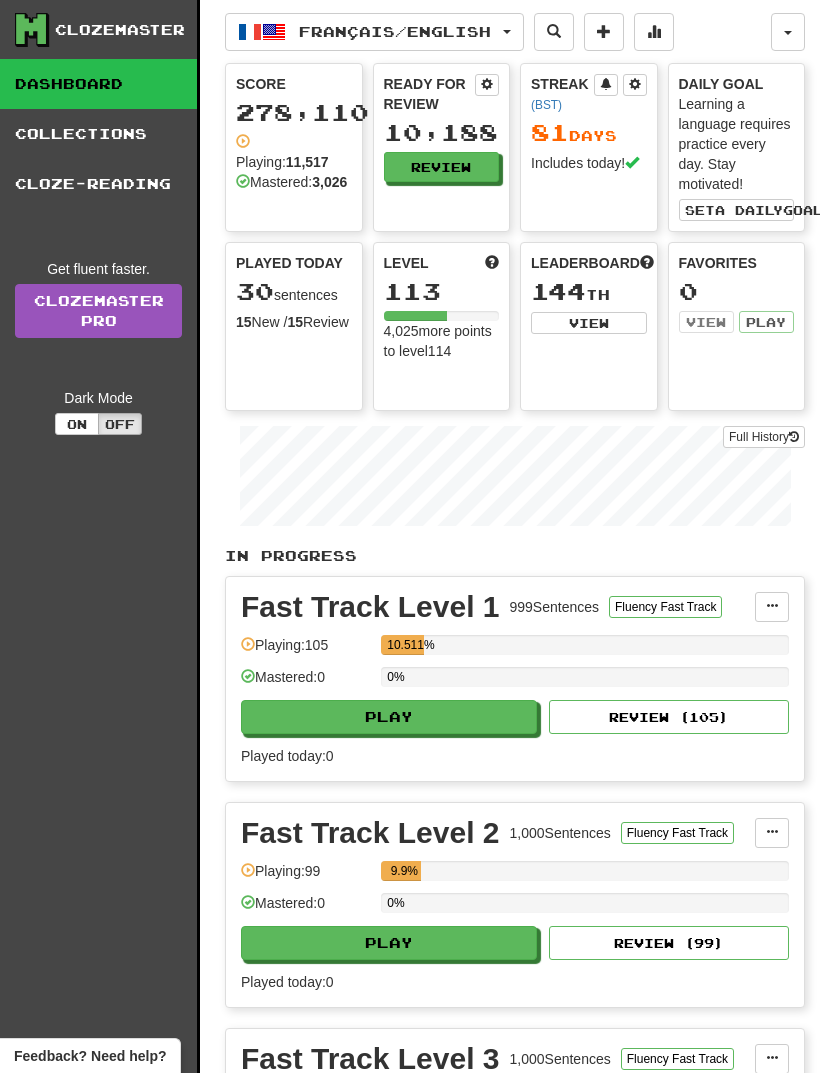 scroll, scrollTop: 0, scrollLeft: 0, axis: both 